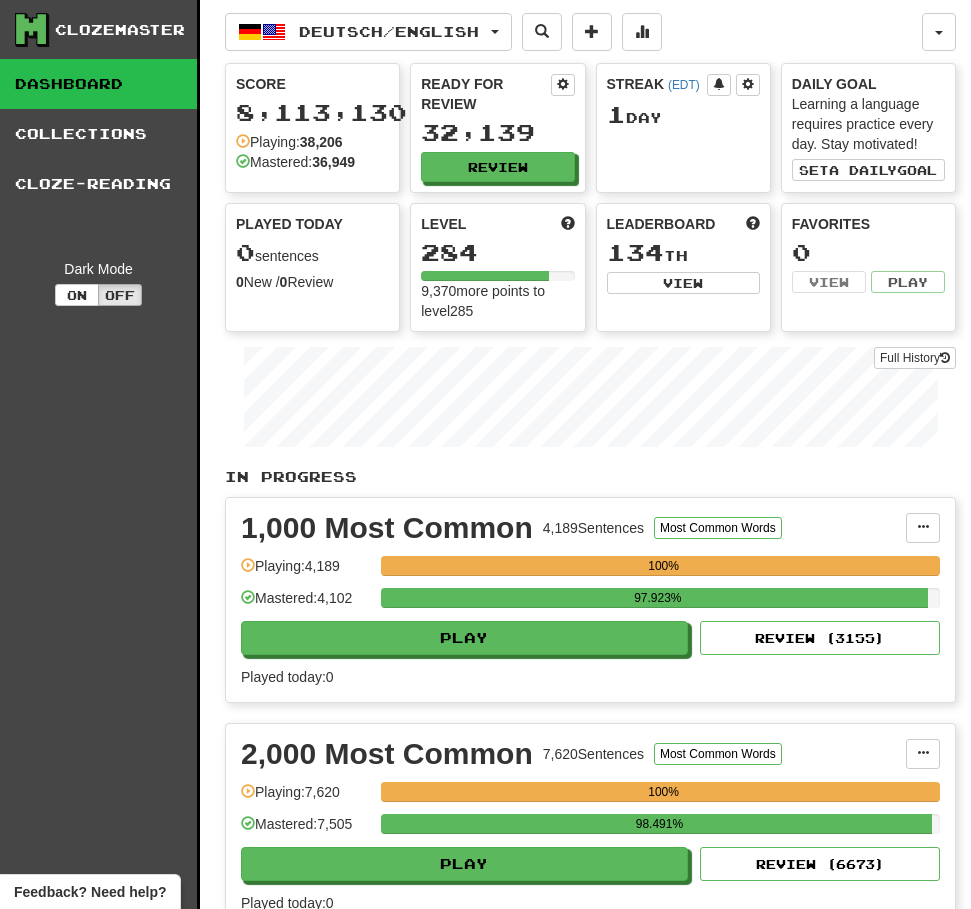 scroll, scrollTop: 795, scrollLeft: 0, axis: vertical 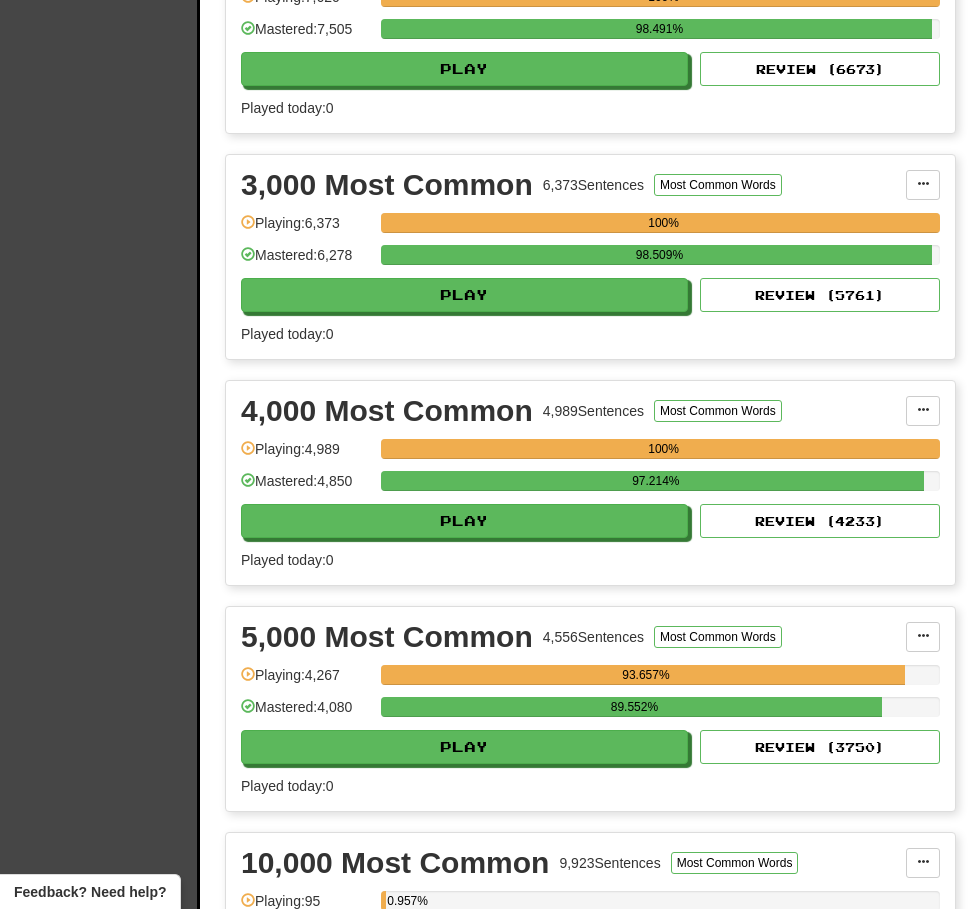 click on "Clozemaster Dashboard Collections Cloze-Reading Dark Mode On Off" at bounding box center [100, 1776] 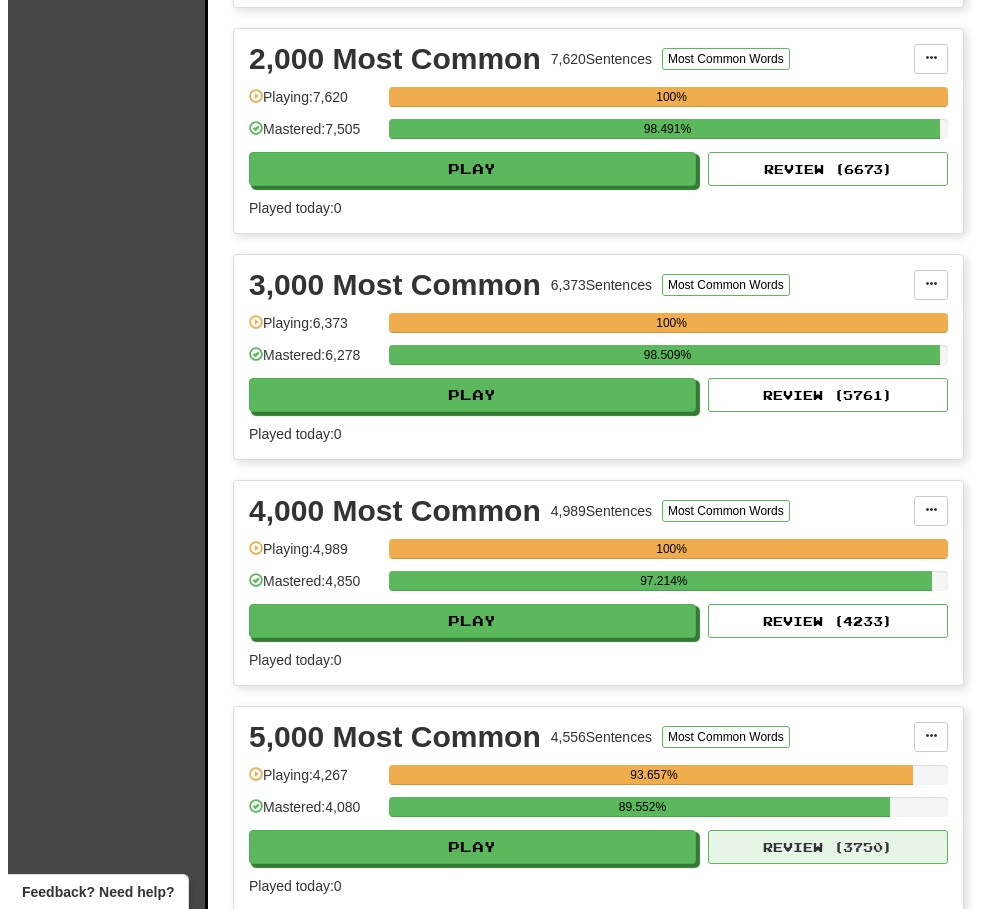 scroll, scrollTop: 0, scrollLeft: 0, axis: both 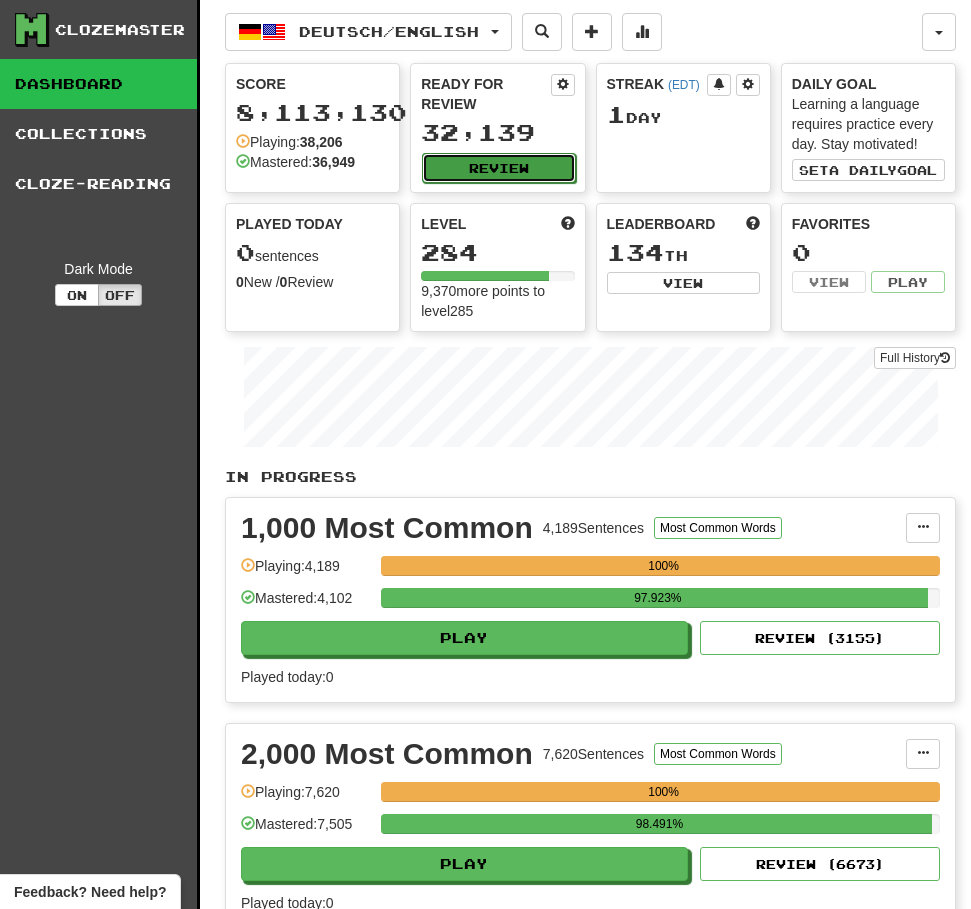 click on "Review" at bounding box center [498, 168] 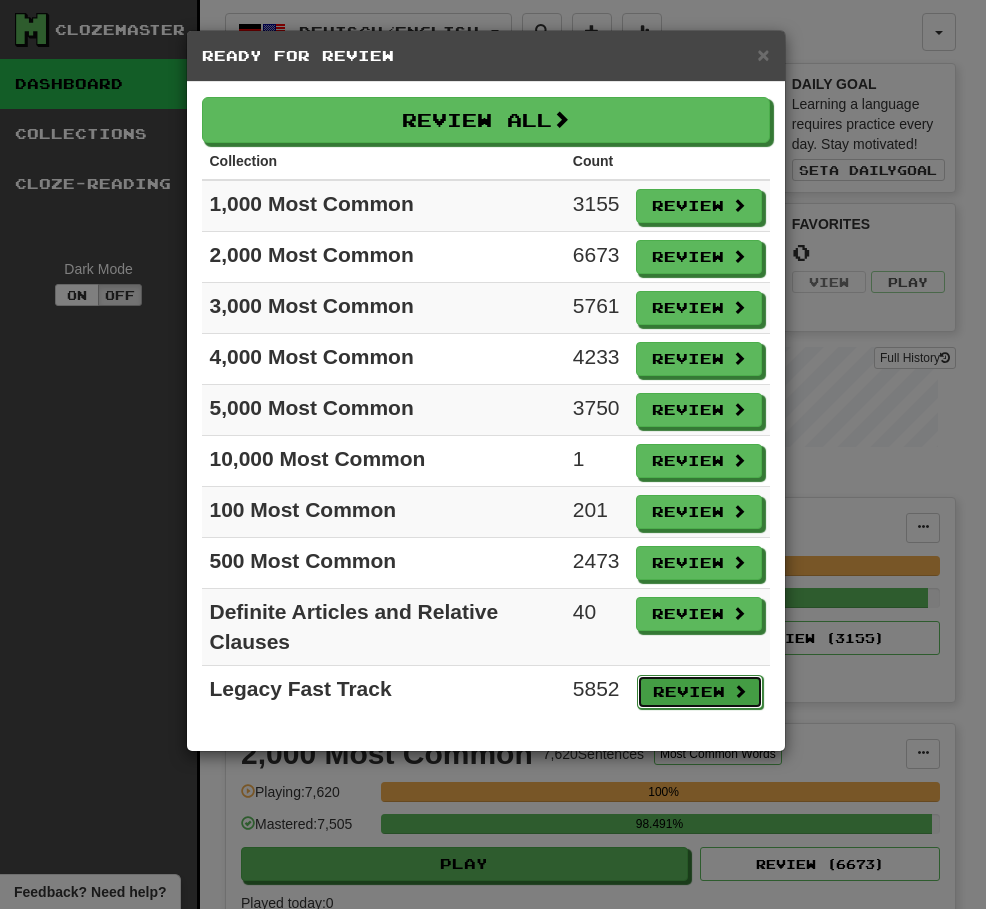click on "Review" at bounding box center (700, 692) 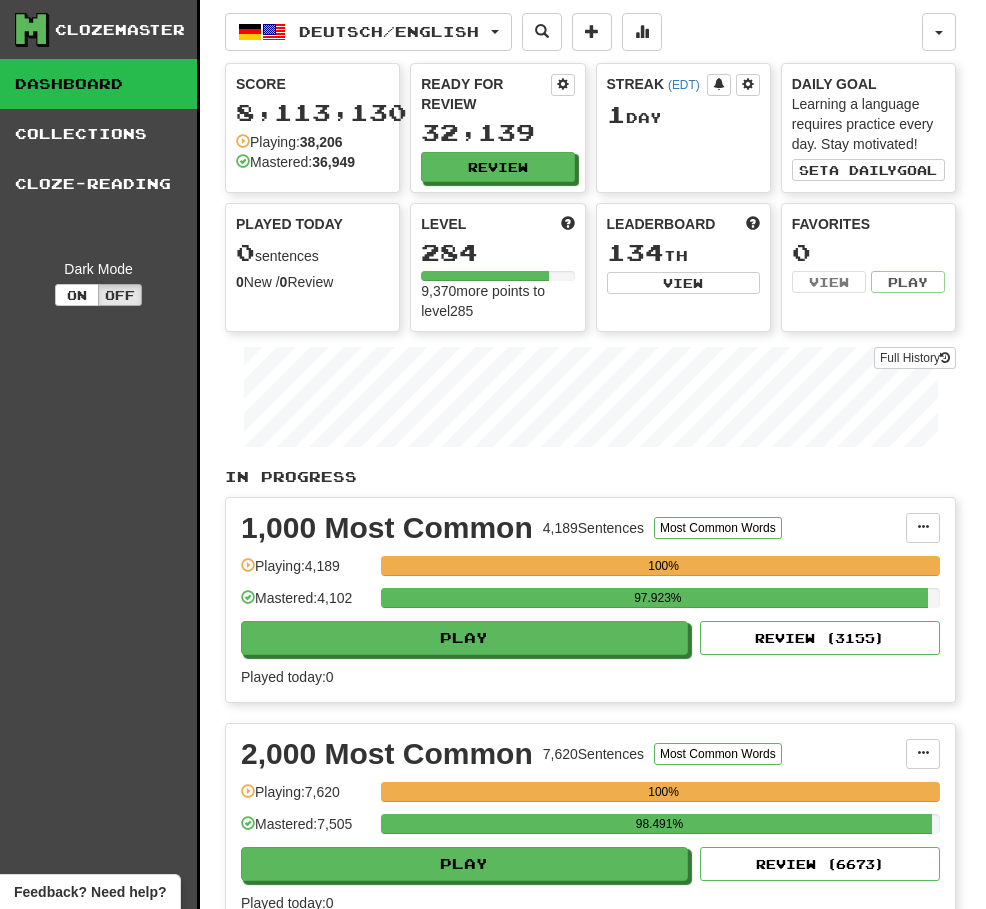 select on "**" 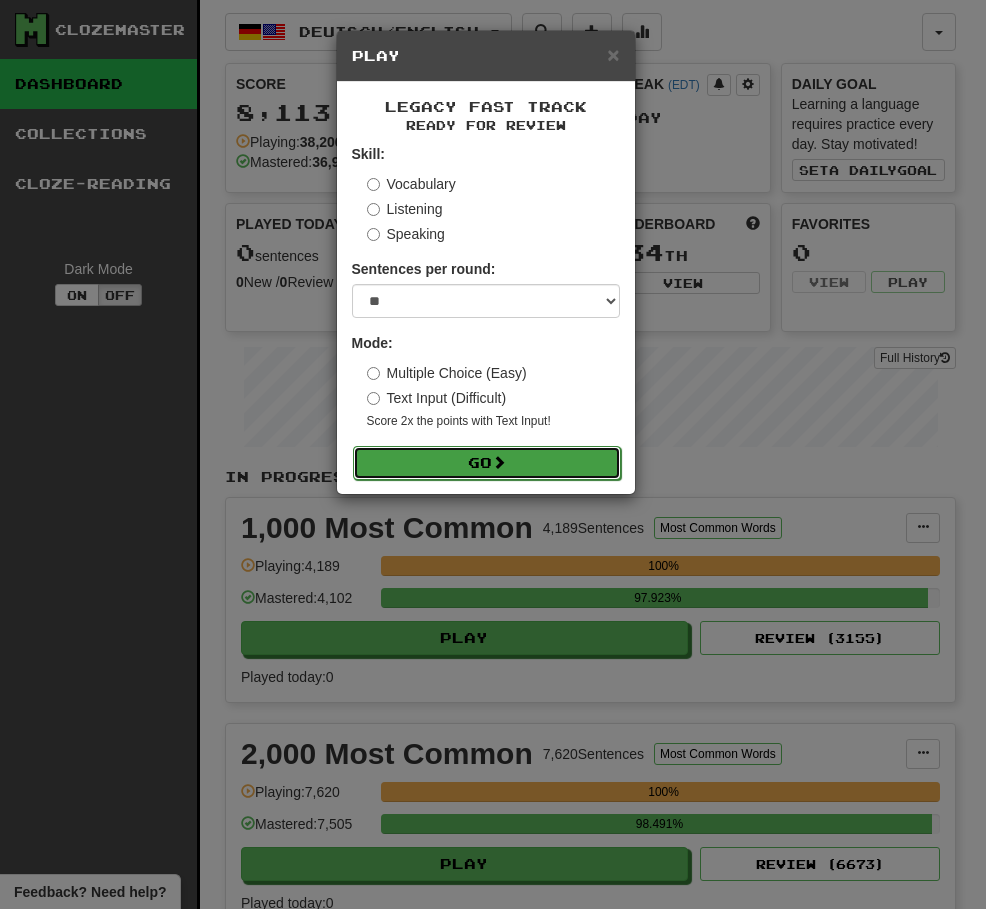 click on "Go" at bounding box center [487, 463] 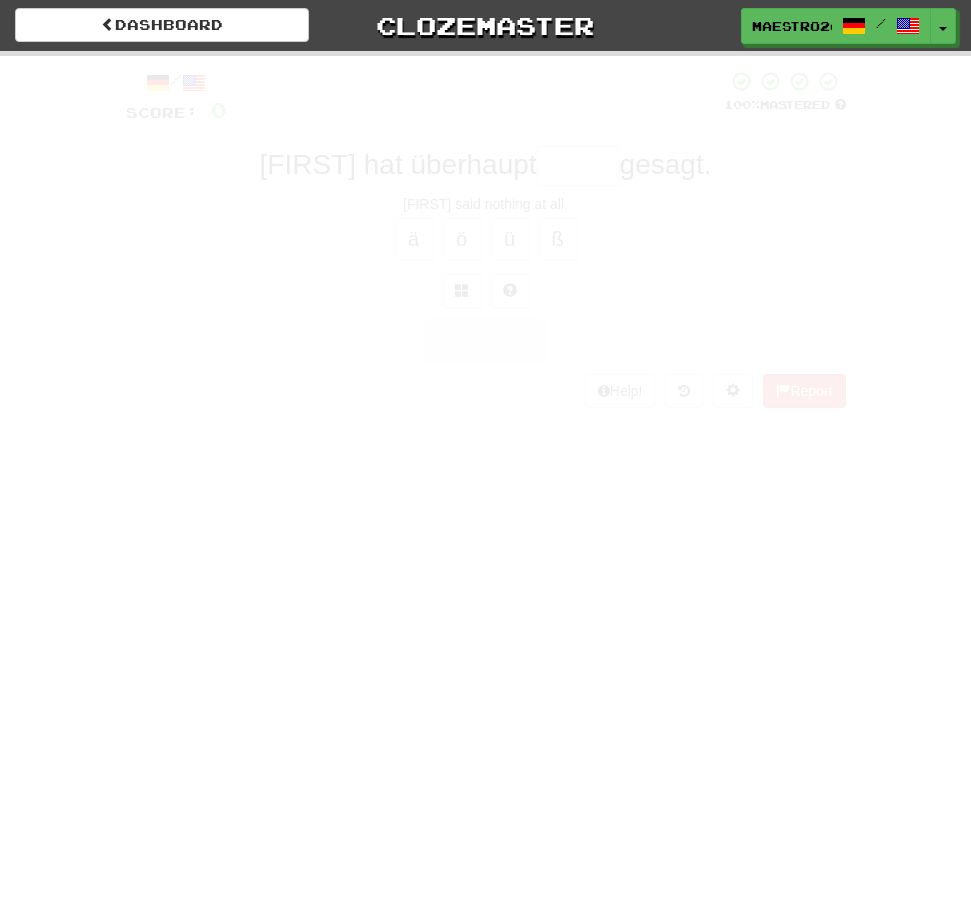 scroll, scrollTop: 0, scrollLeft: 0, axis: both 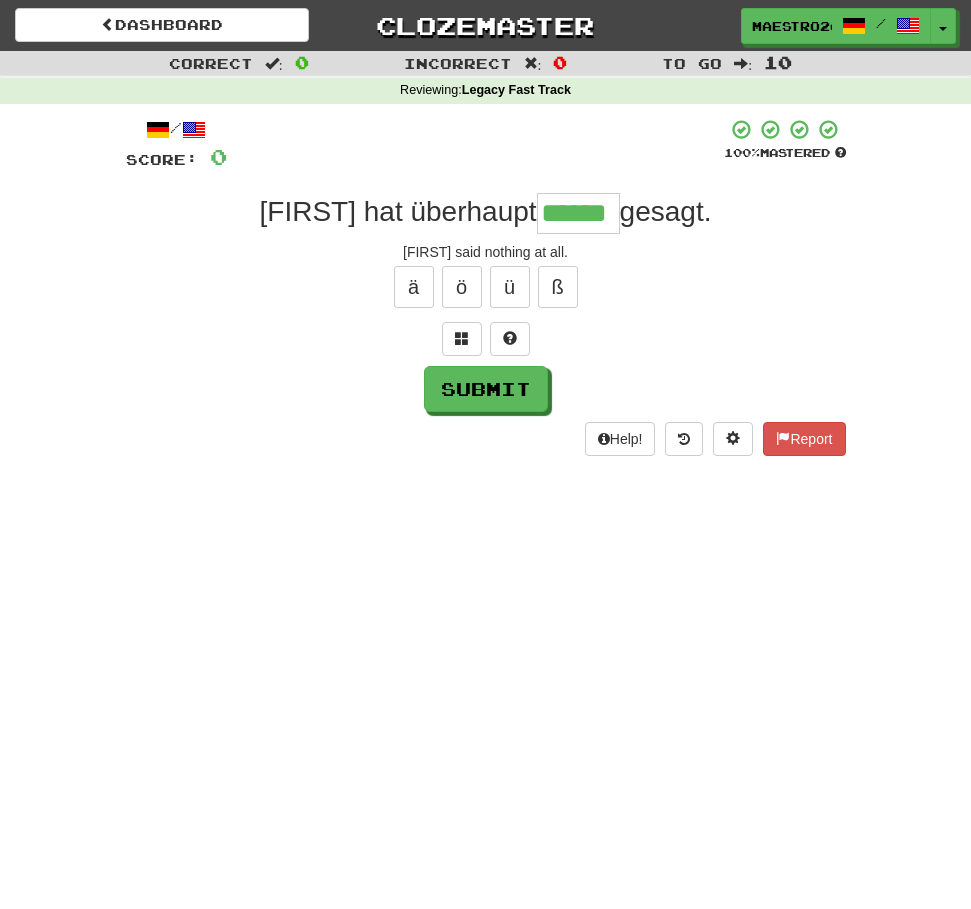 type on "******" 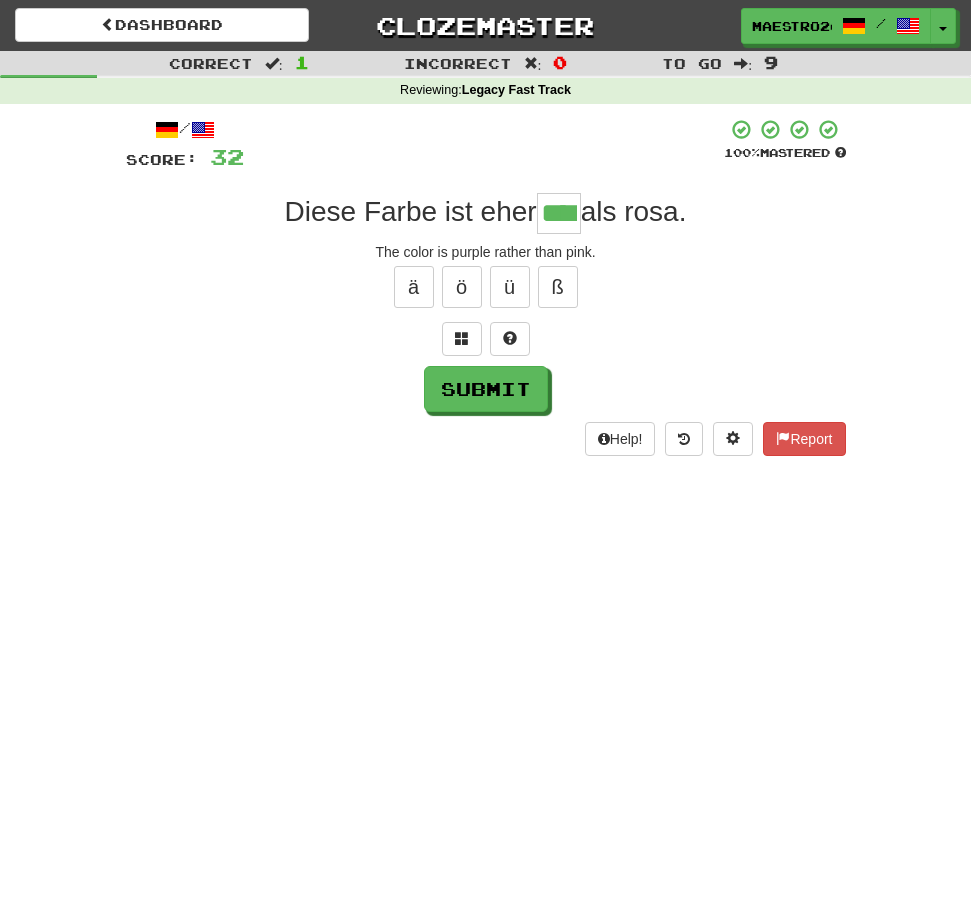 type on "****" 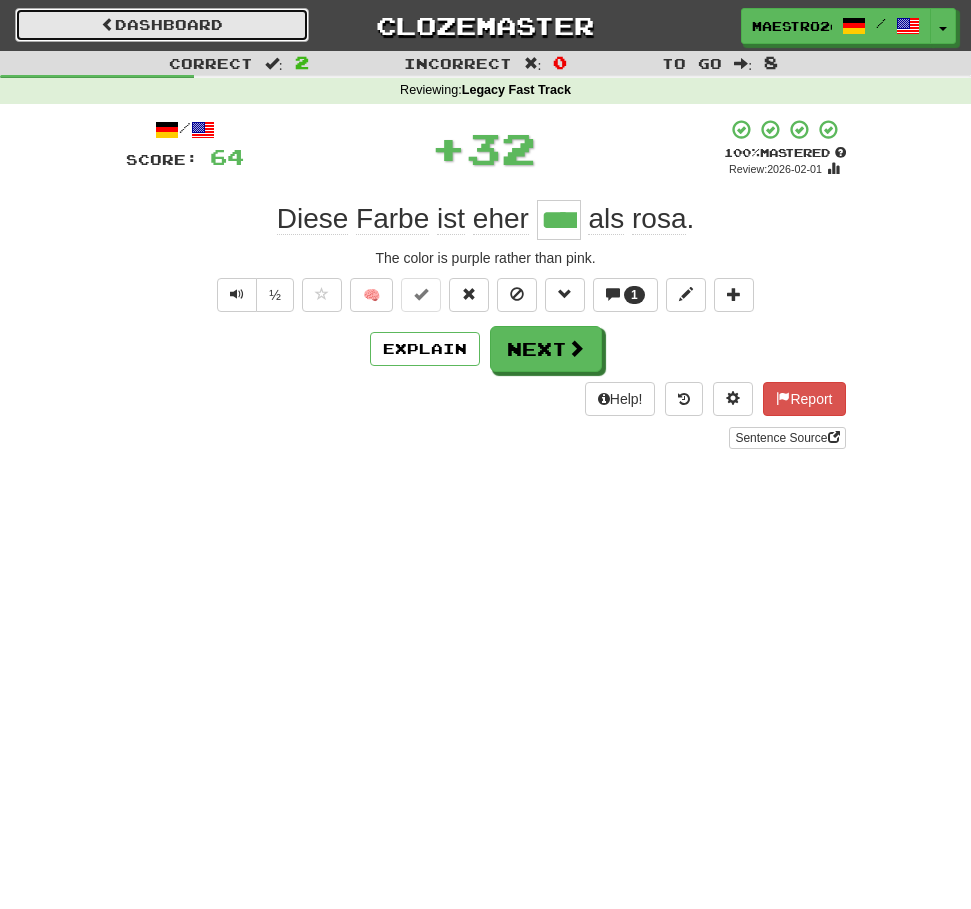 click on "Dashboard" at bounding box center [162, 25] 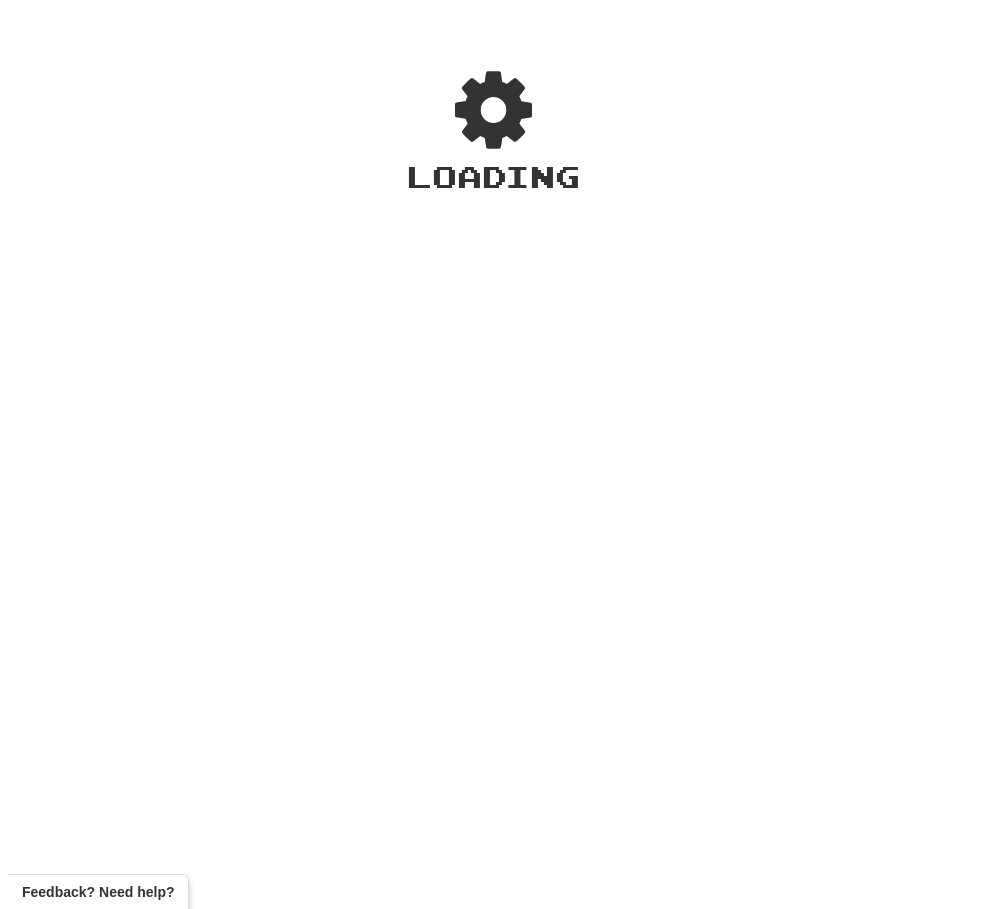scroll, scrollTop: 0, scrollLeft: 0, axis: both 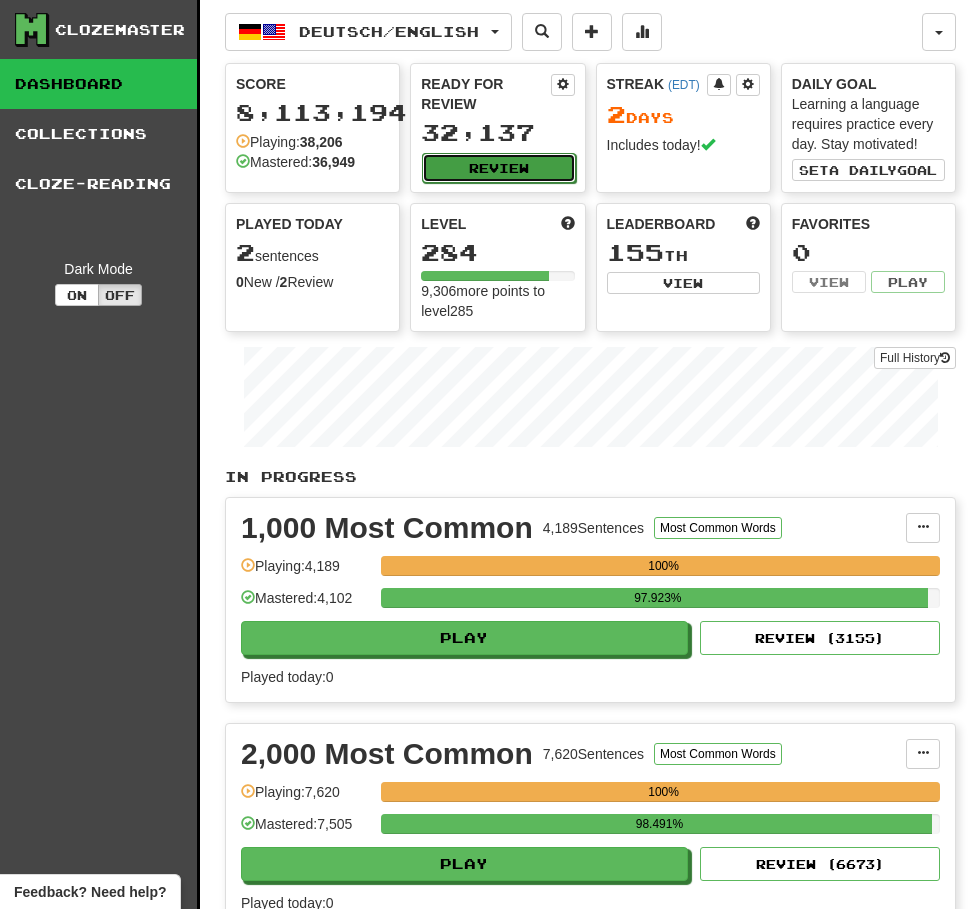 click on "Review" at bounding box center [498, 168] 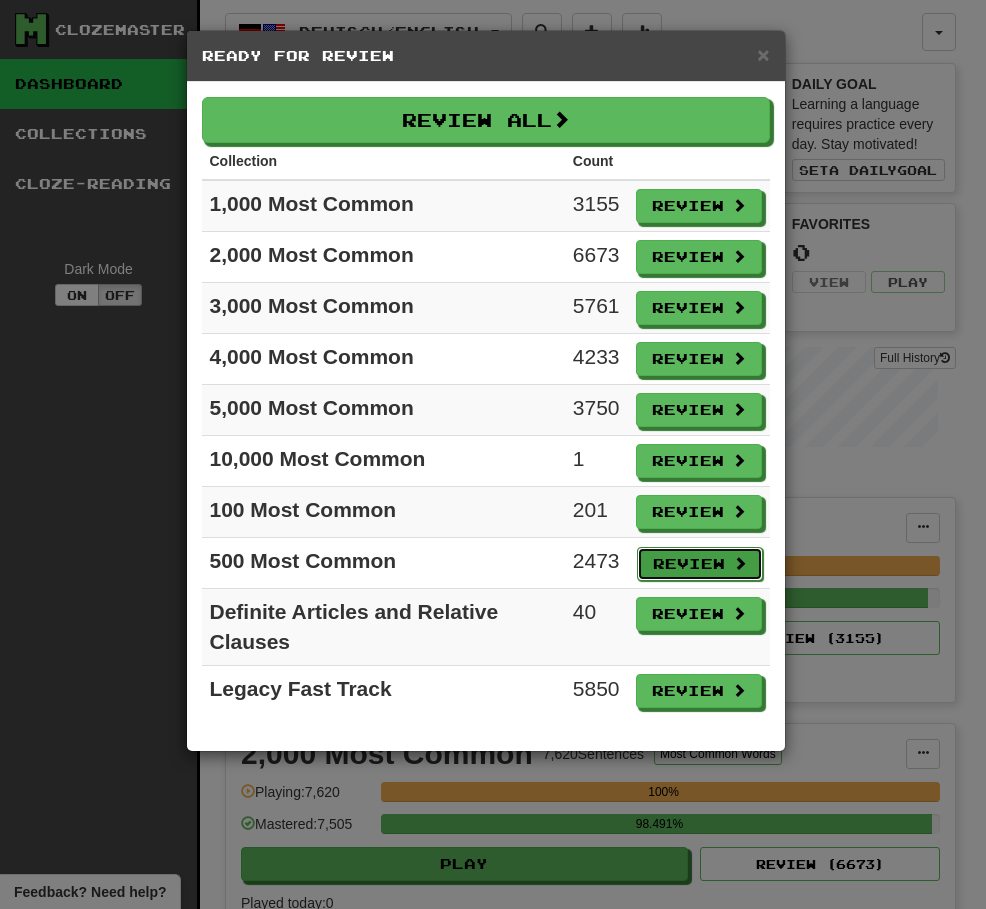click on "Review" at bounding box center [700, 564] 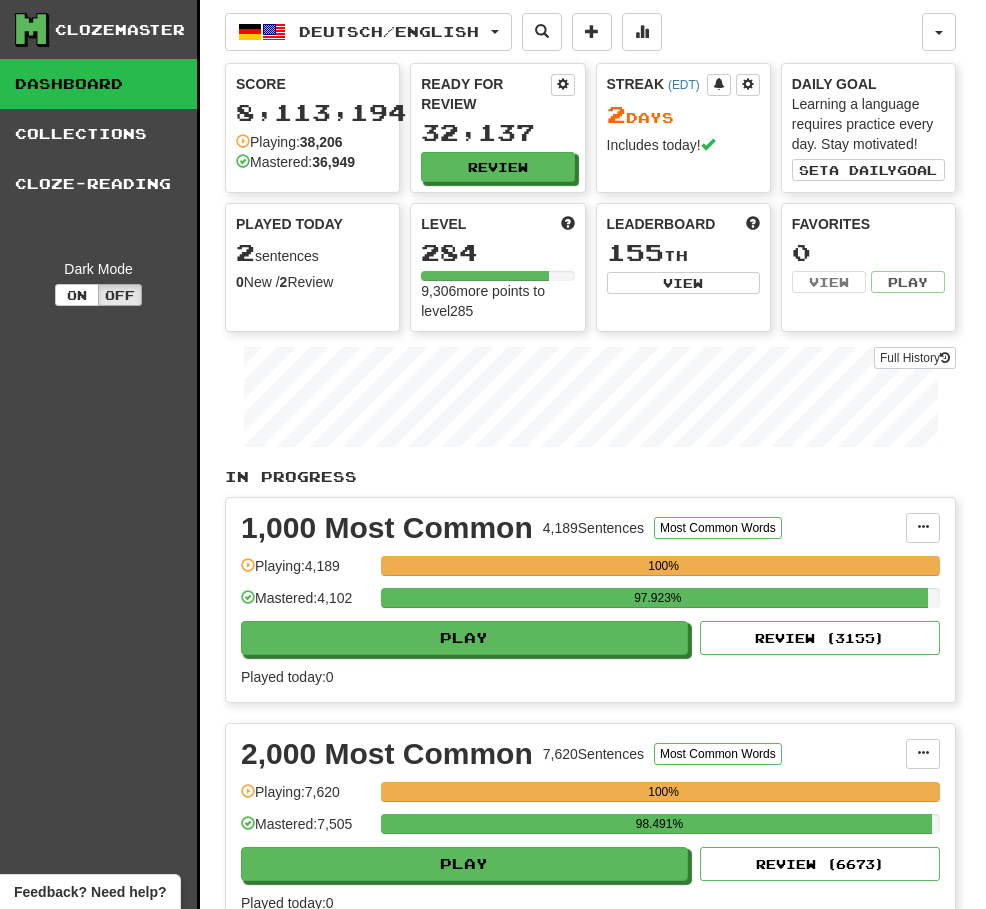 select on "**" 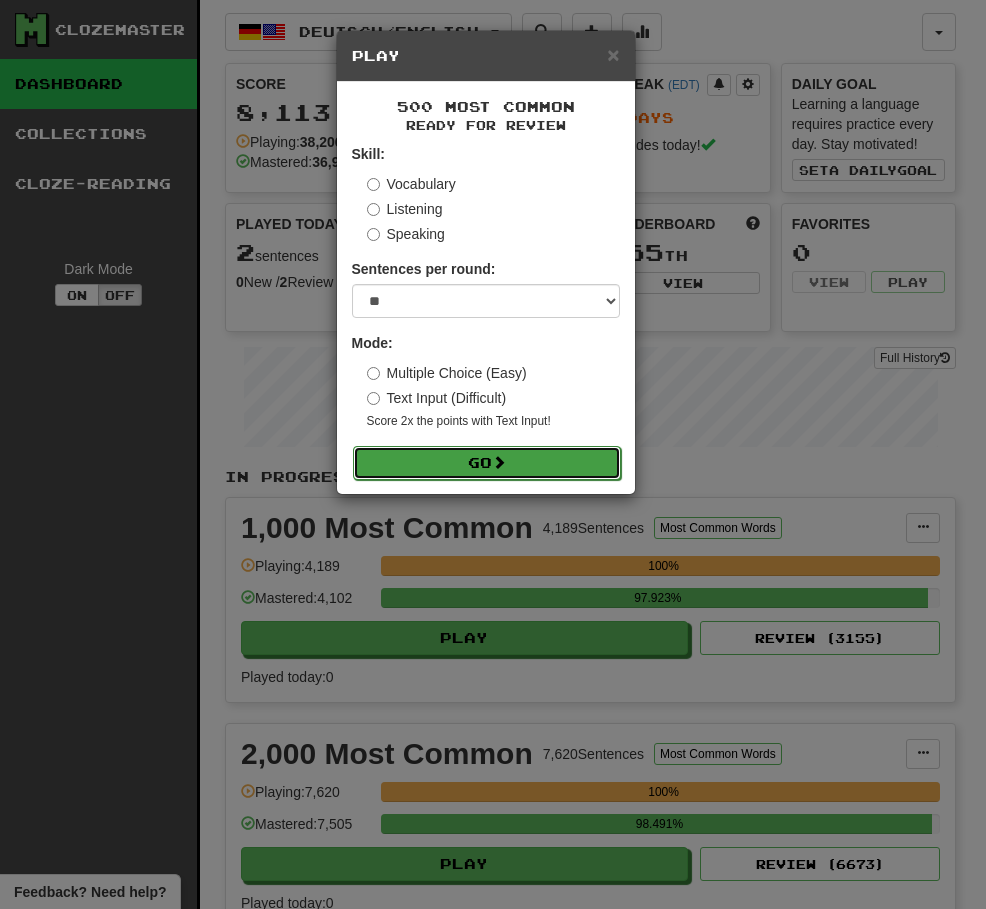 click on "Go" at bounding box center (487, 463) 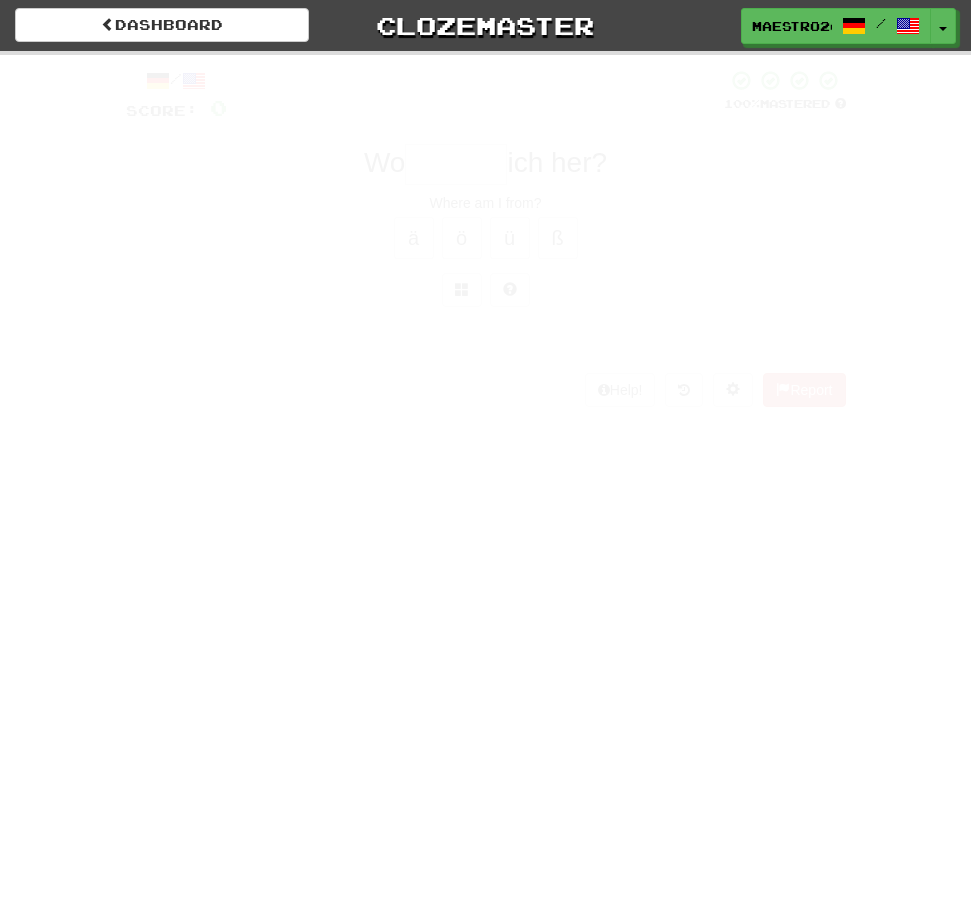 scroll, scrollTop: 0, scrollLeft: 0, axis: both 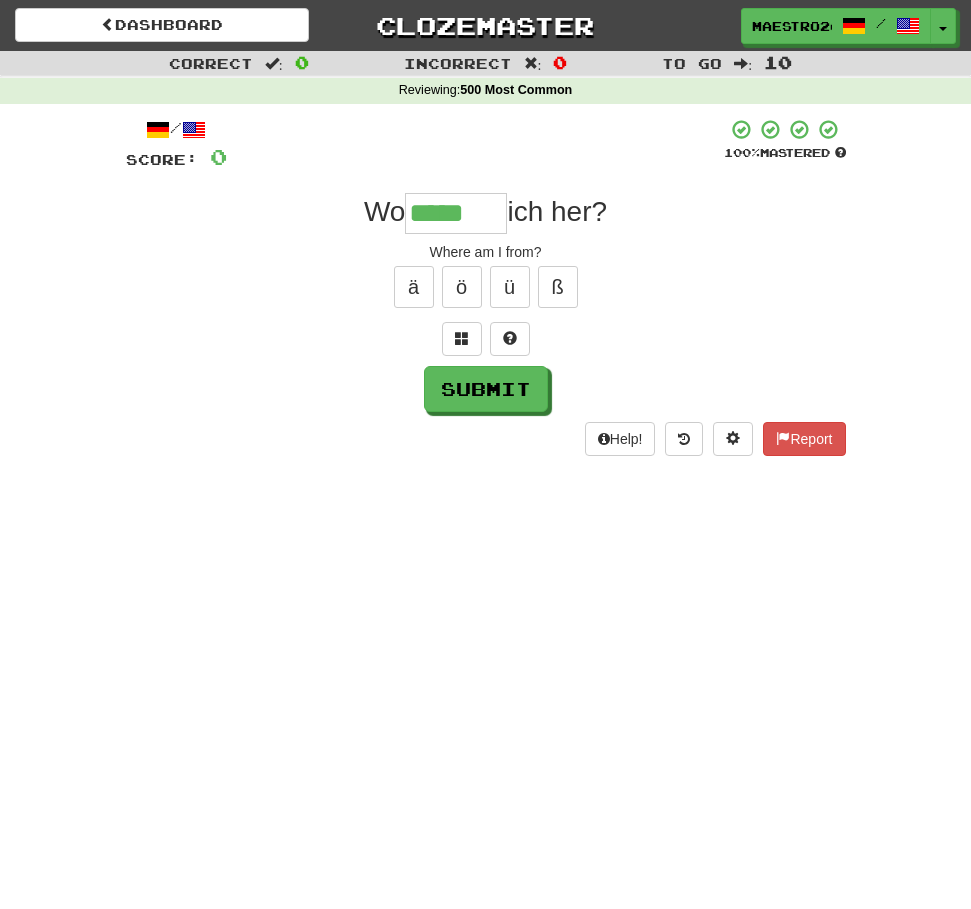 type on "*****" 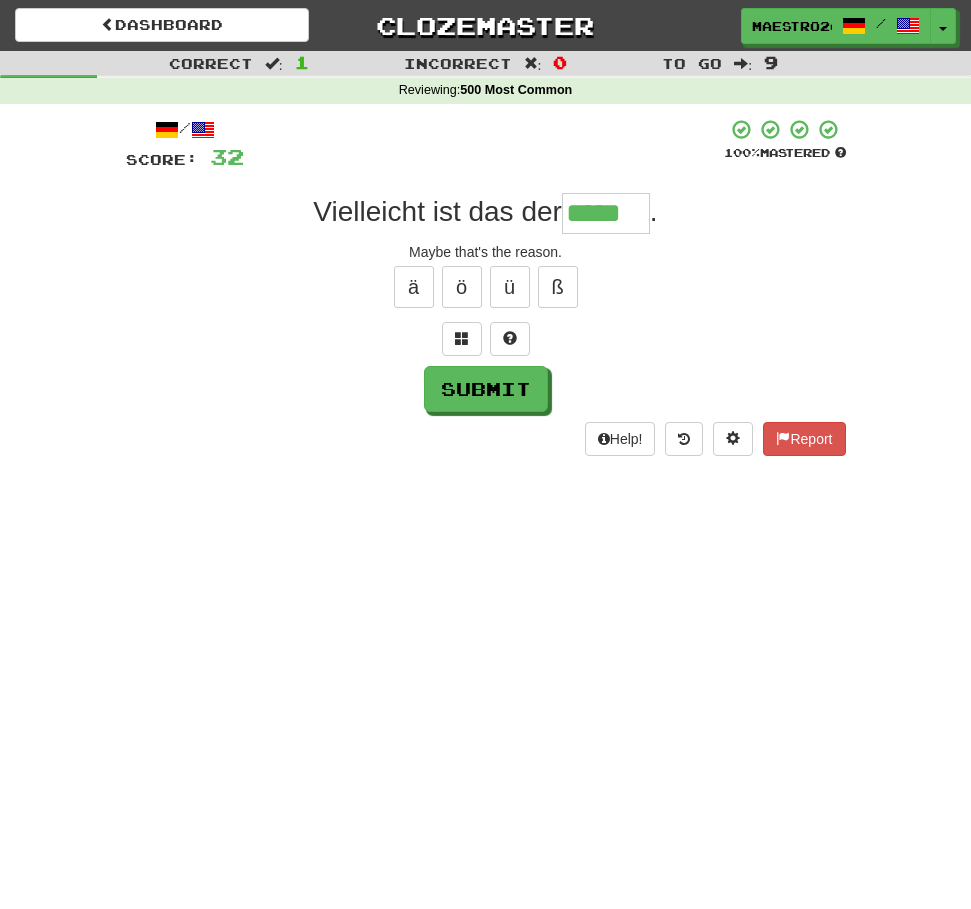 type on "*****" 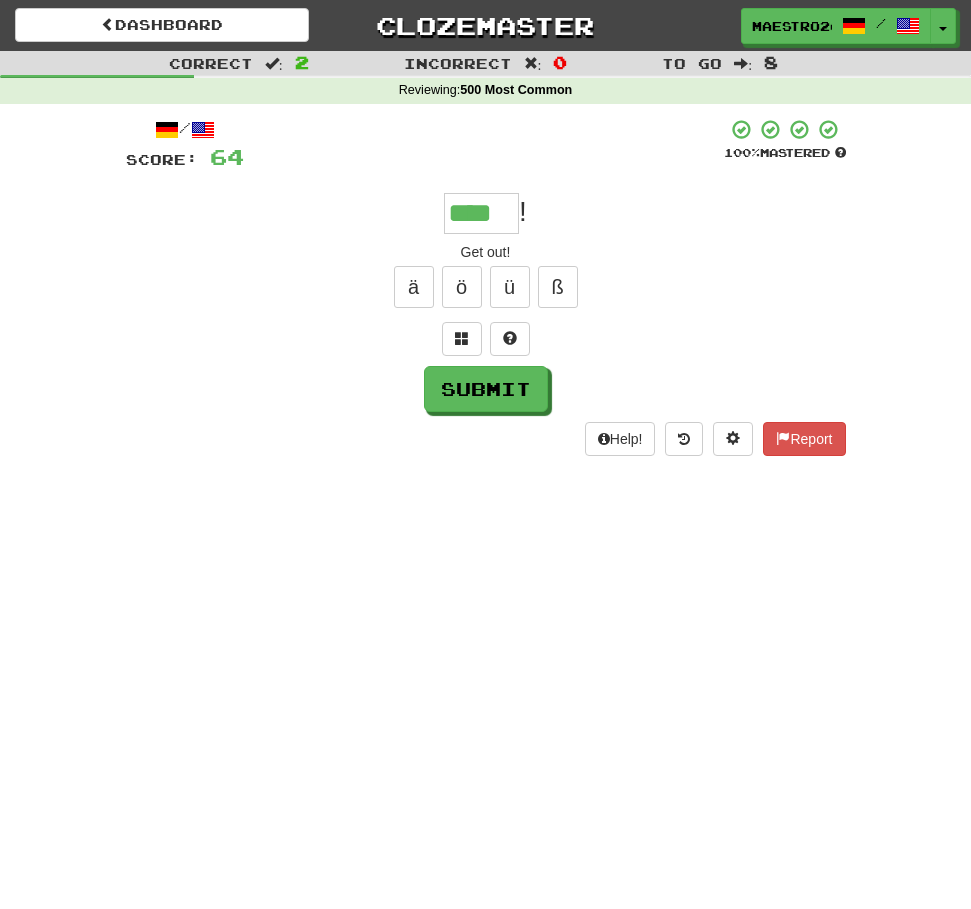 type on "****" 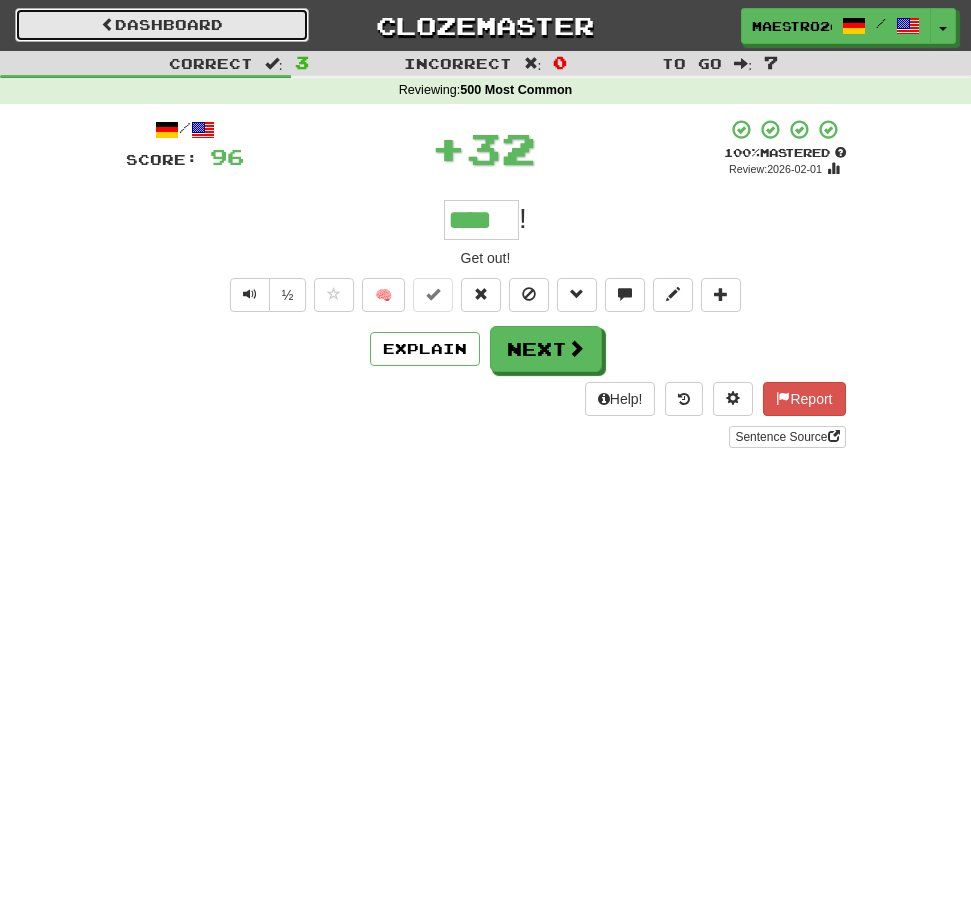 click on "Dashboard" at bounding box center (162, 25) 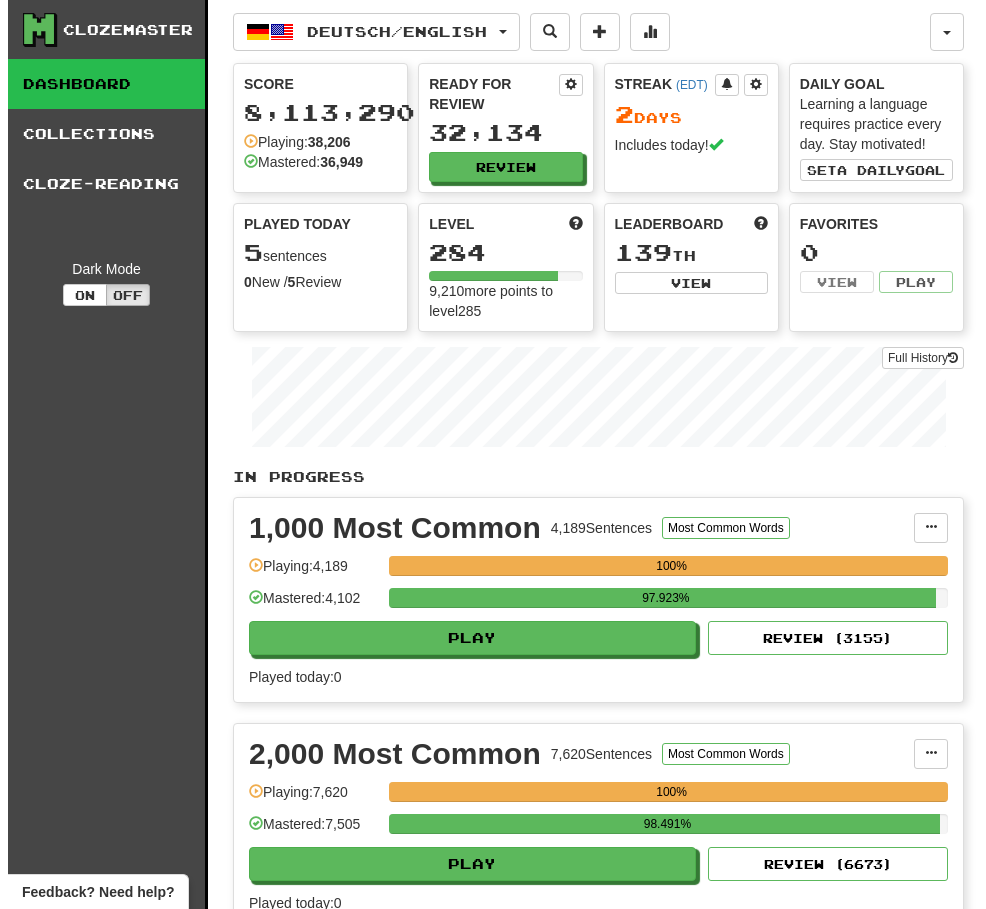 scroll, scrollTop: 0, scrollLeft: 0, axis: both 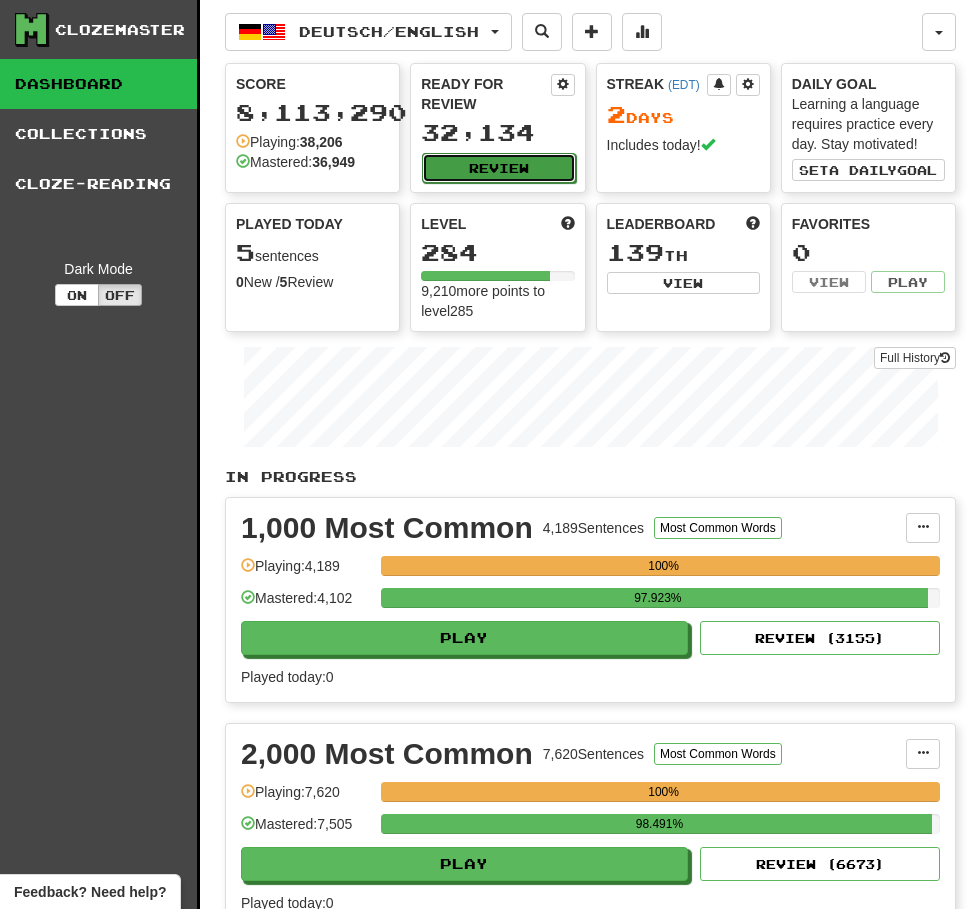 click on "Review" at bounding box center [498, 168] 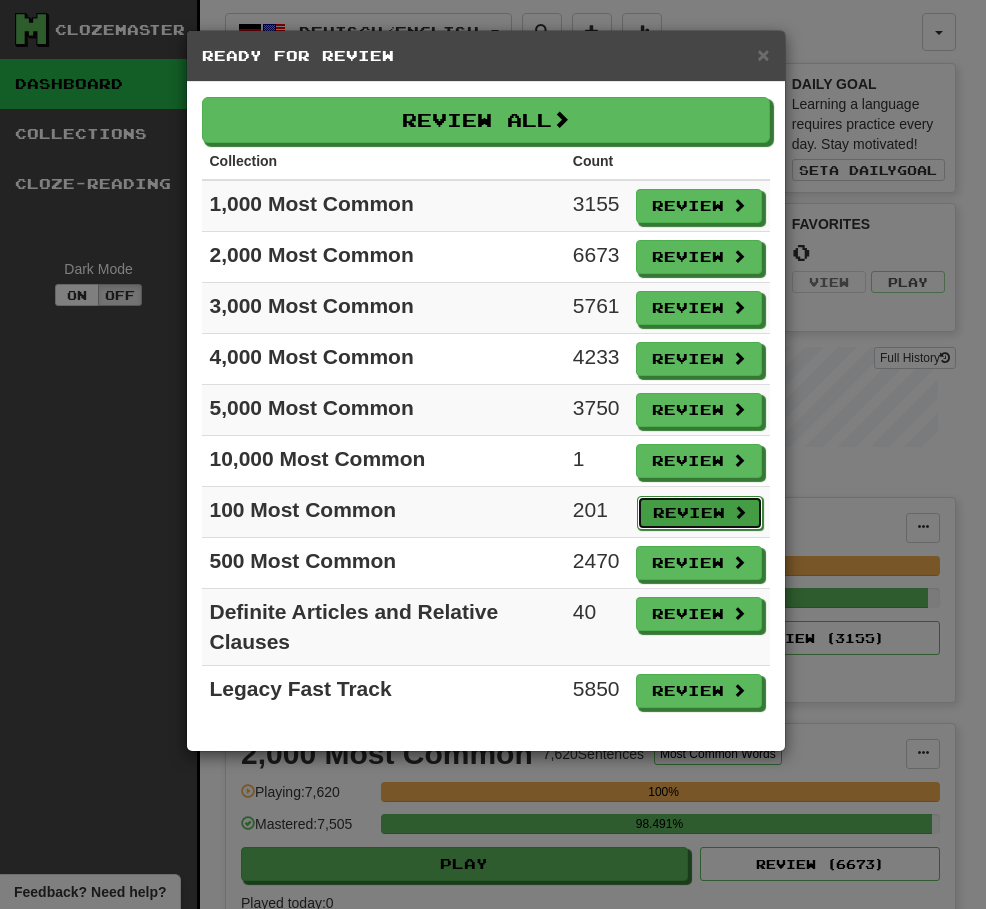click on "Review" at bounding box center (700, 513) 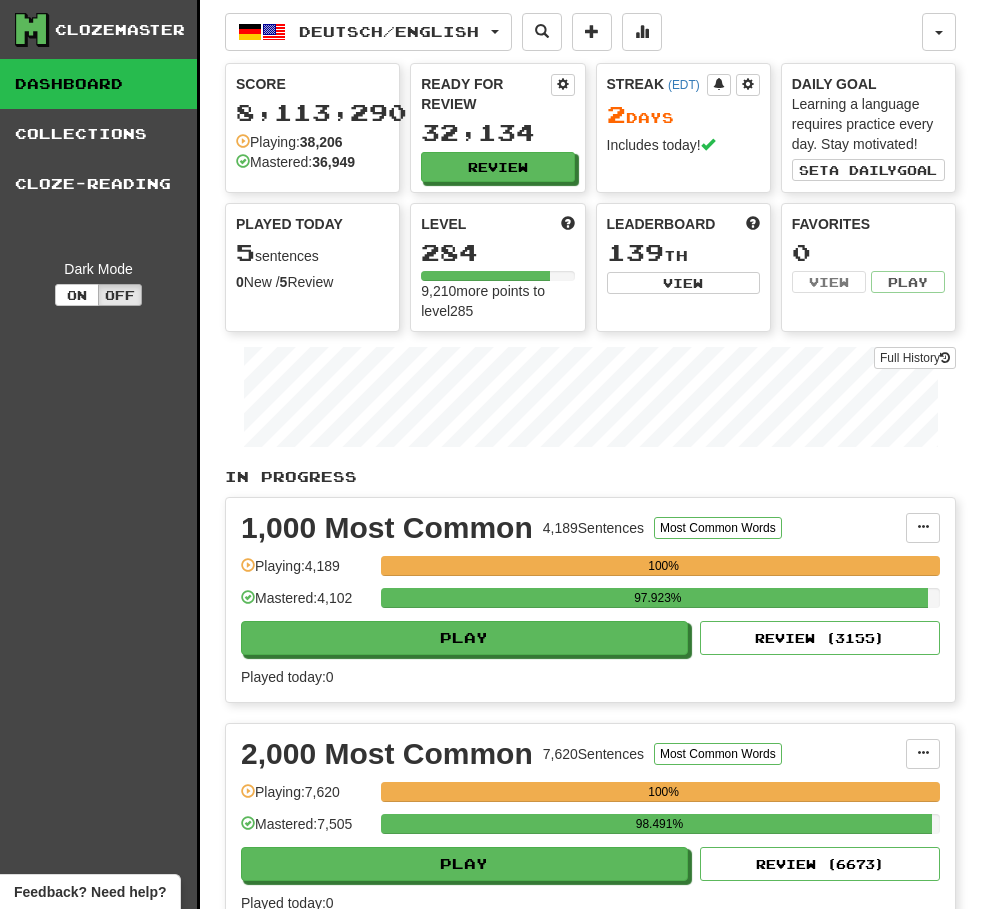 select on "**" 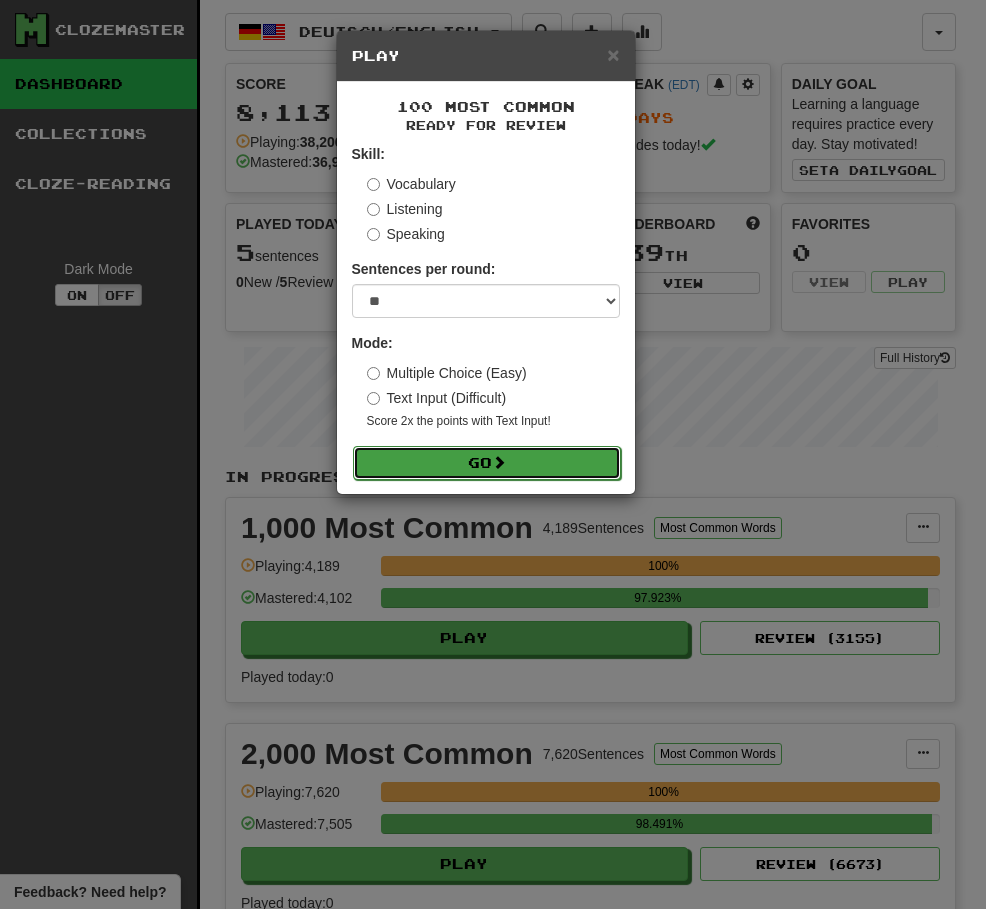 click on "Go" at bounding box center [487, 463] 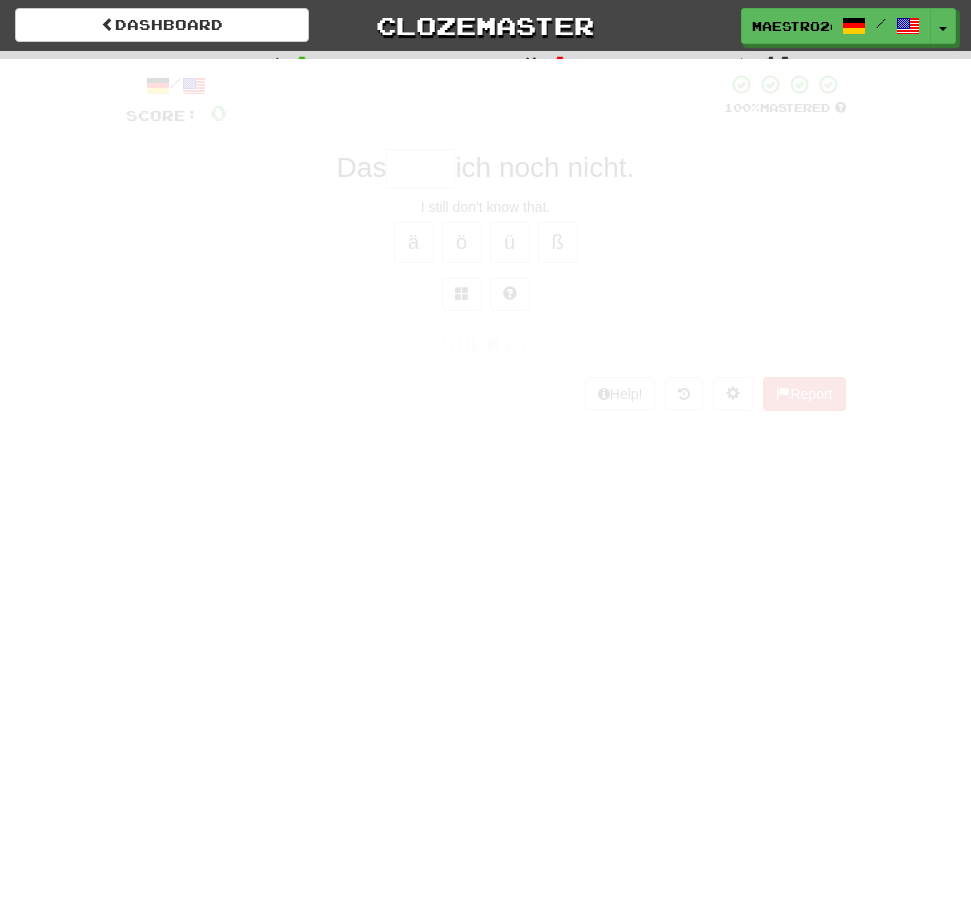 scroll, scrollTop: 0, scrollLeft: 0, axis: both 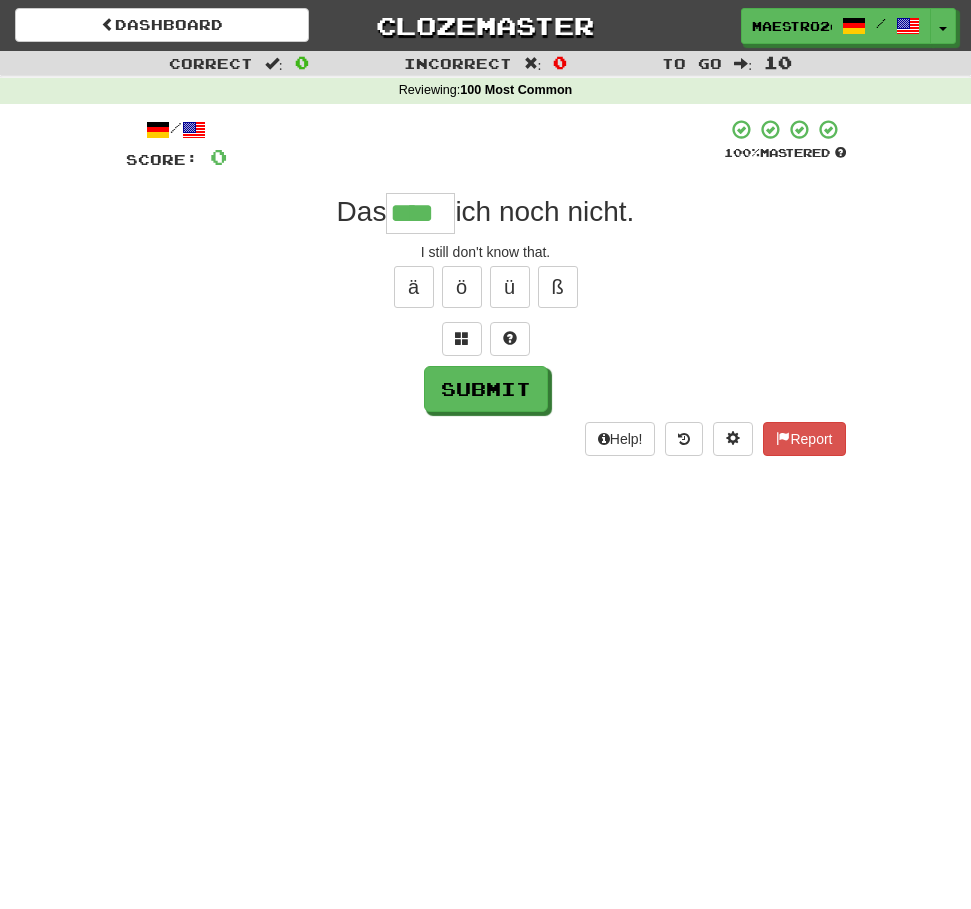type on "****" 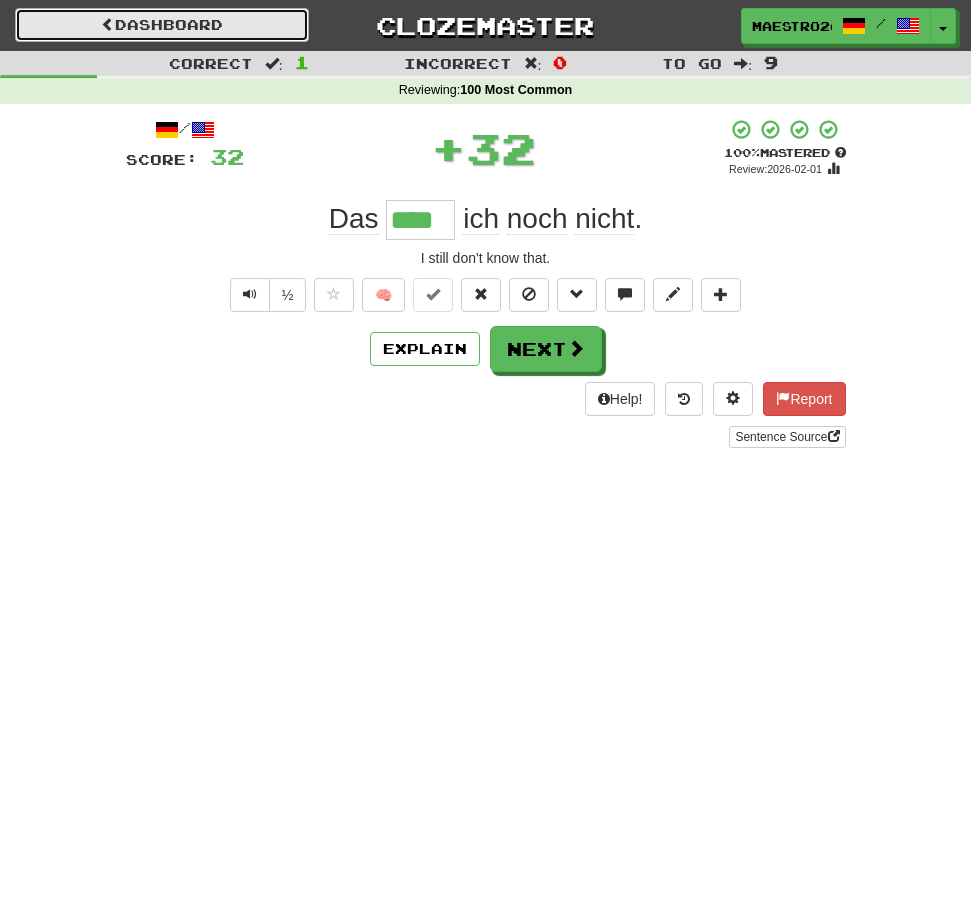 click on "Dashboard" at bounding box center [162, 25] 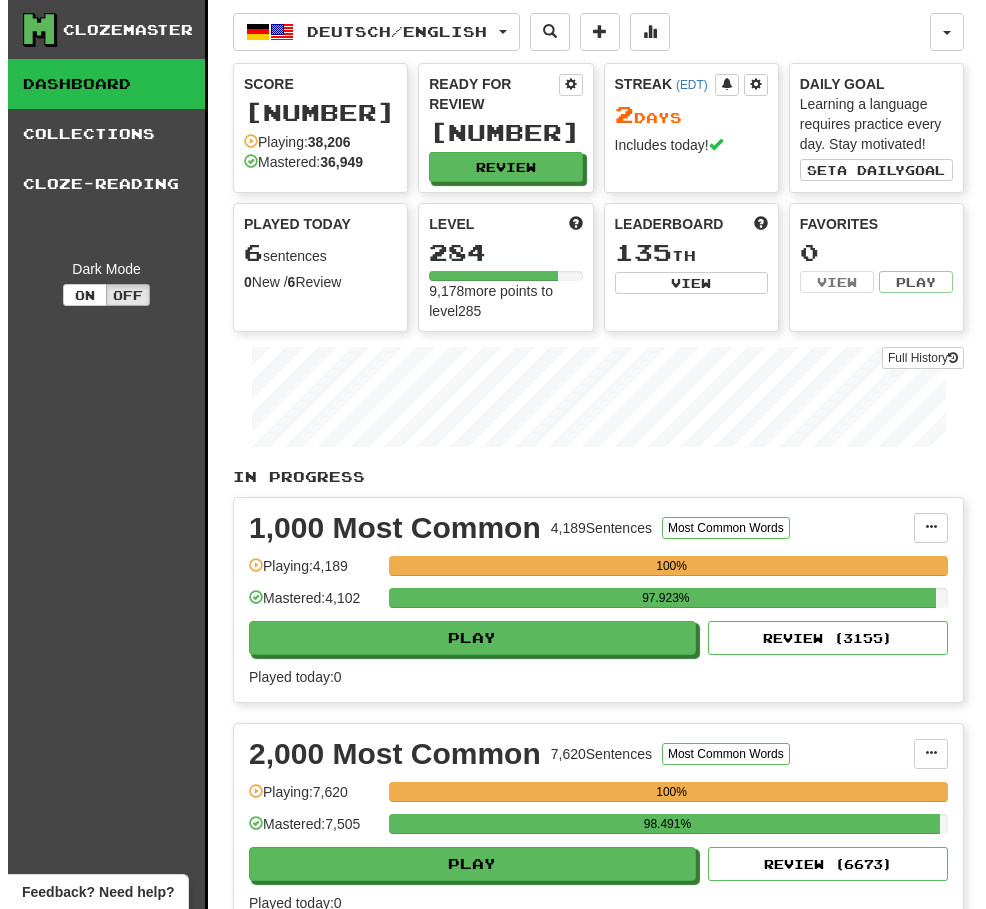 scroll, scrollTop: 0, scrollLeft: 0, axis: both 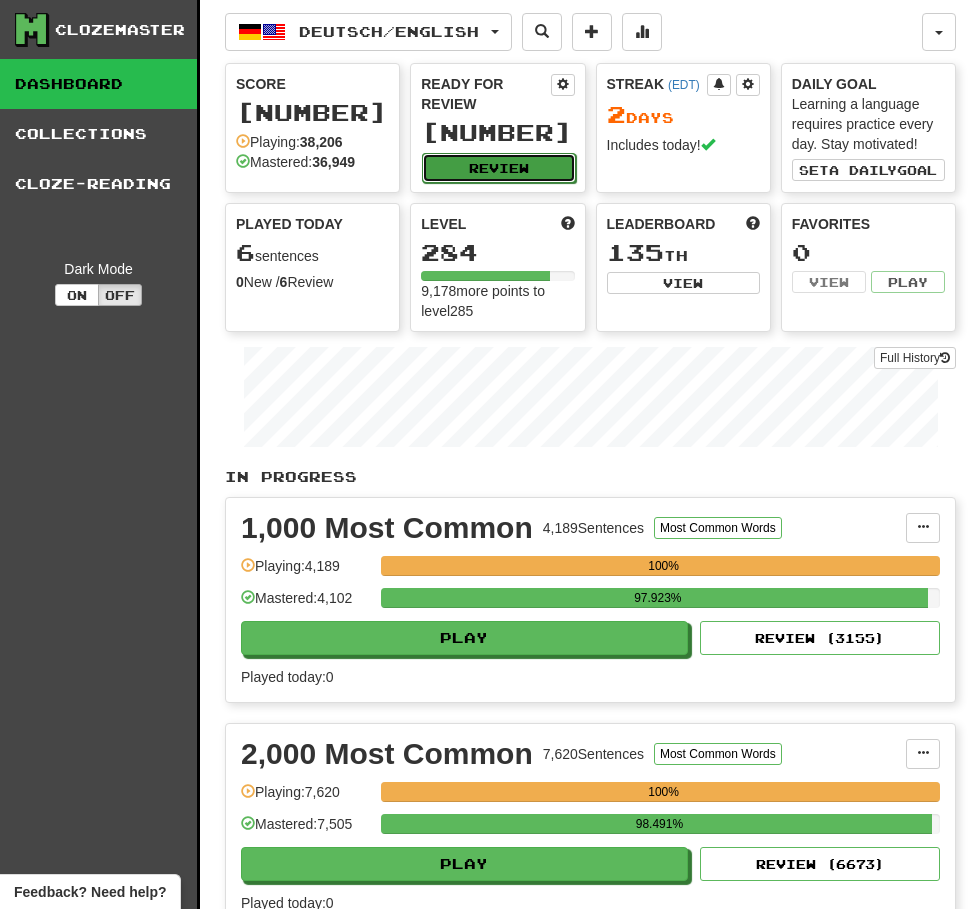 click on "Review" at bounding box center (498, 168) 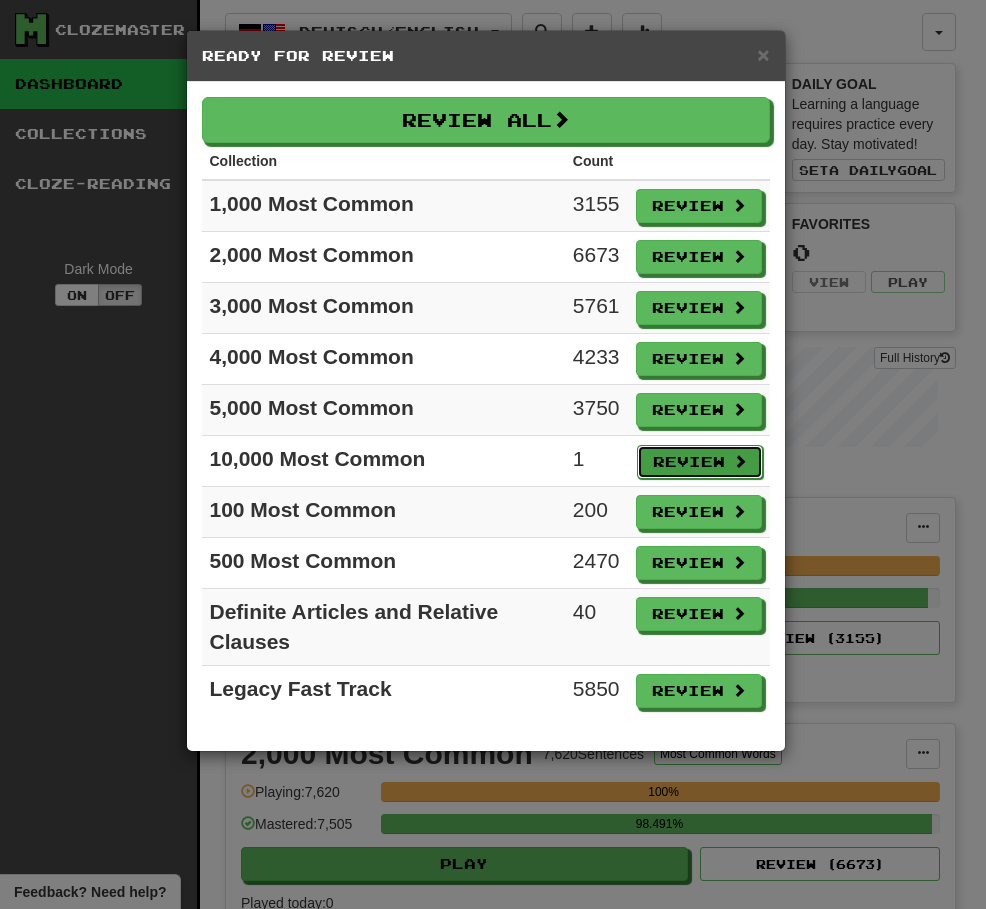 click on "Review" at bounding box center [700, 462] 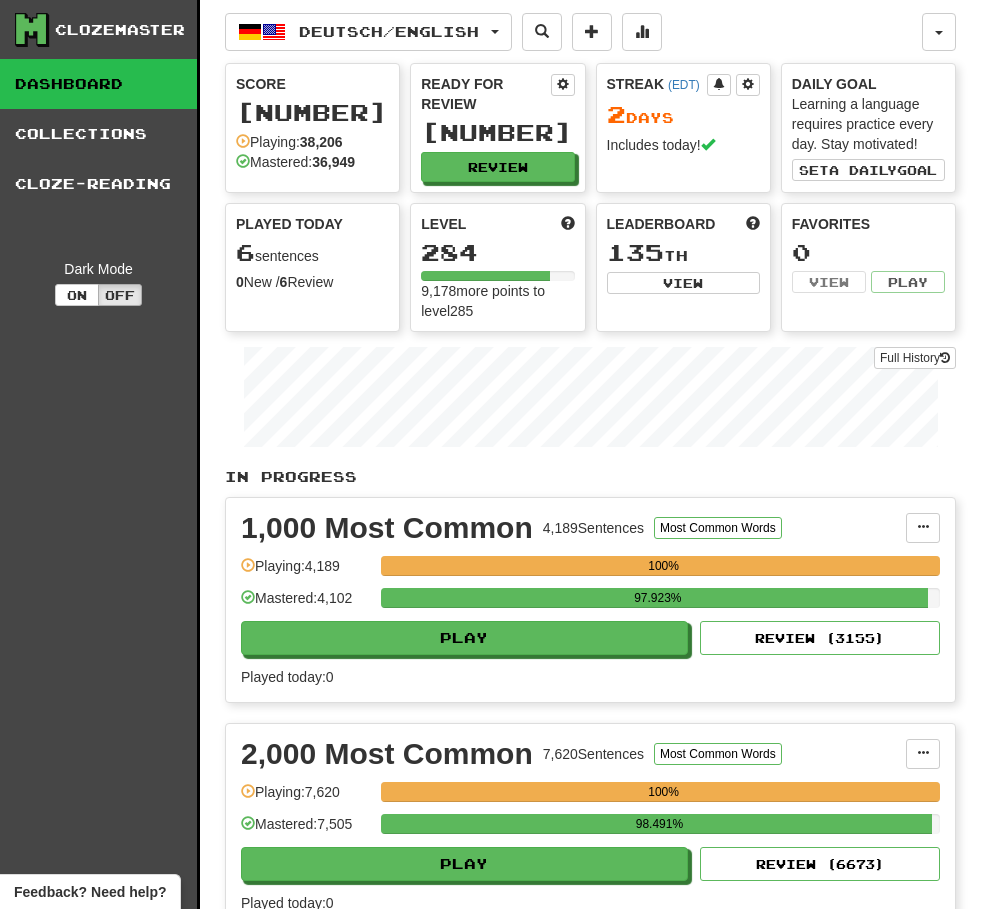 select on "**" 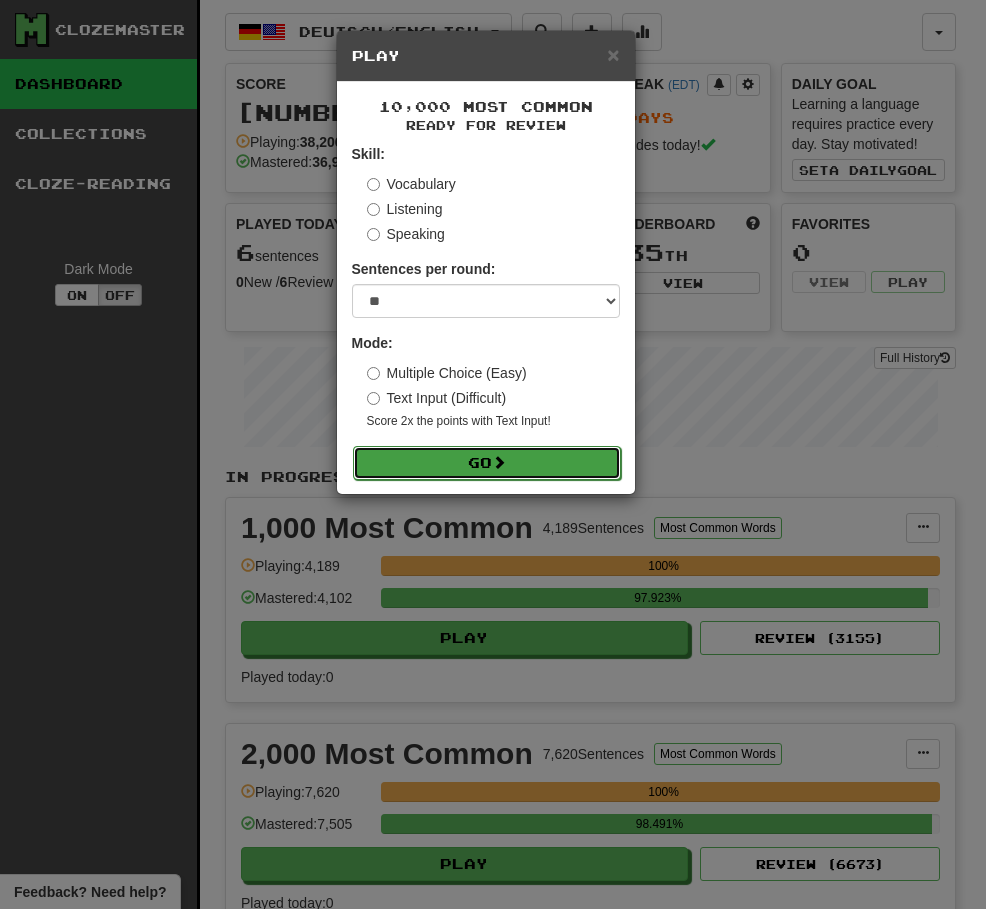 click on "Go" at bounding box center [487, 463] 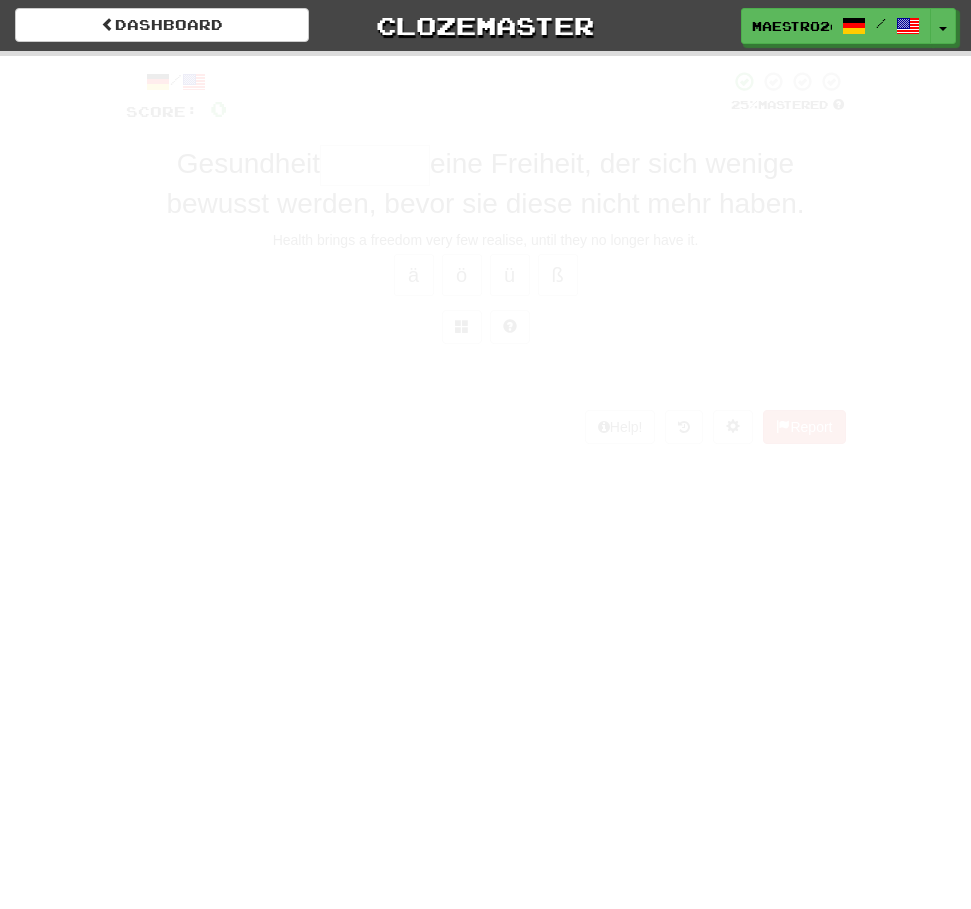 scroll, scrollTop: 0, scrollLeft: 0, axis: both 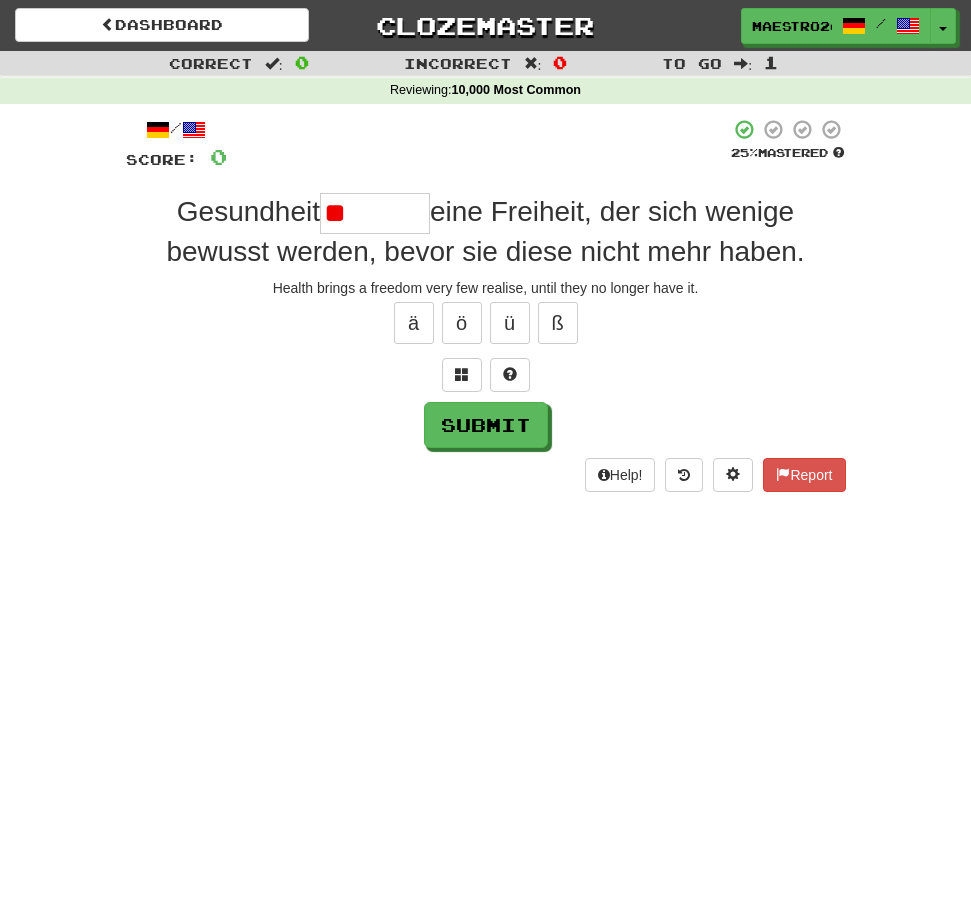 type on "*" 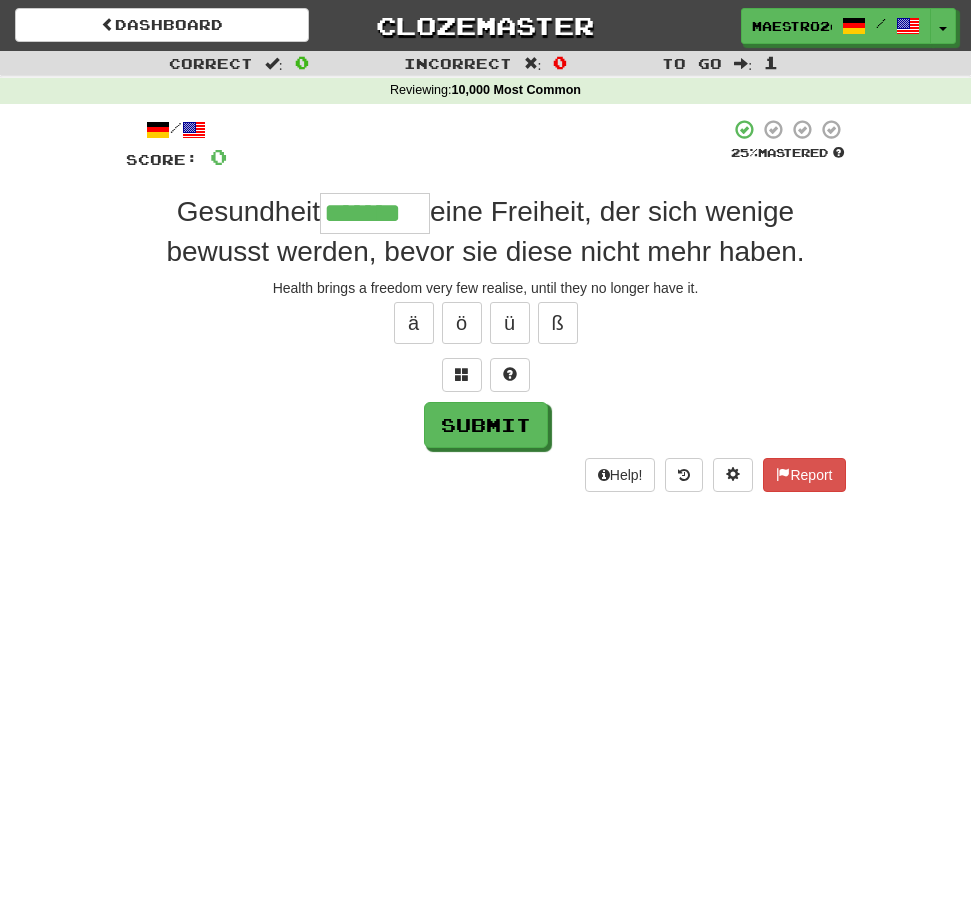 type on "*******" 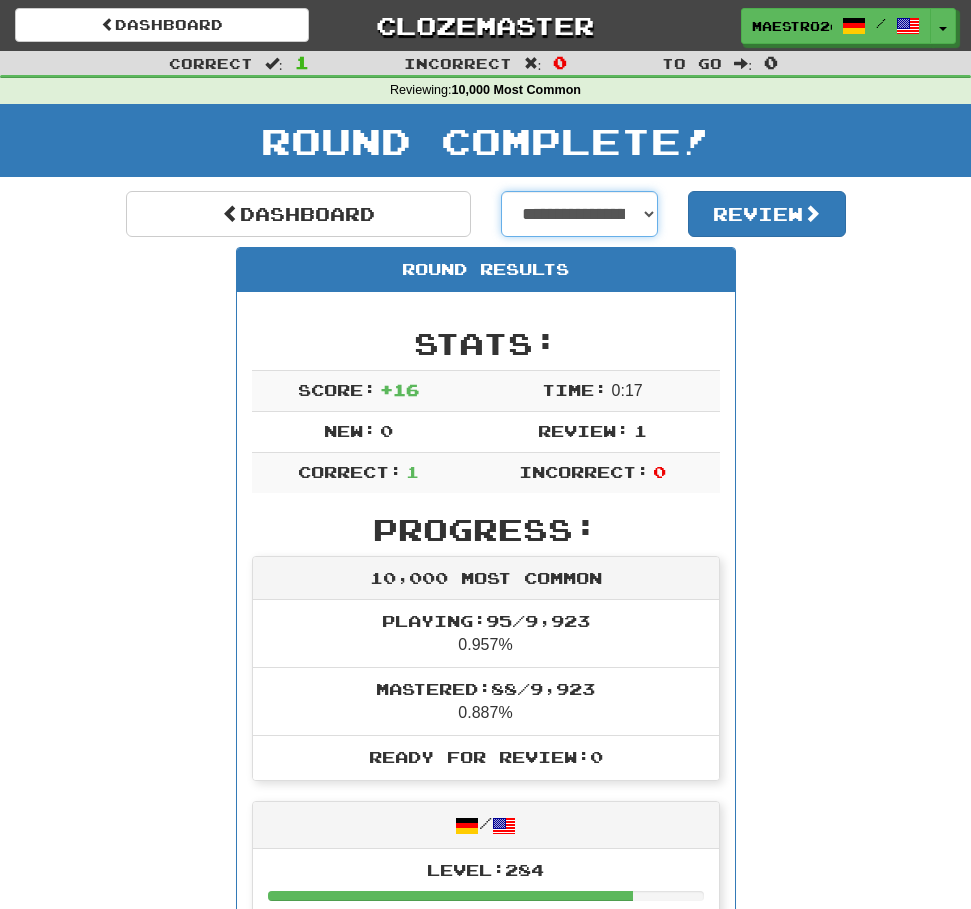 click on "**********" at bounding box center (580, 214) 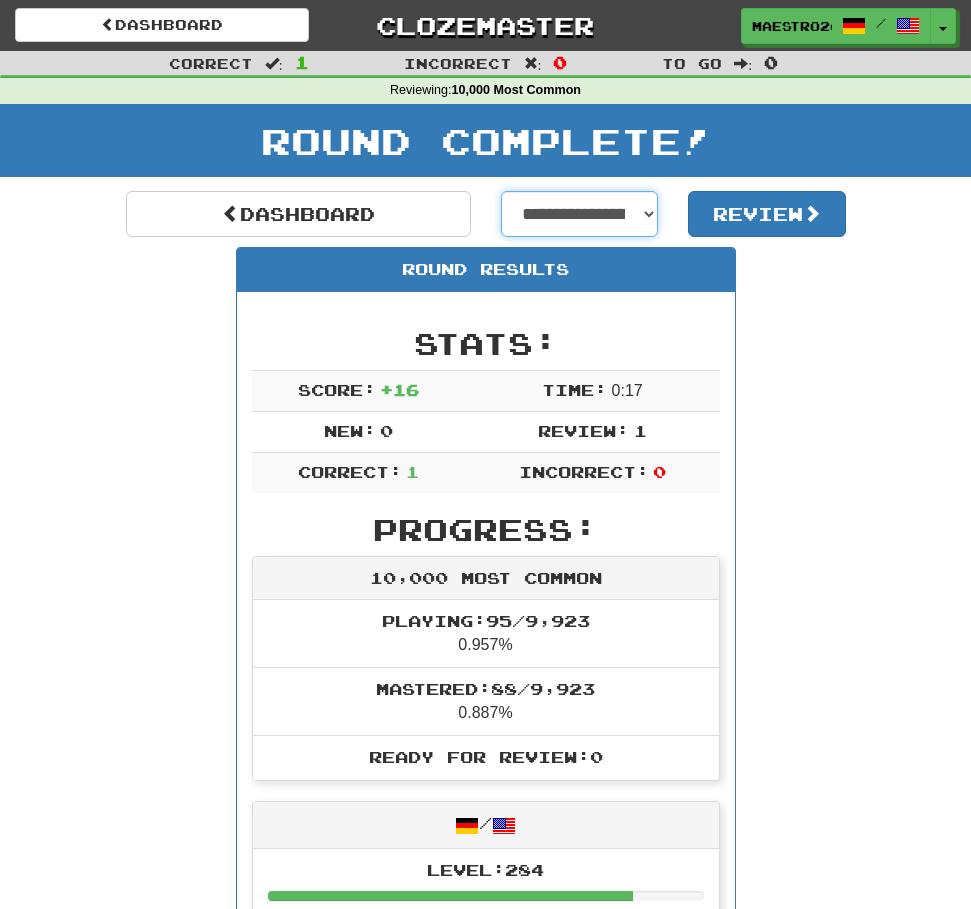 select on "**********" 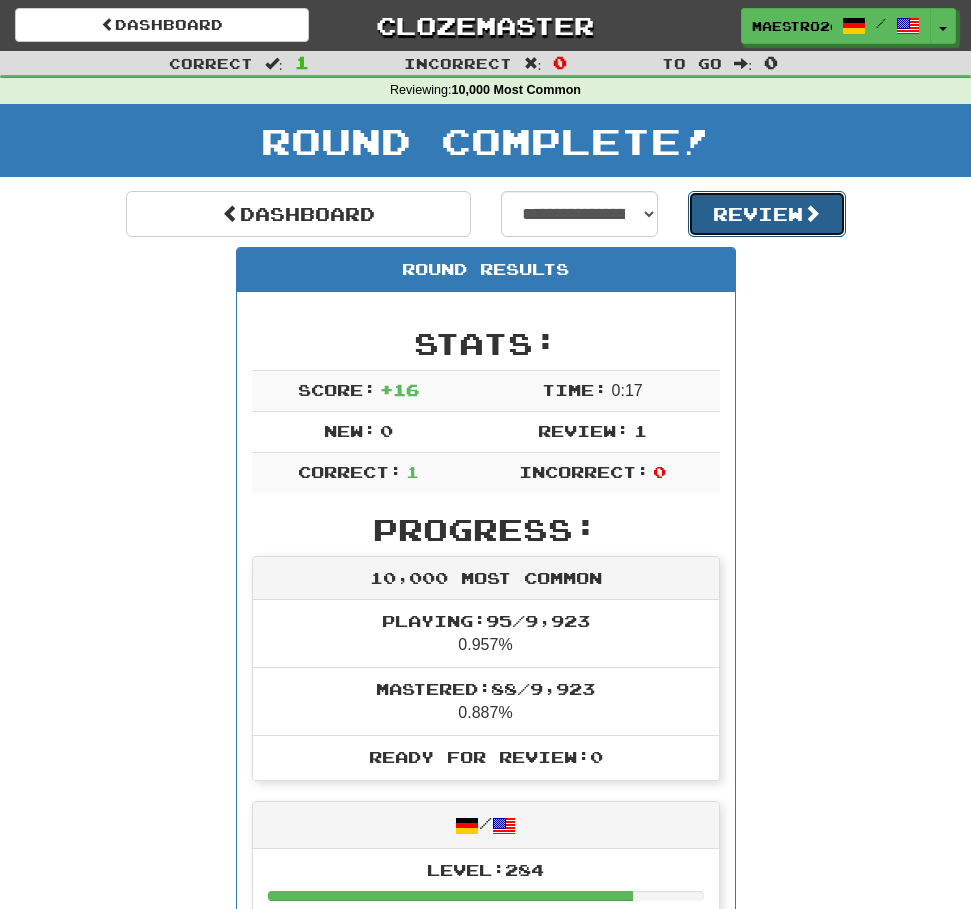 click on "Review" at bounding box center [767, 214] 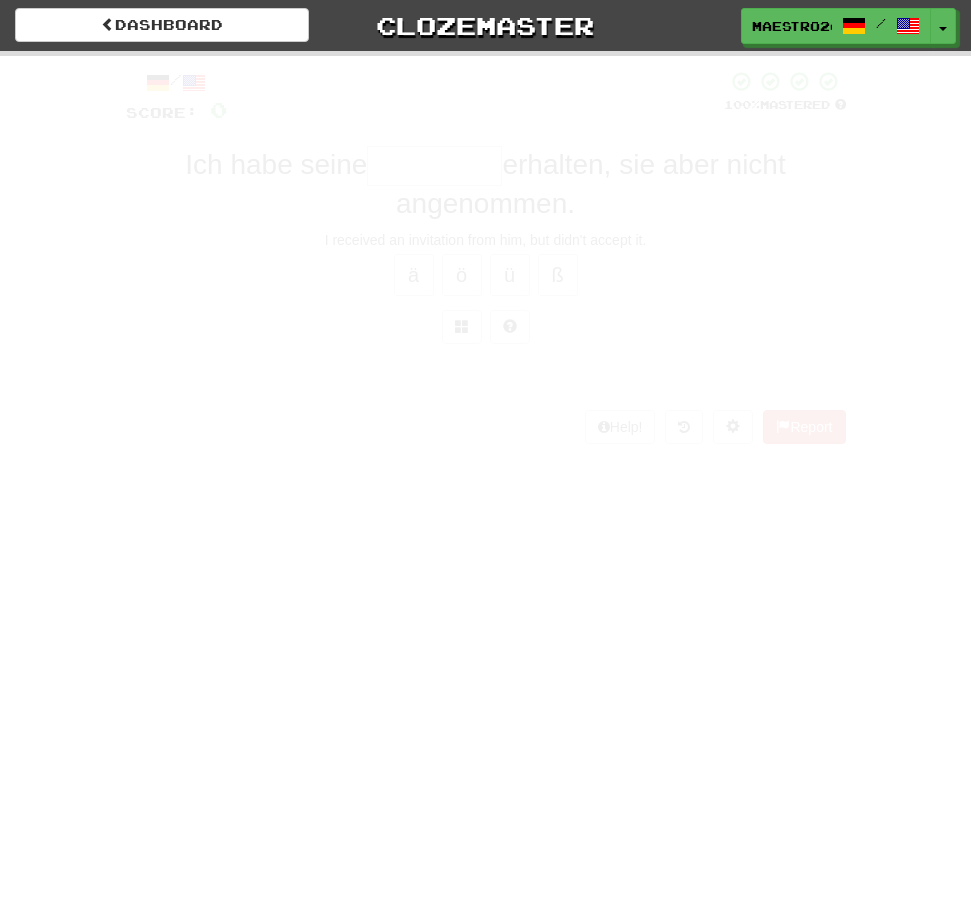 scroll, scrollTop: 0, scrollLeft: 0, axis: both 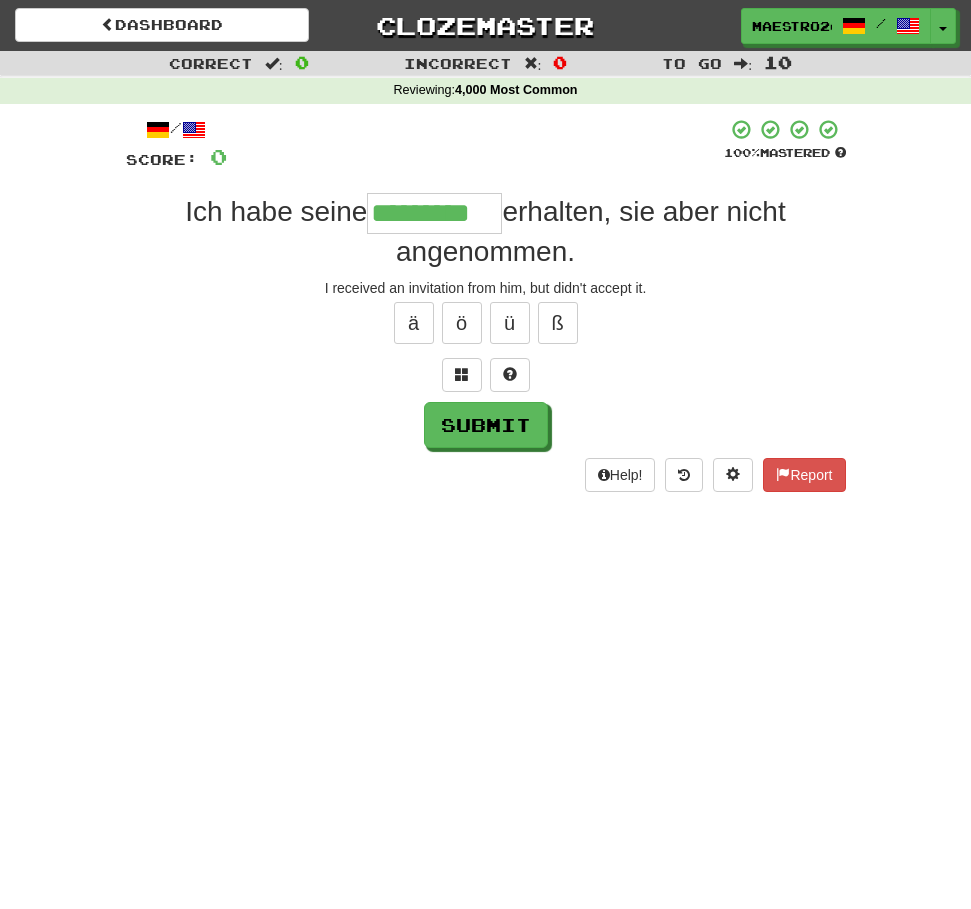 type on "*********" 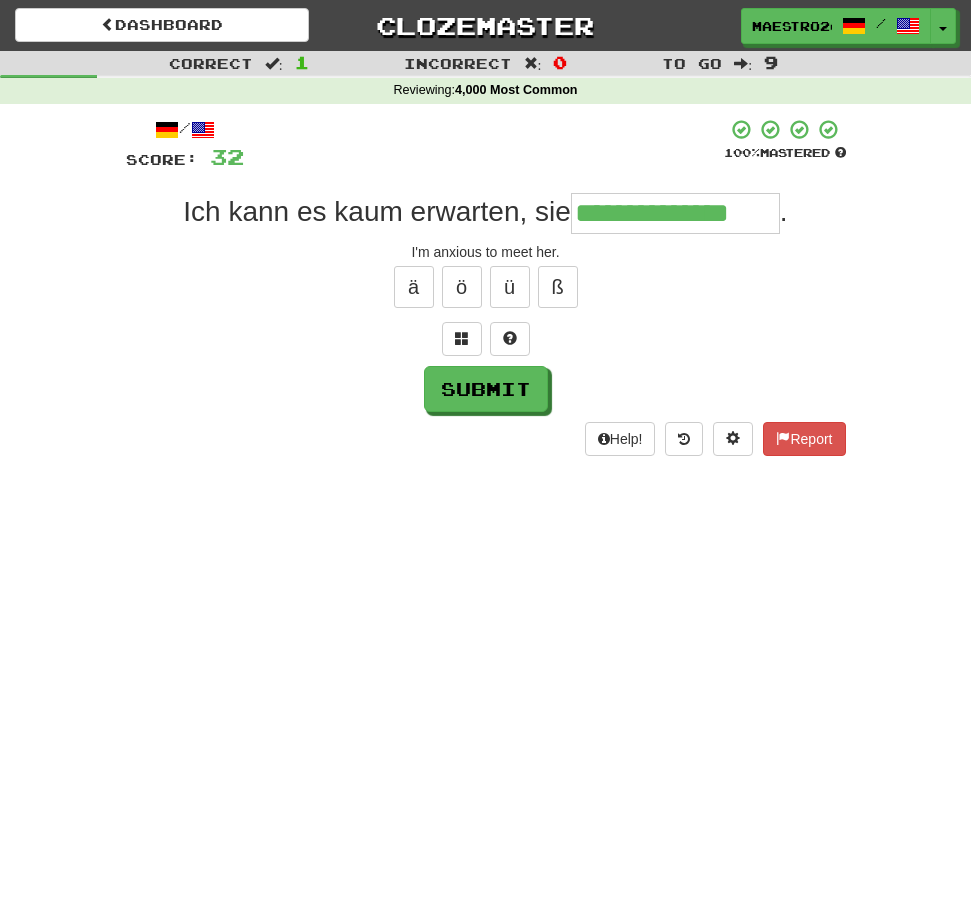 type on "**********" 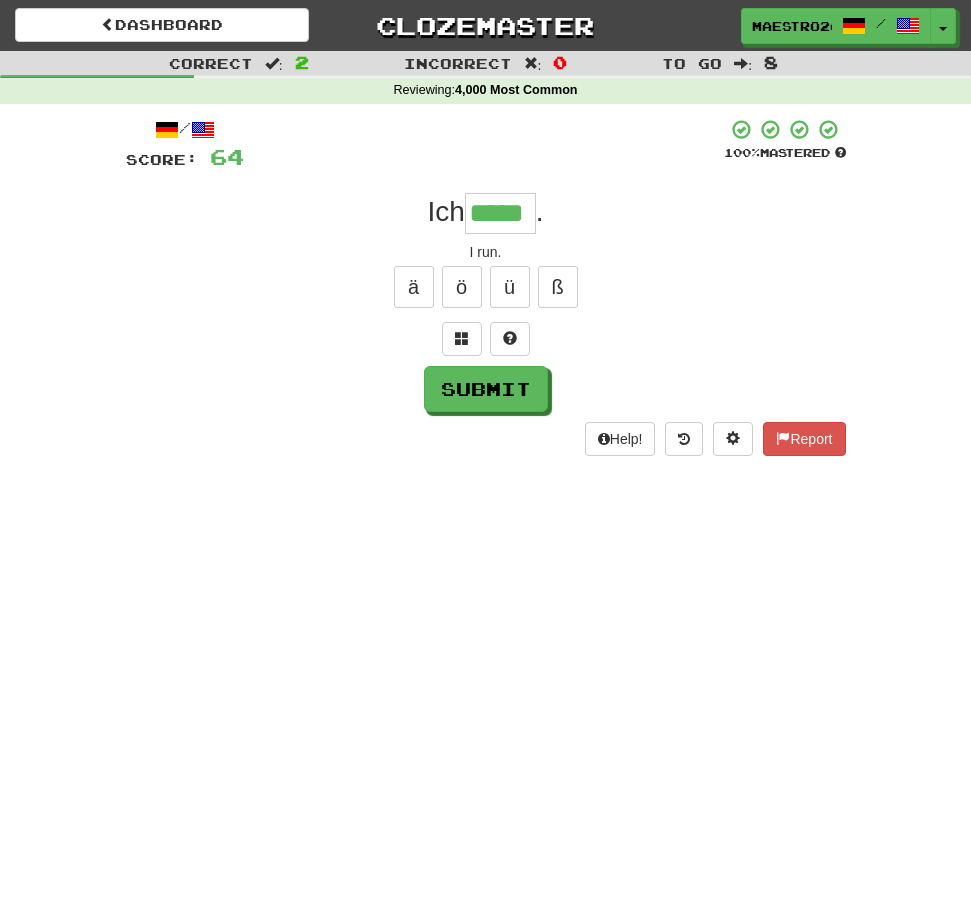 type on "*****" 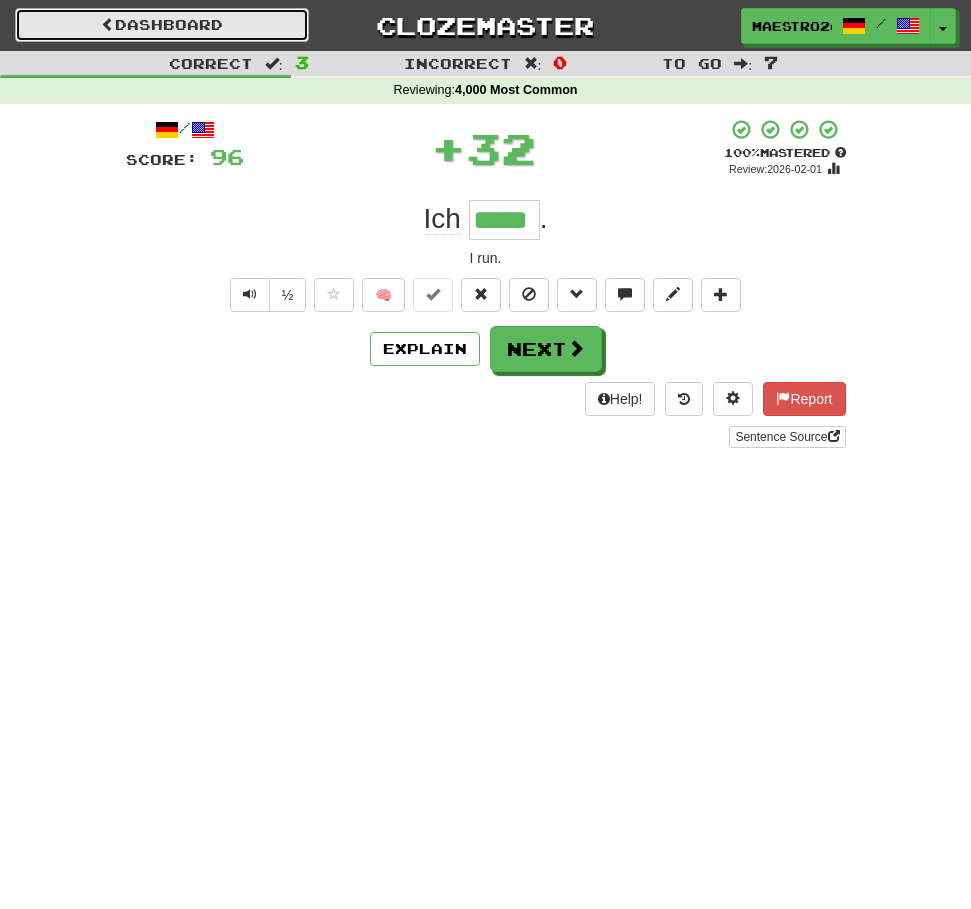 click on "Dashboard" at bounding box center (162, 25) 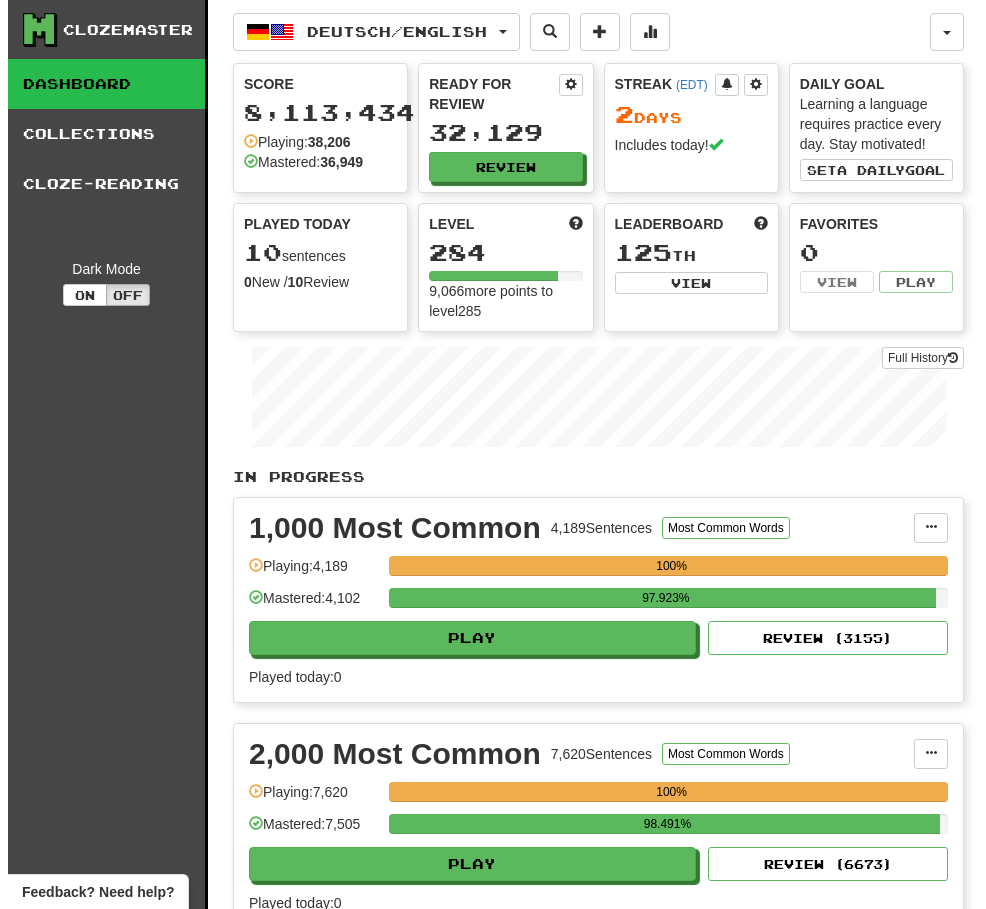 scroll, scrollTop: 0, scrollLeft: 0, axis: both 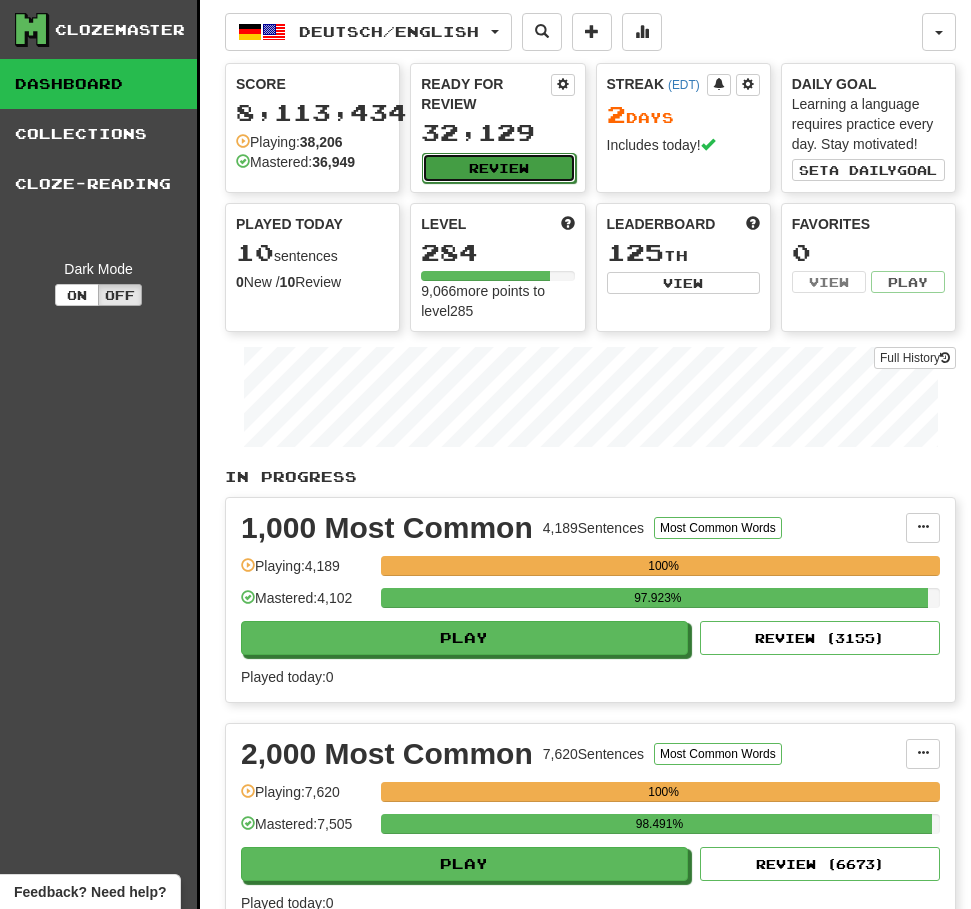 click on "Review" at bounding box center [498, 168] 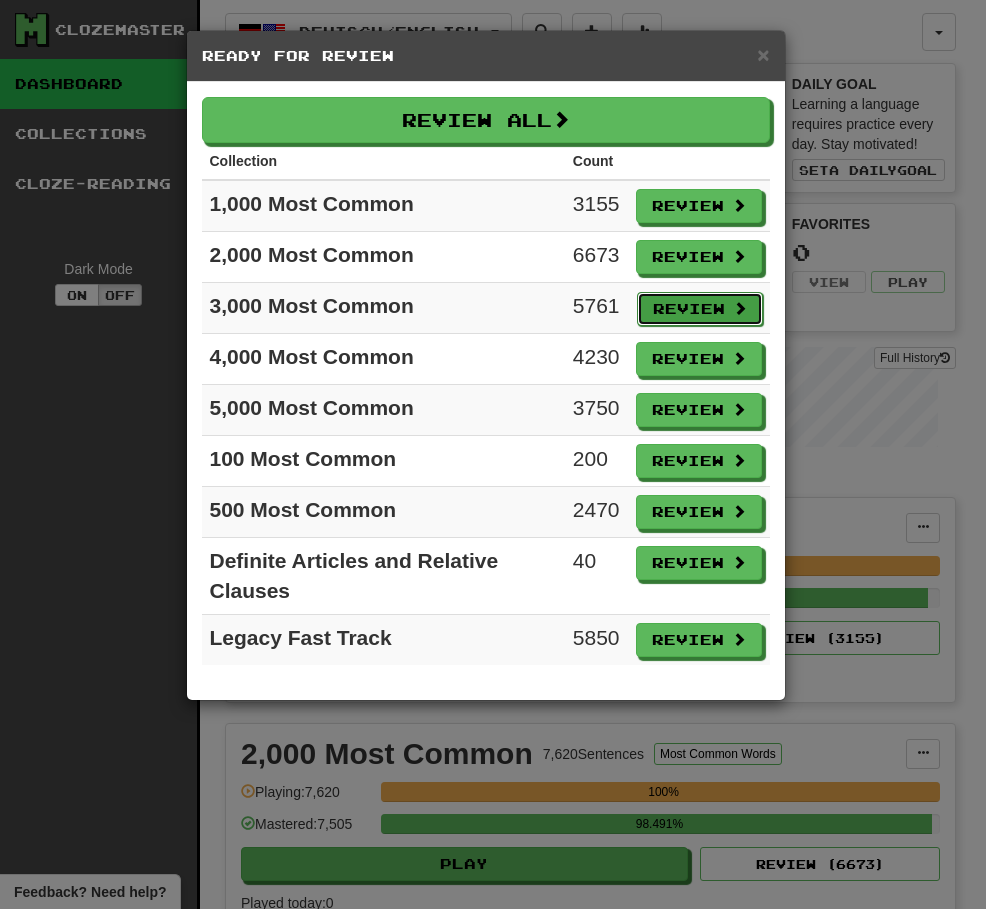 click on "Review" at bounding box center (700, 309) 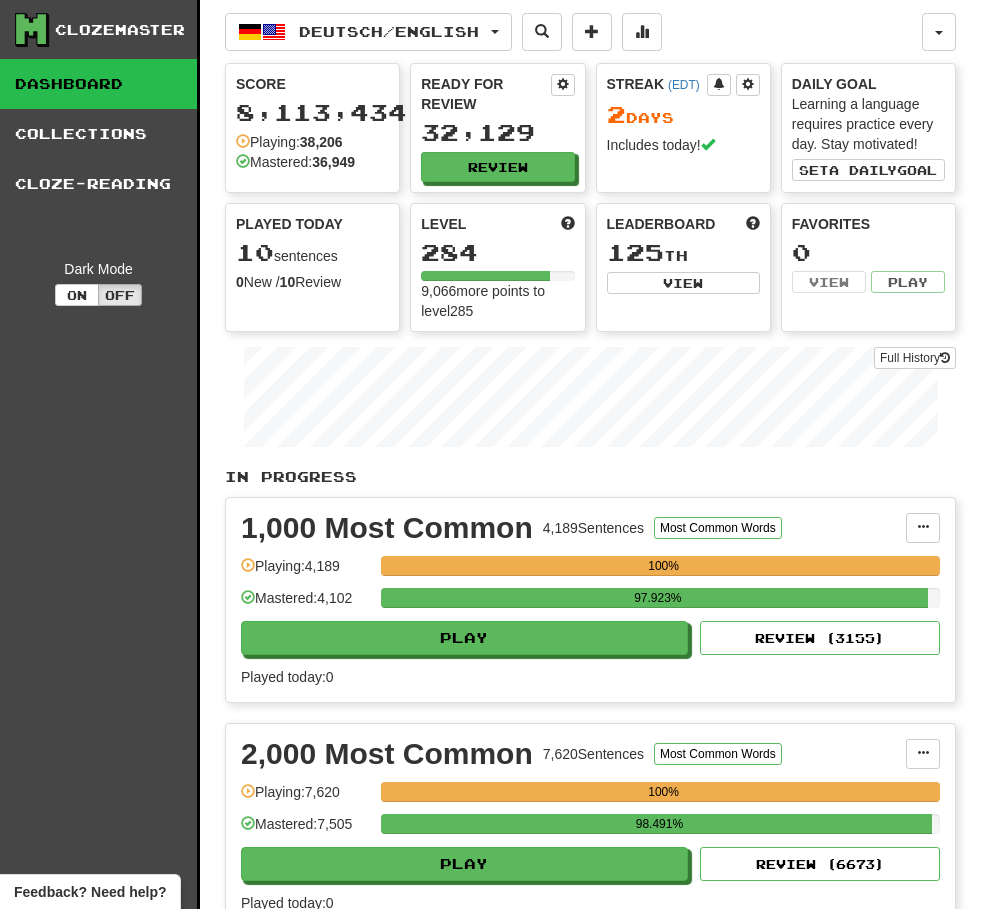 select on "**" 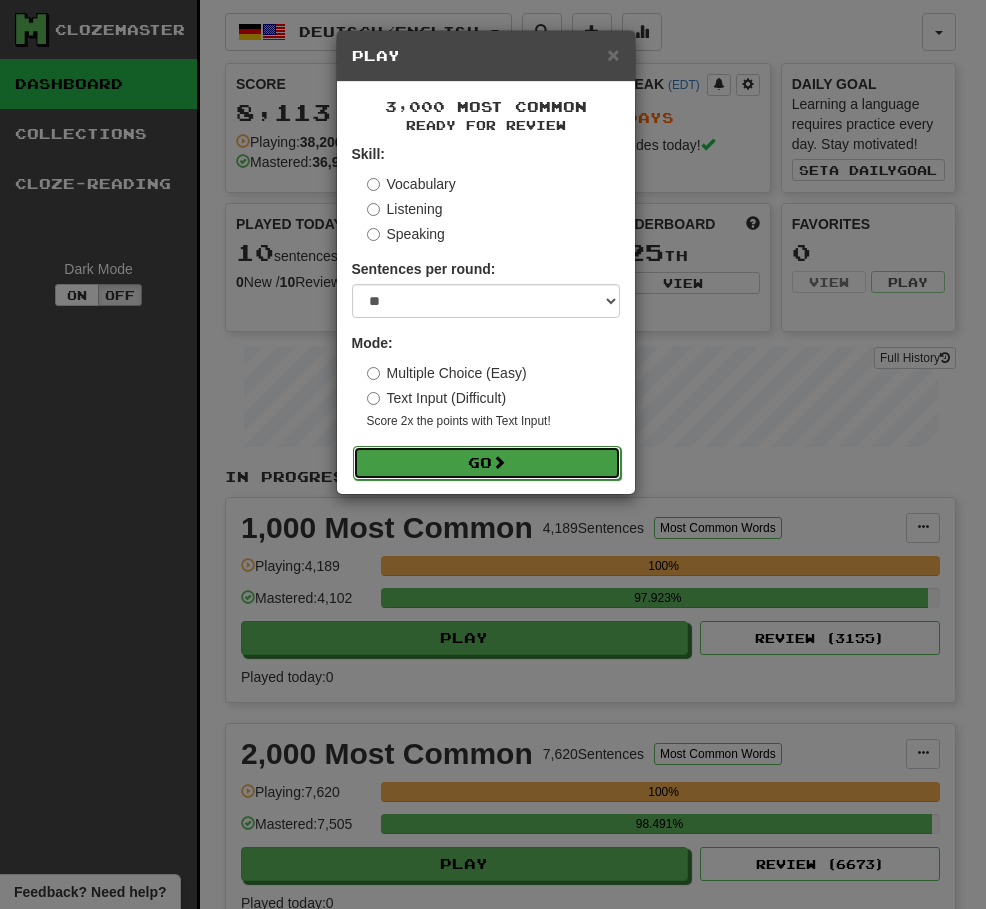 click on "Go" at bounding box center [487, 463] 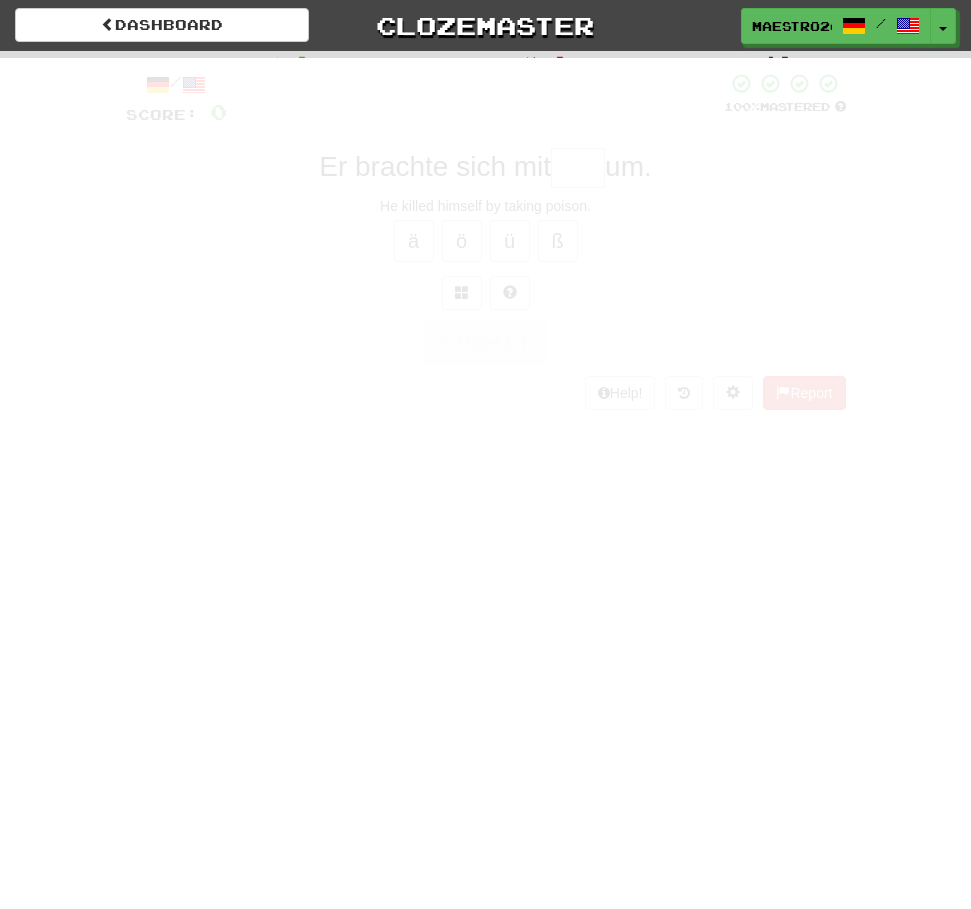 scroll, scrollTop: 0, scrollLeft: 0, axis: both 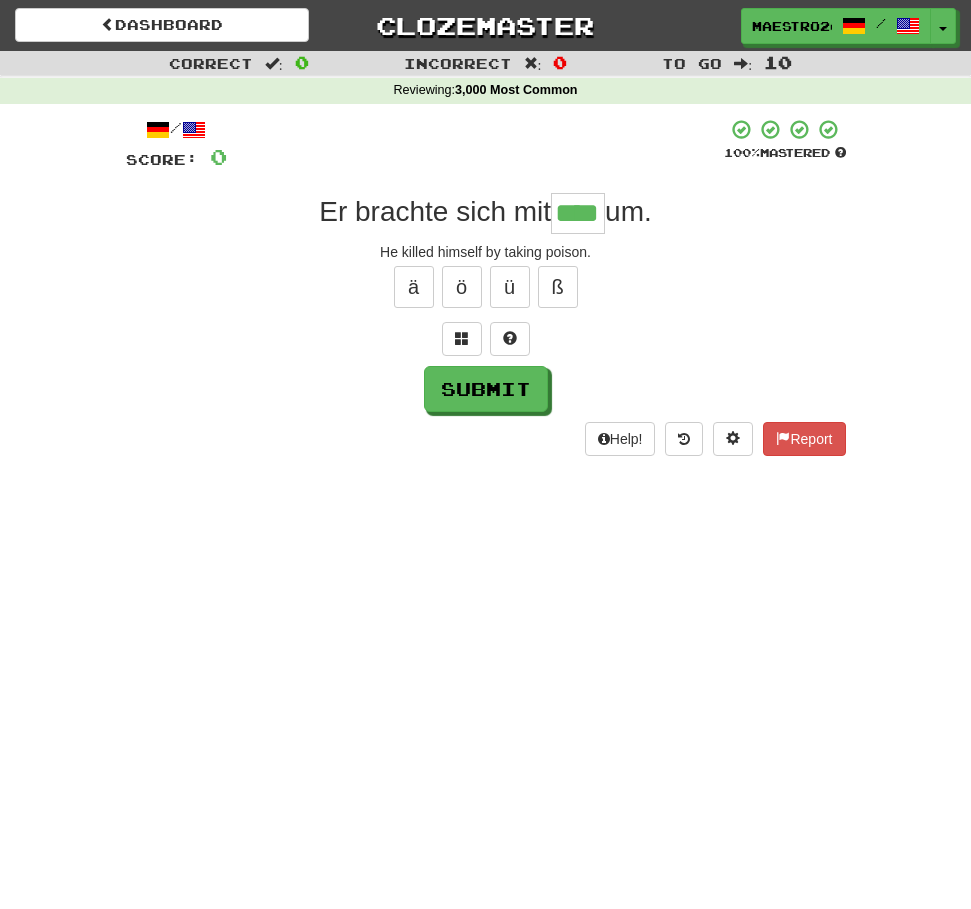 type on "****" 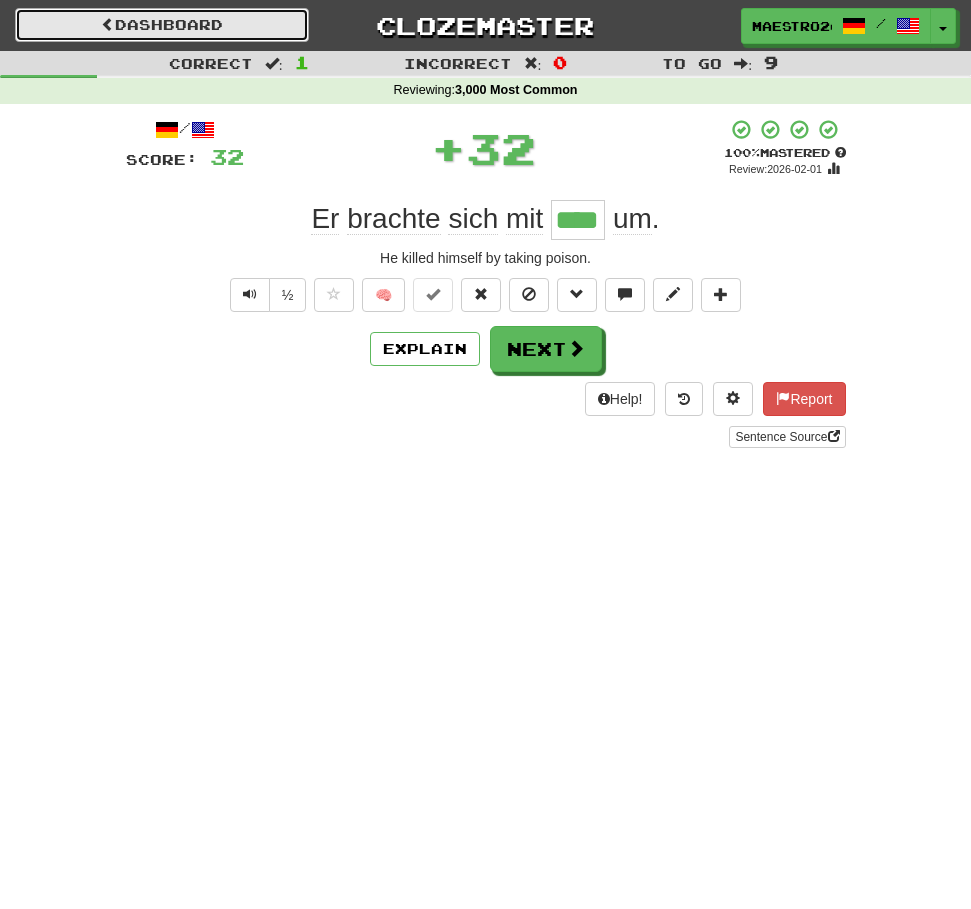 click on "Dashboard" at bounding box center (162, 25) 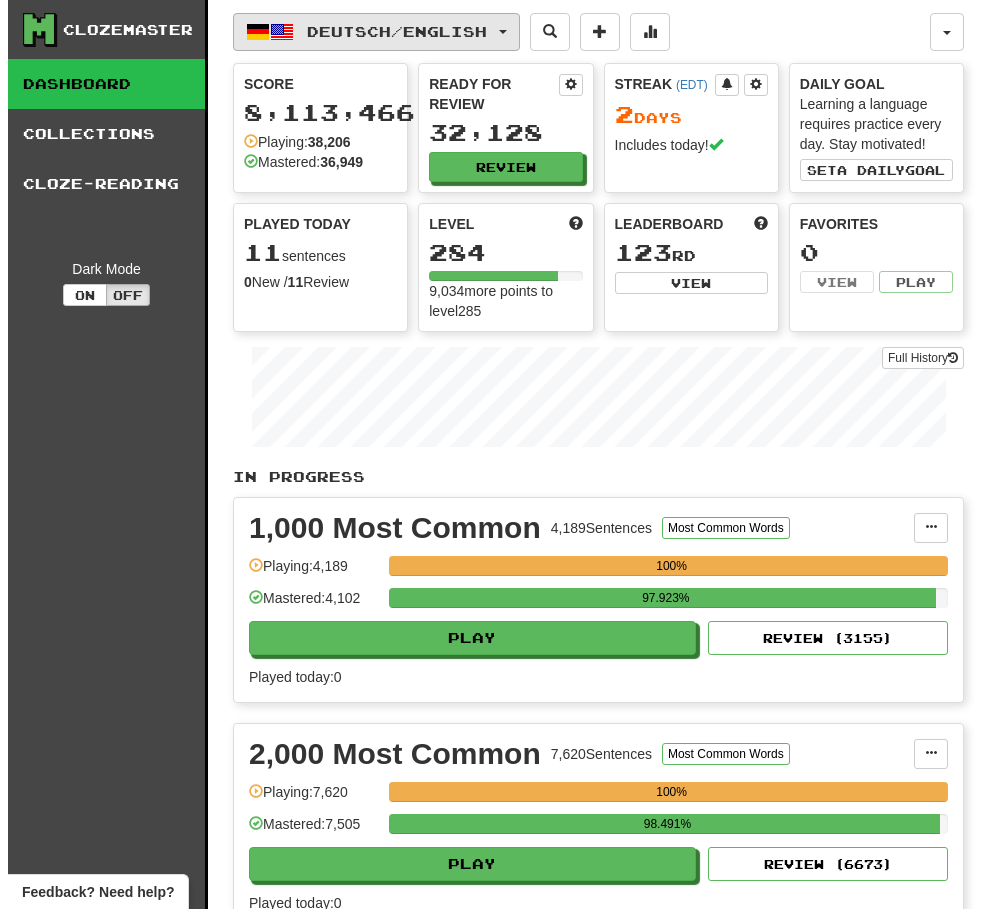 scroll, scrollTop: 0, scrollLeft: 0, axis: both 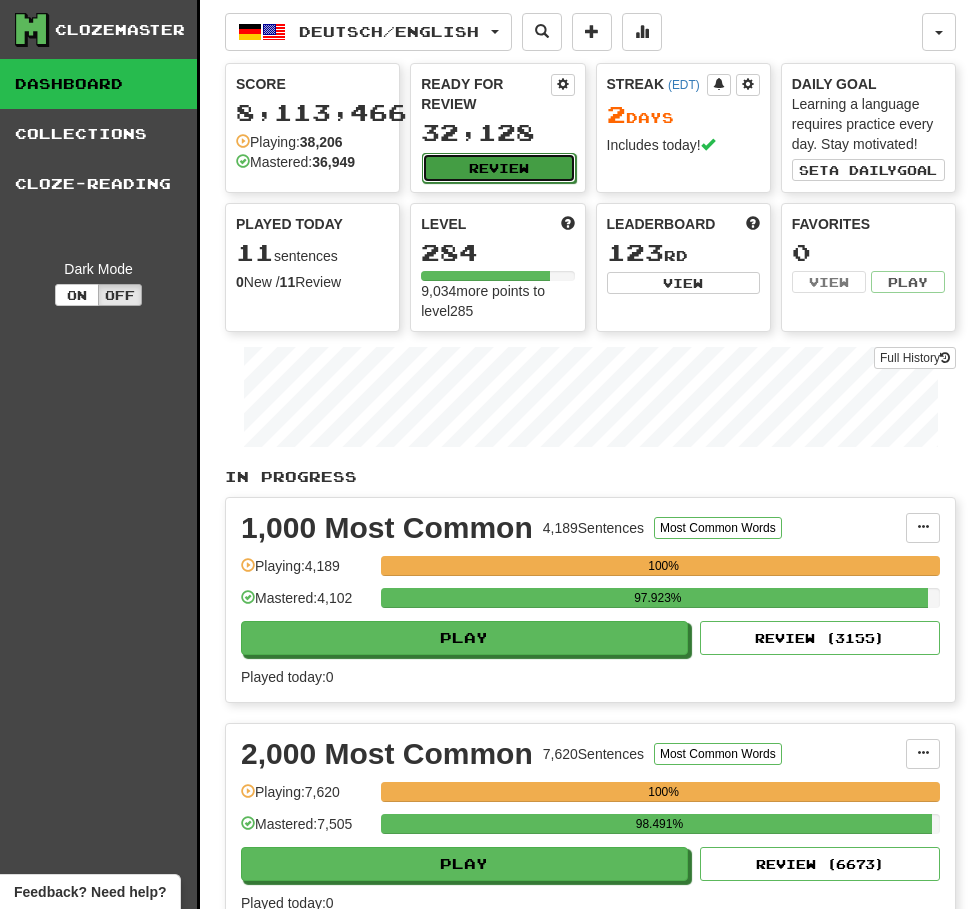 click on "Review" at bounding box center (498, 168) 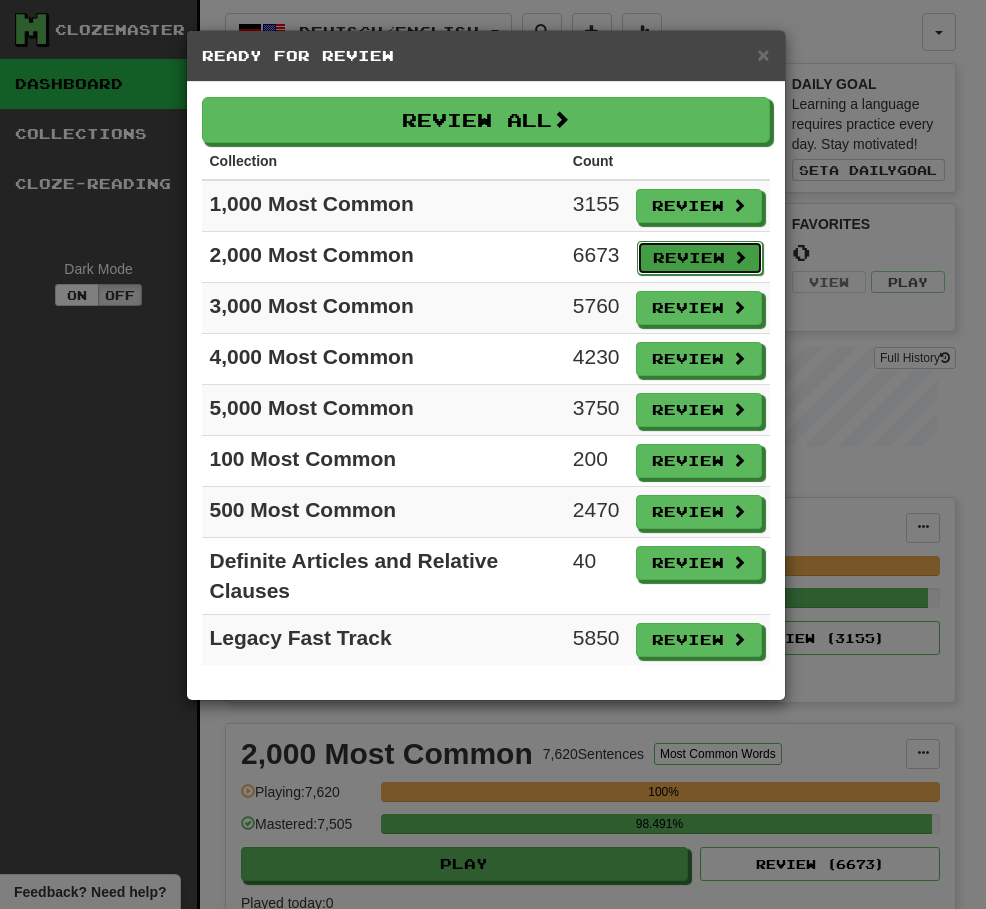 click on "Review" at bounding box center [700, 258] 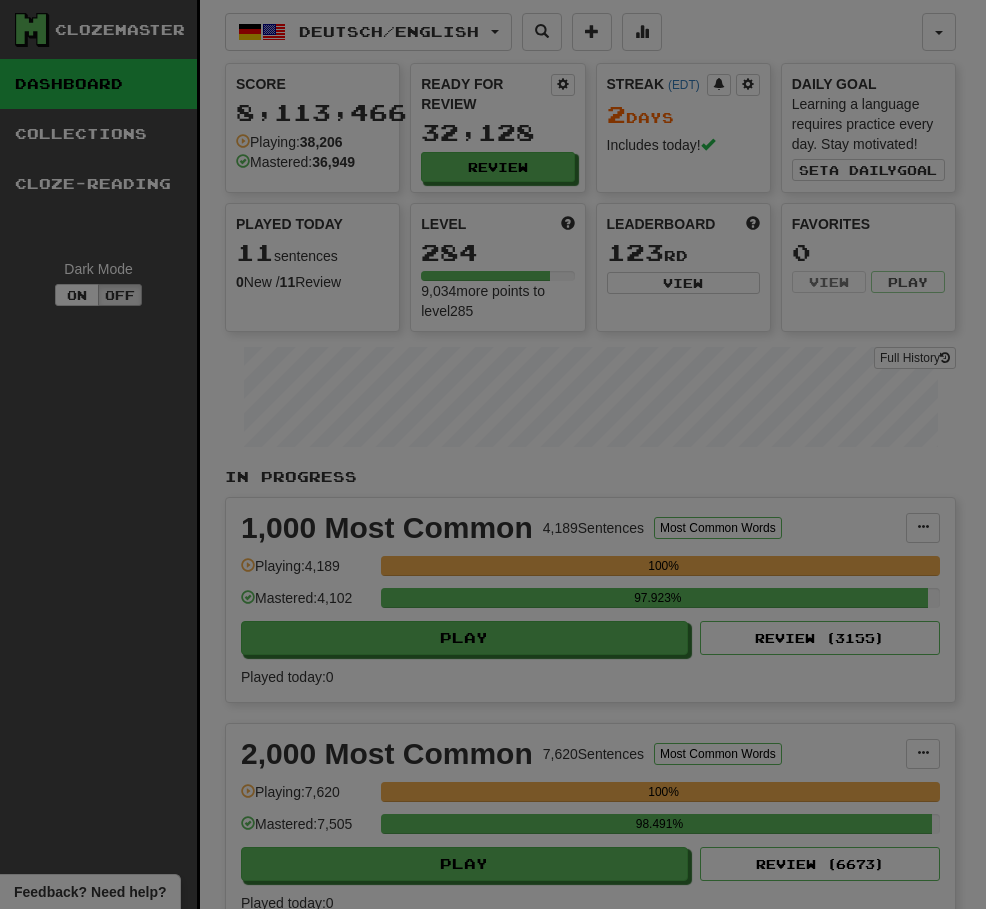 select on "**" 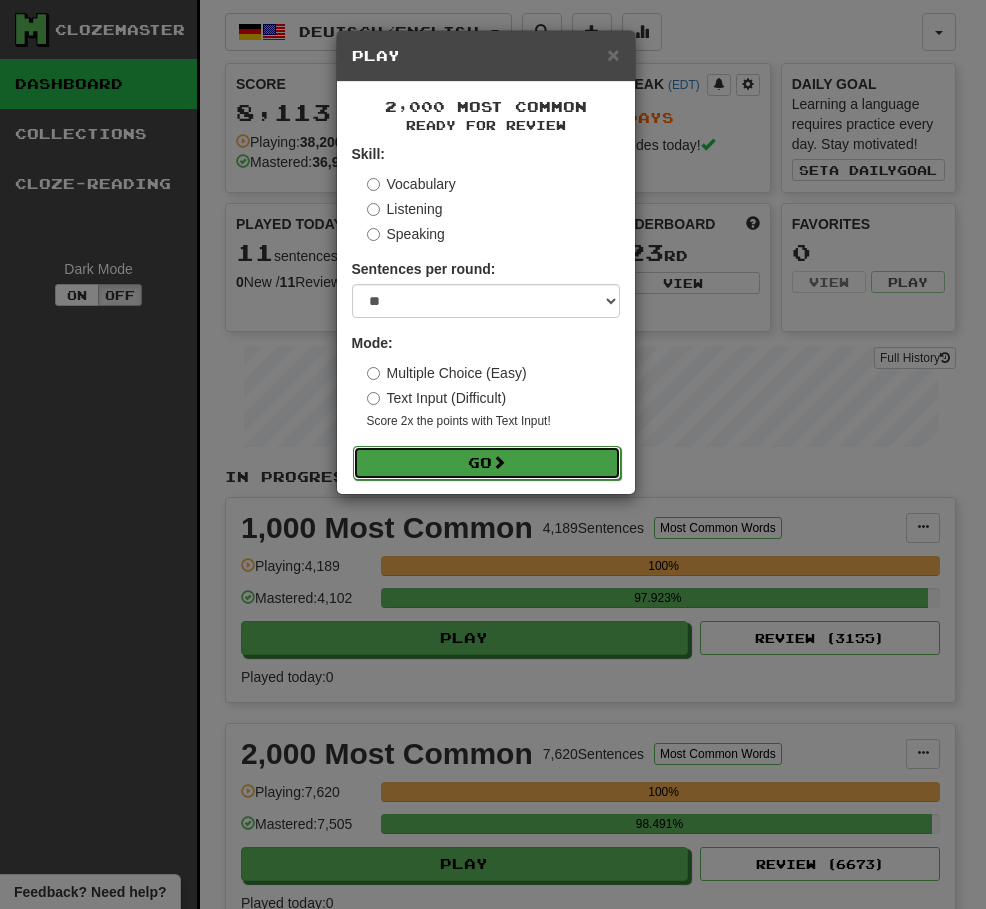 click on "Go" at bounding box center (487, 463) 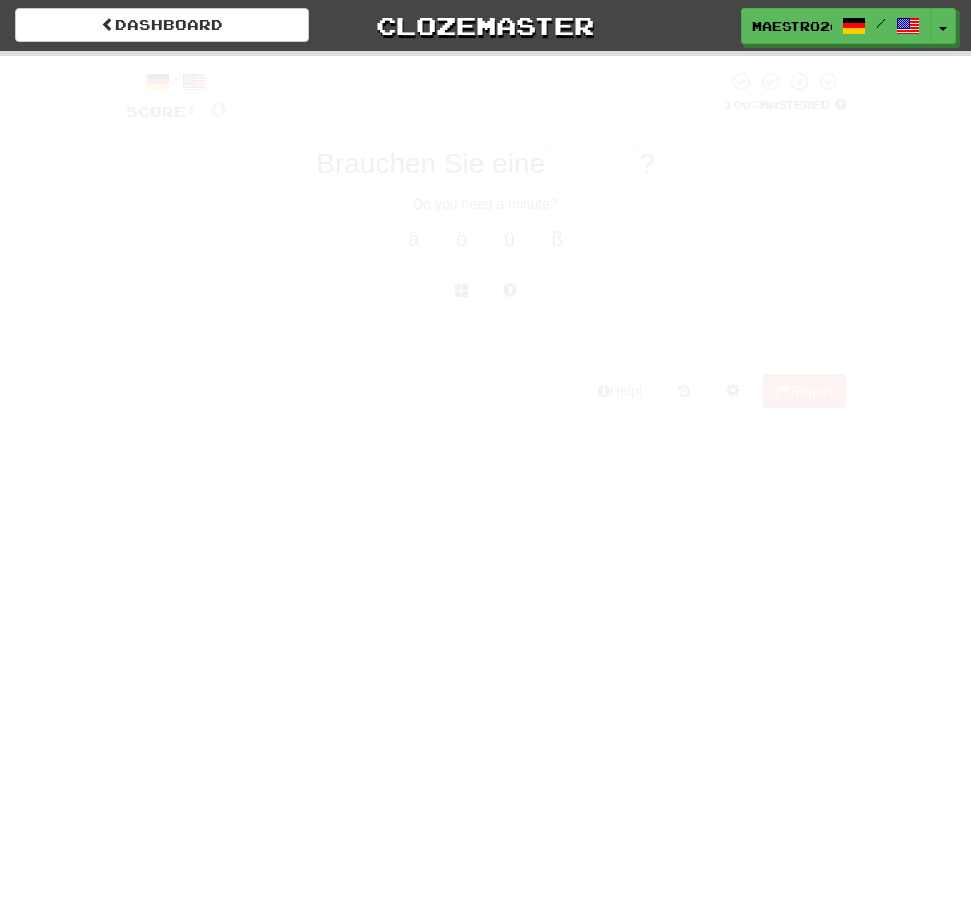 scroll, scrollTop: 0, scrollLeft: 0, axis: both 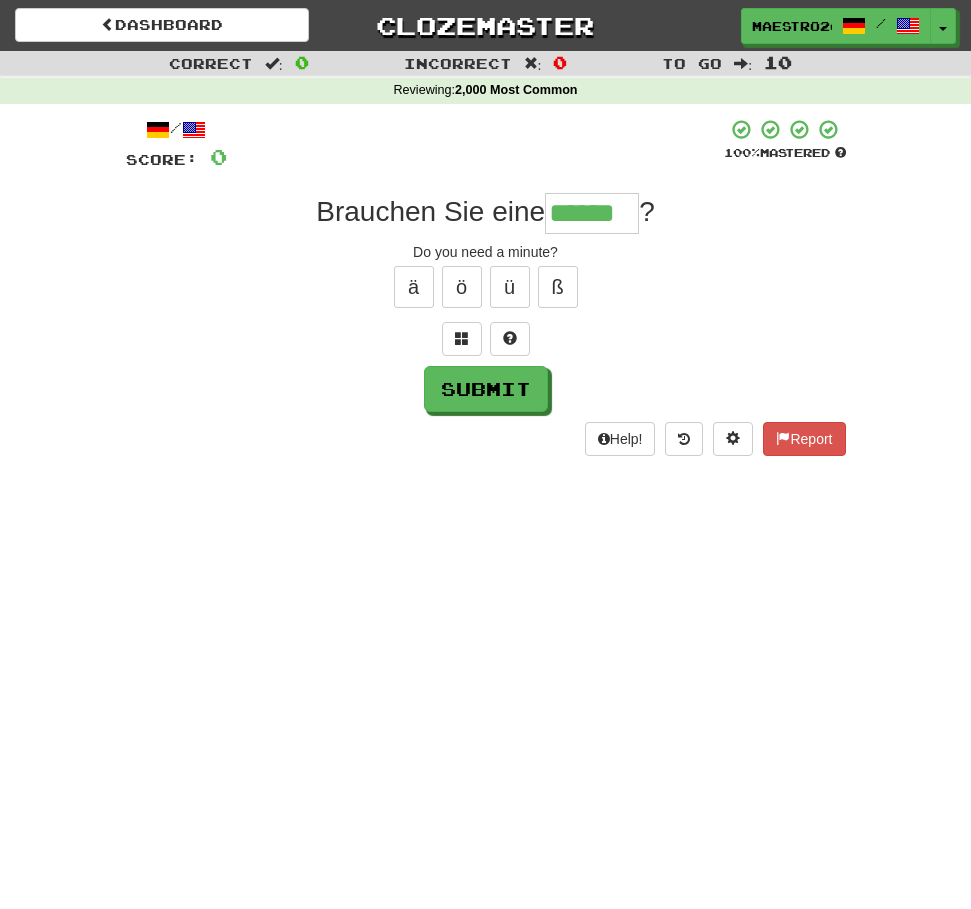 type on "******" 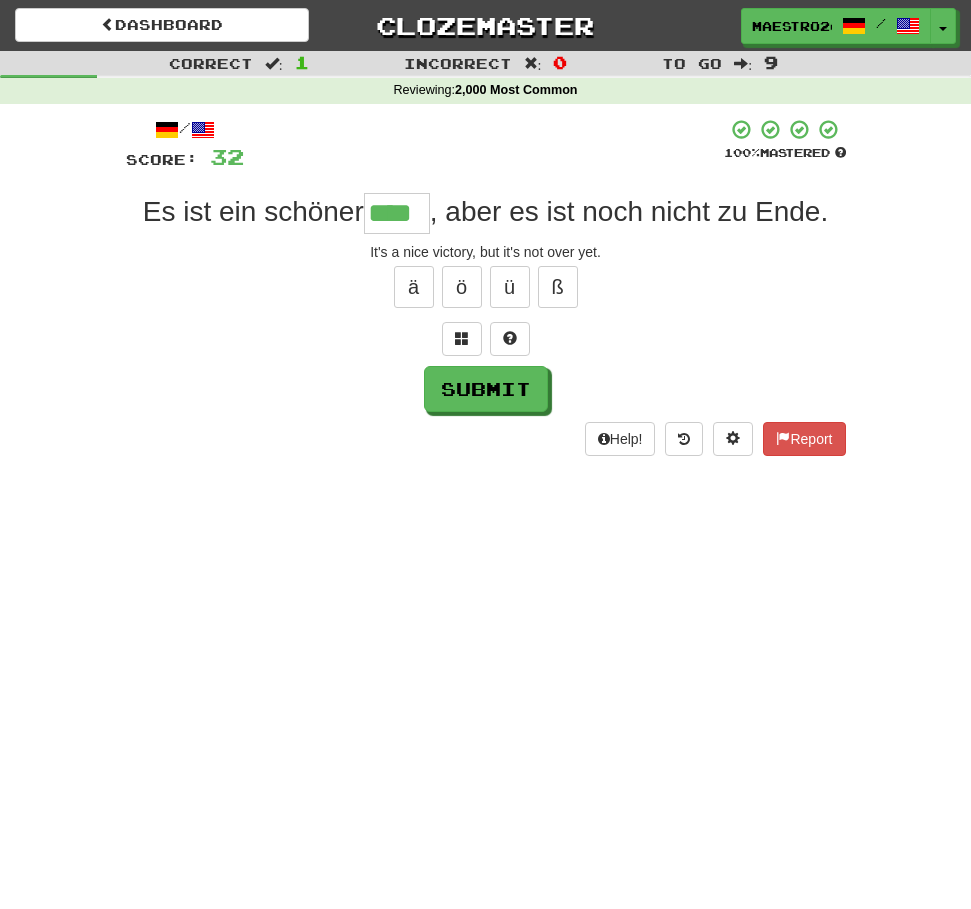 type on "****" 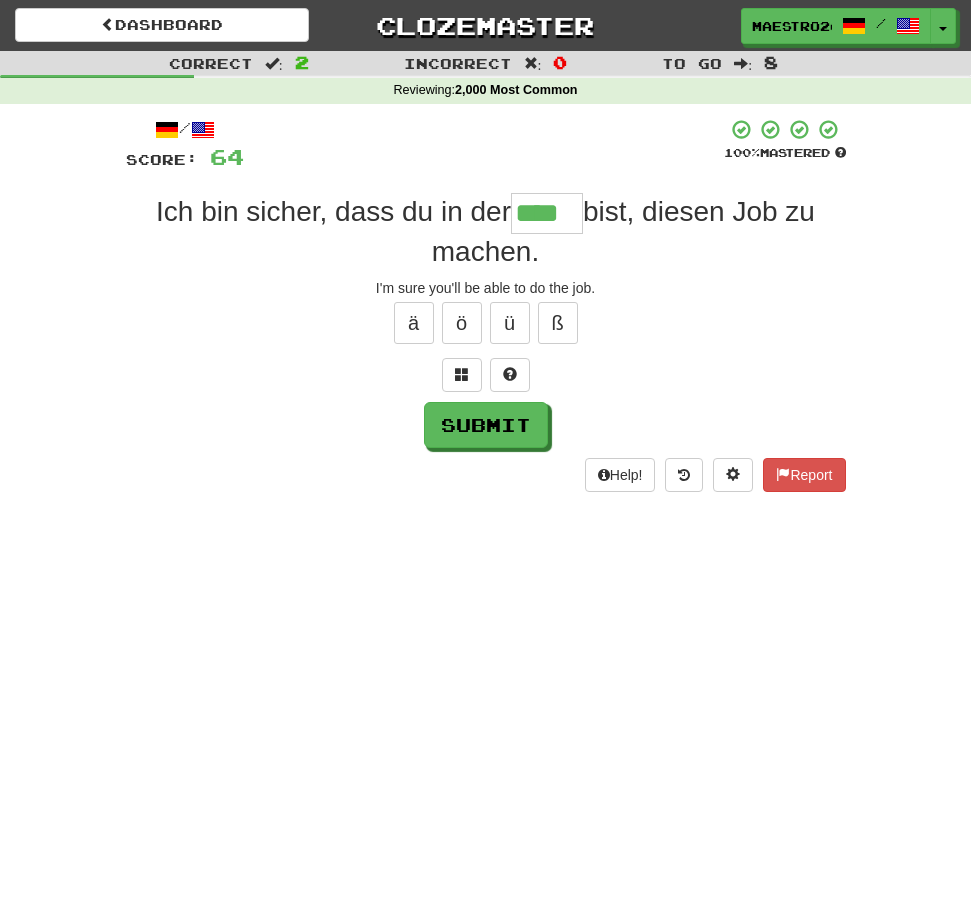 type on "****" 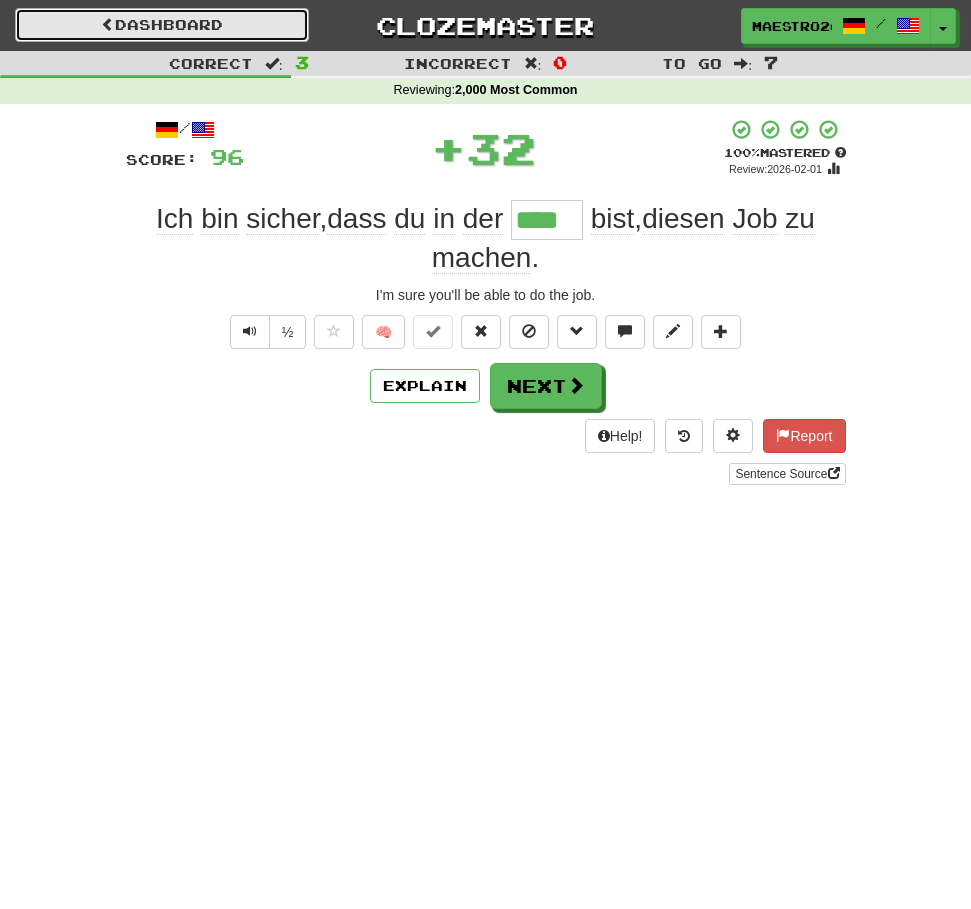 click on "Dashboard" at bounding box center (162, 25) 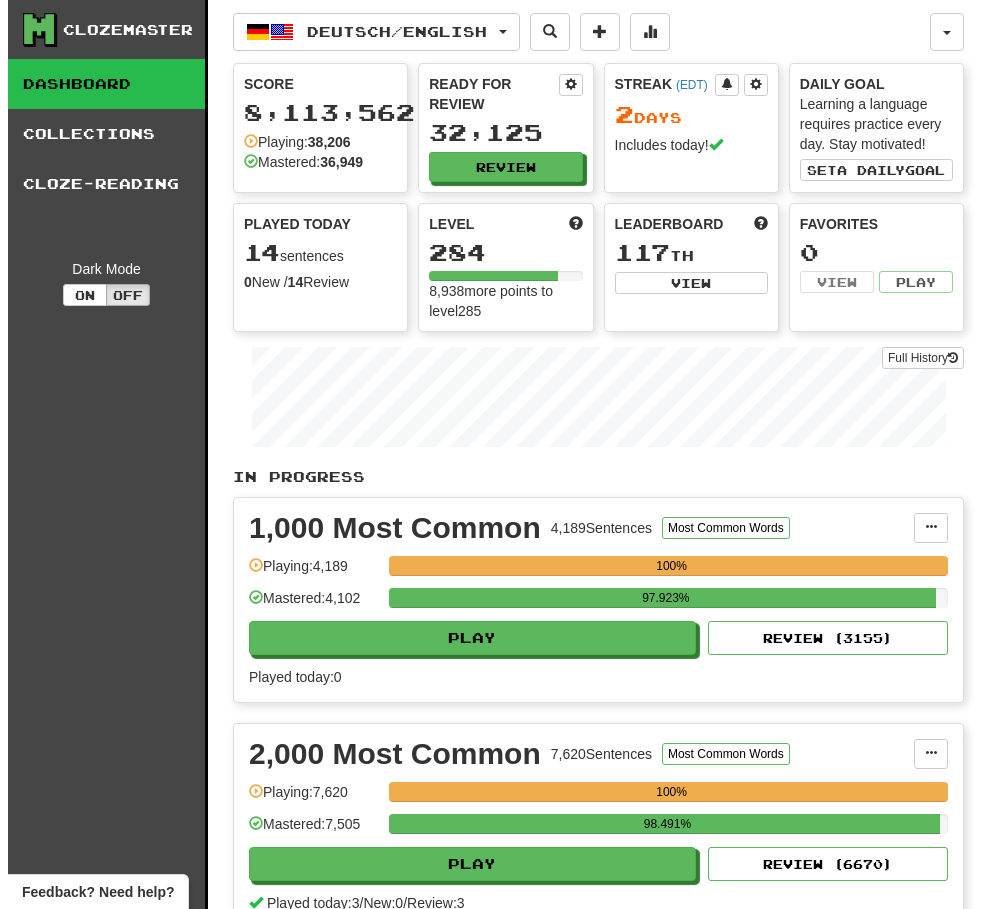 scroll, scrollTop: 0, scrollLeft: 0, axis: both 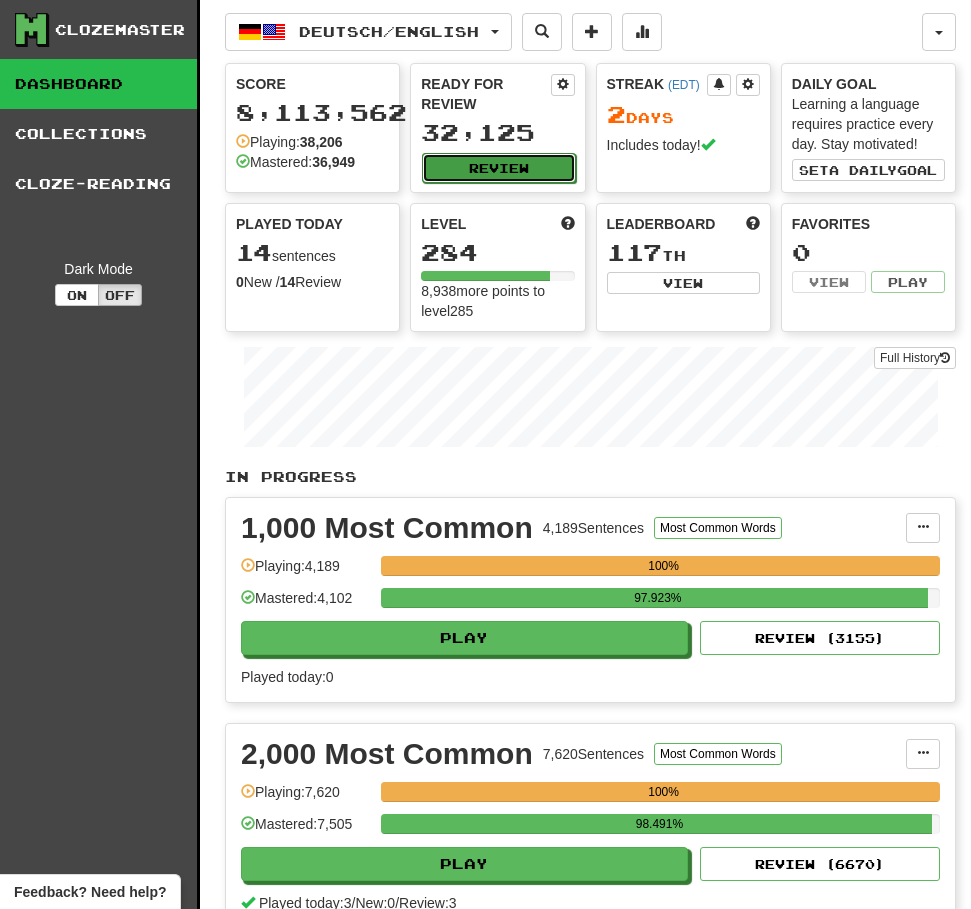 click on "Review" at bounding box center [498, 168] 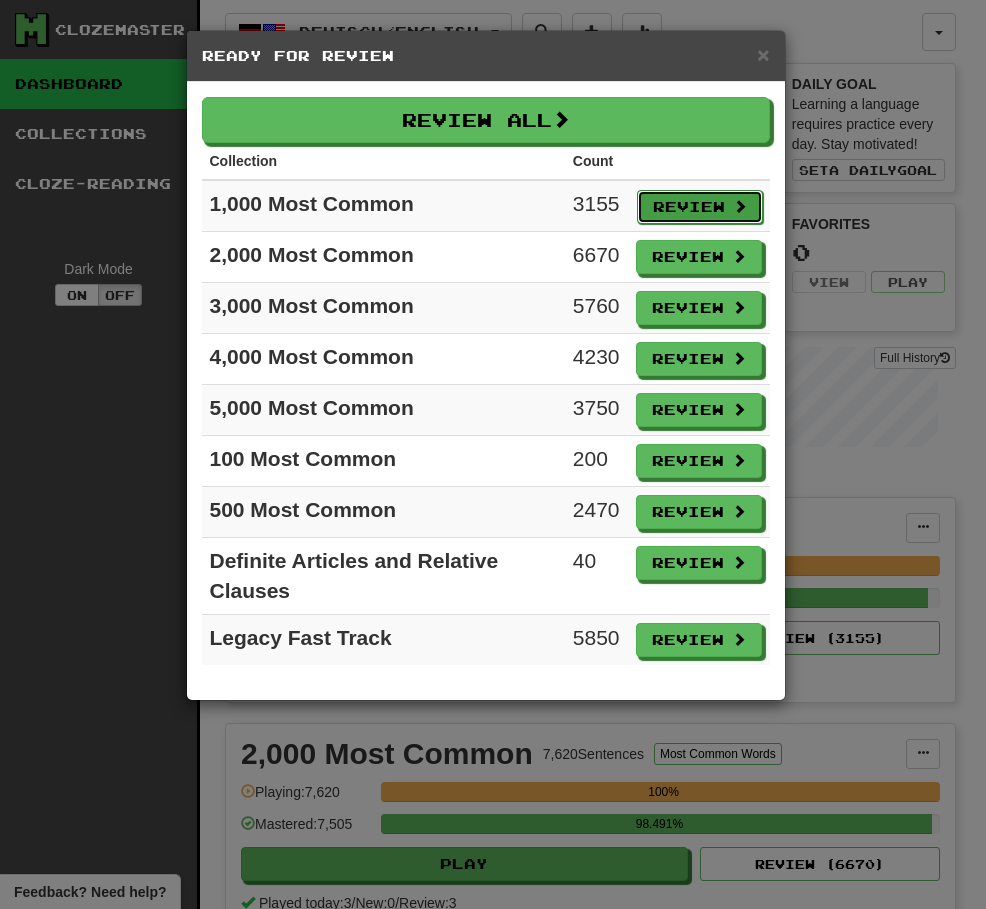 click on "Review" at bounding box center (700, 207) 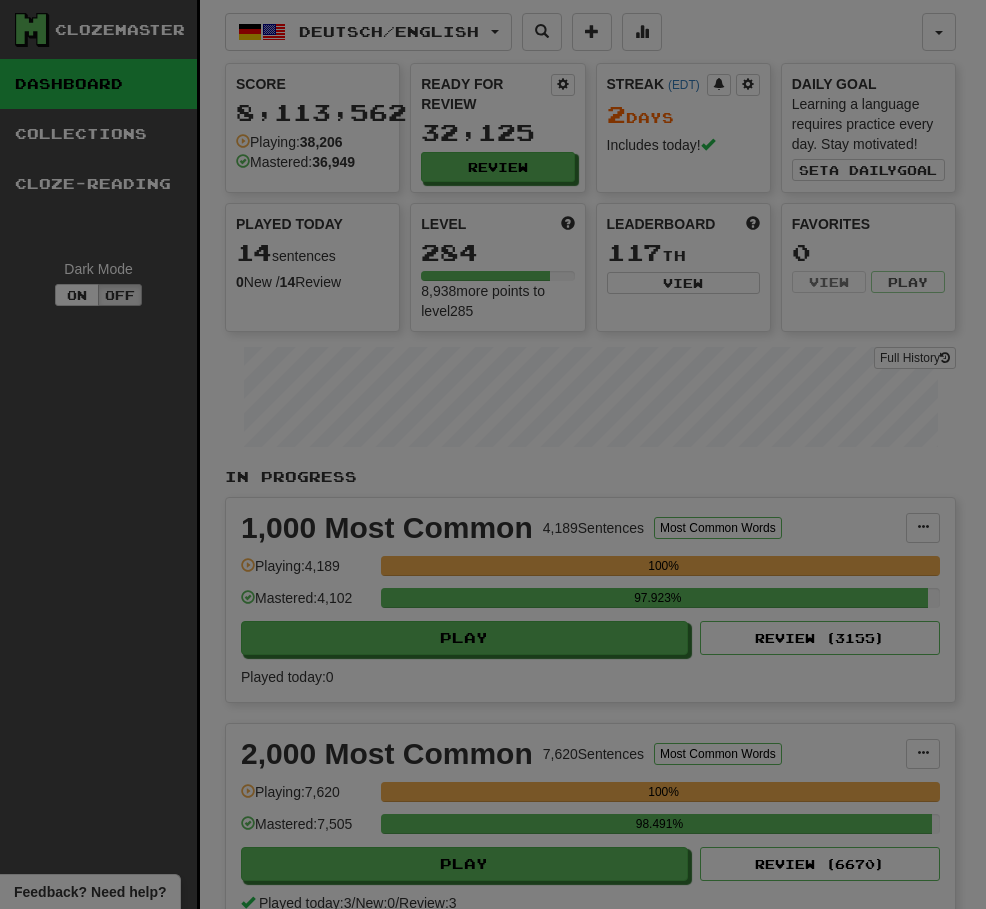 select on "**" 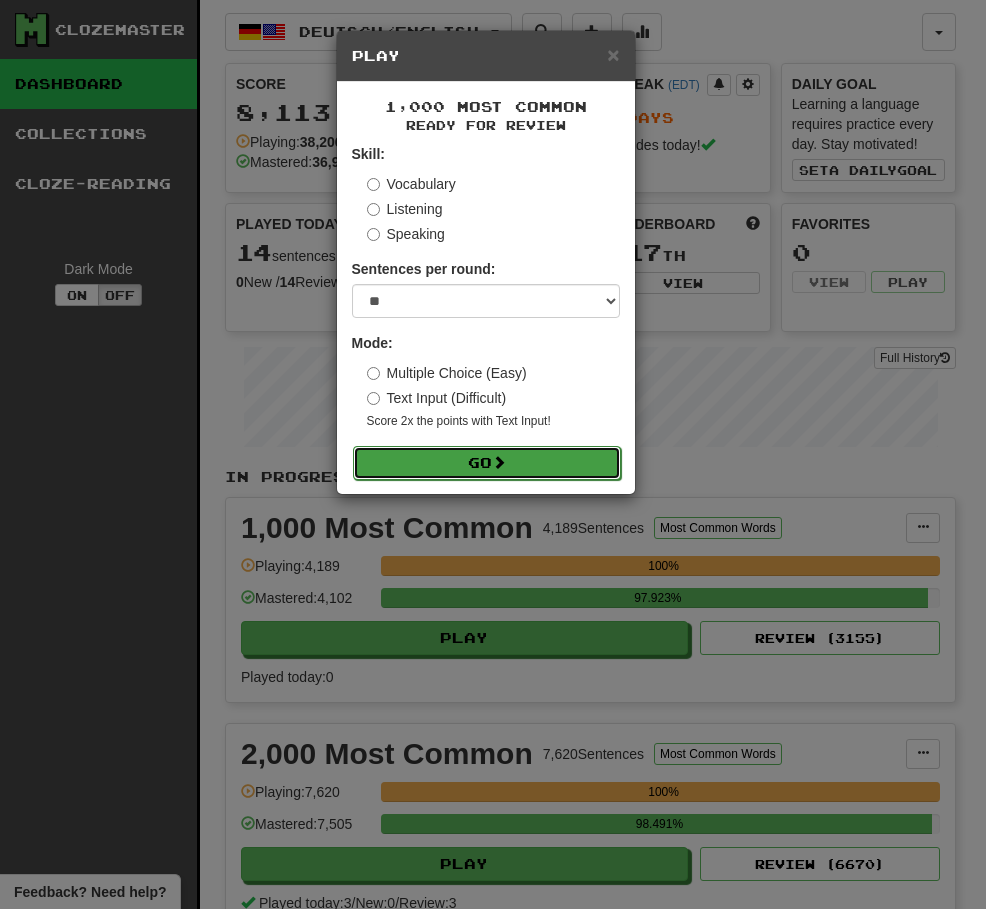 click on "Go" at bounding box center (487, 463) 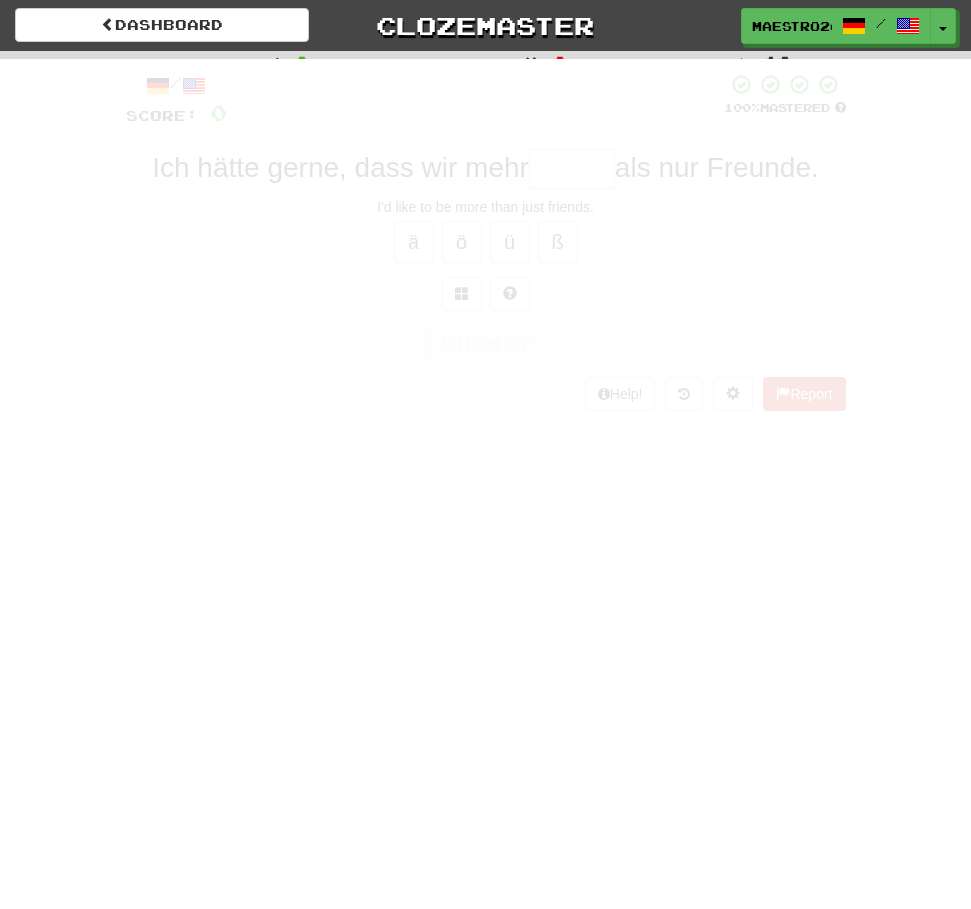 scroll, scrollTop: 0, scrollLeft: 0, axis: both 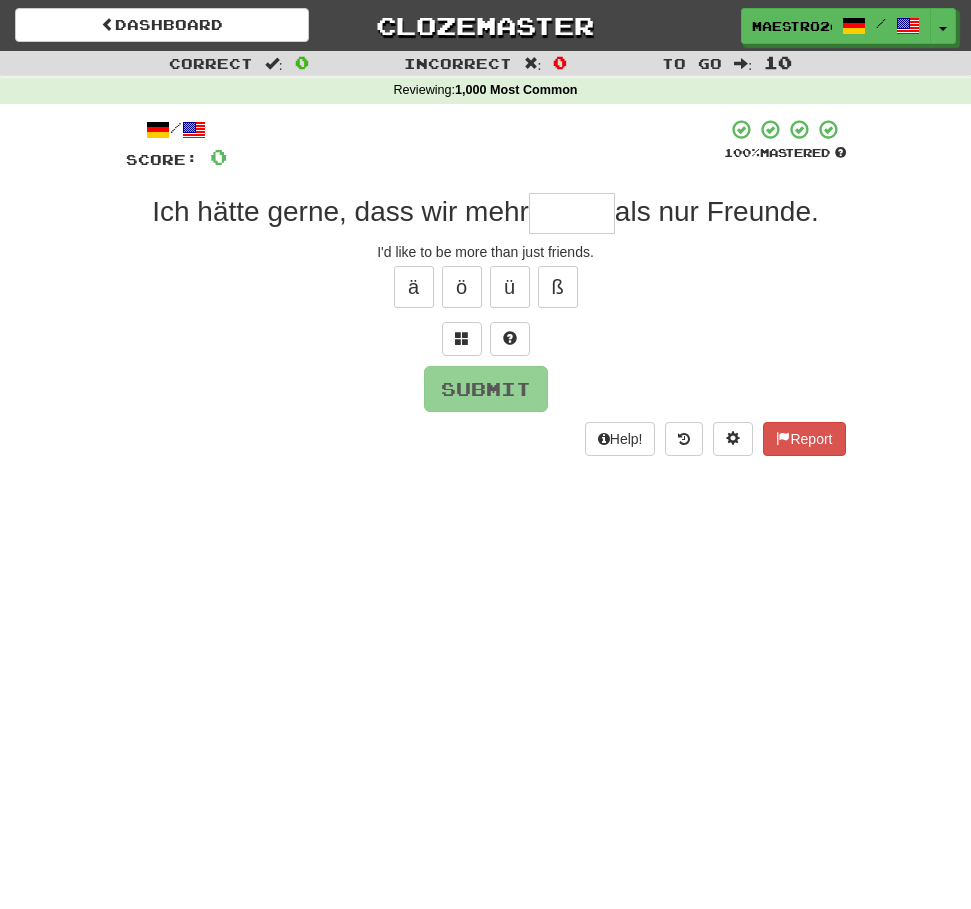 type on "*" 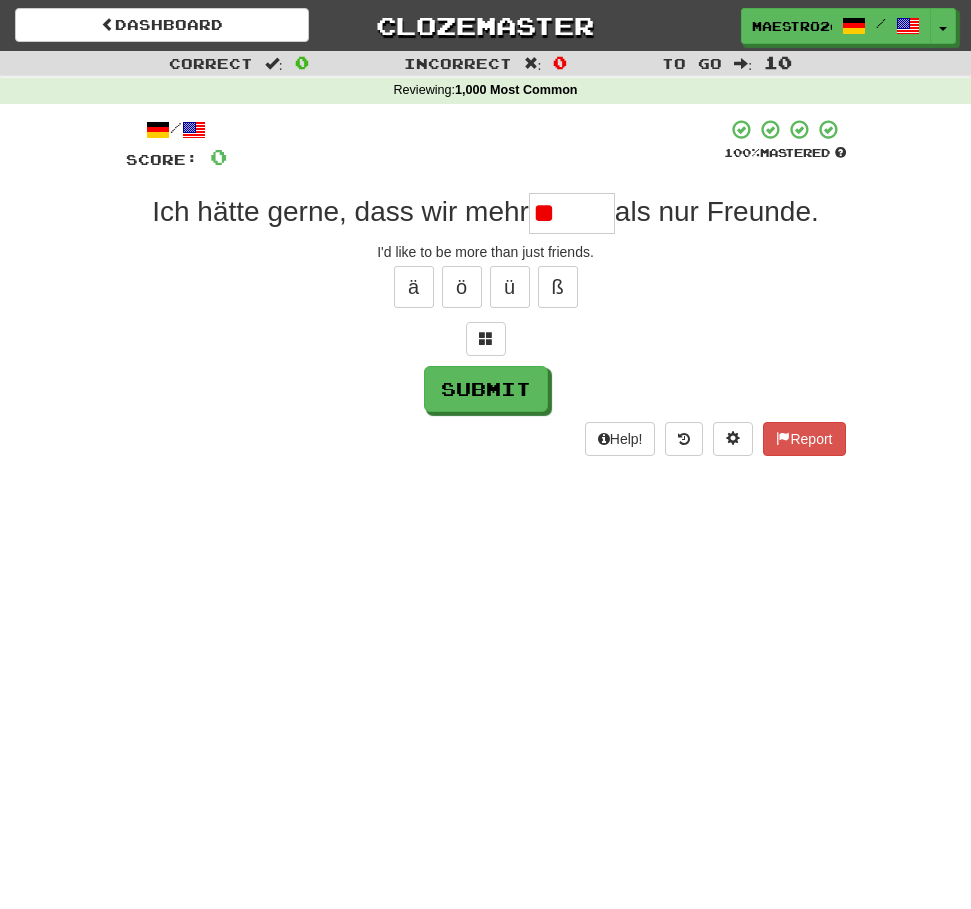 type on "*" 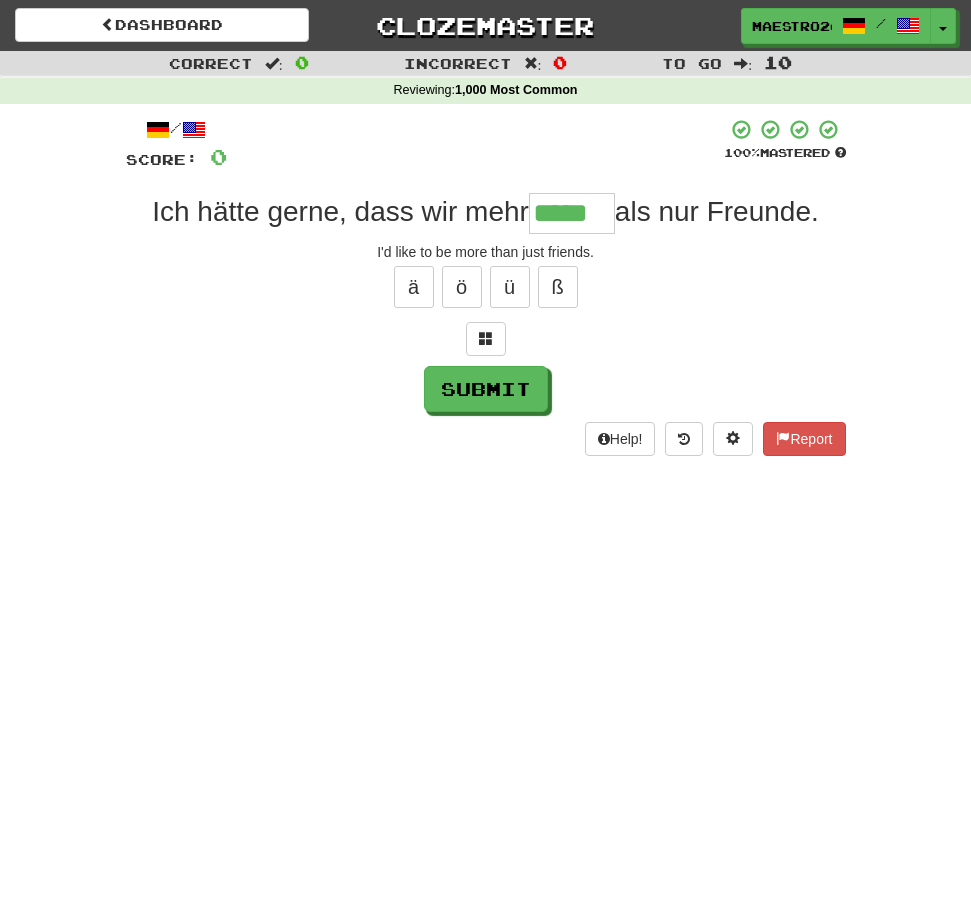 type on "*****" 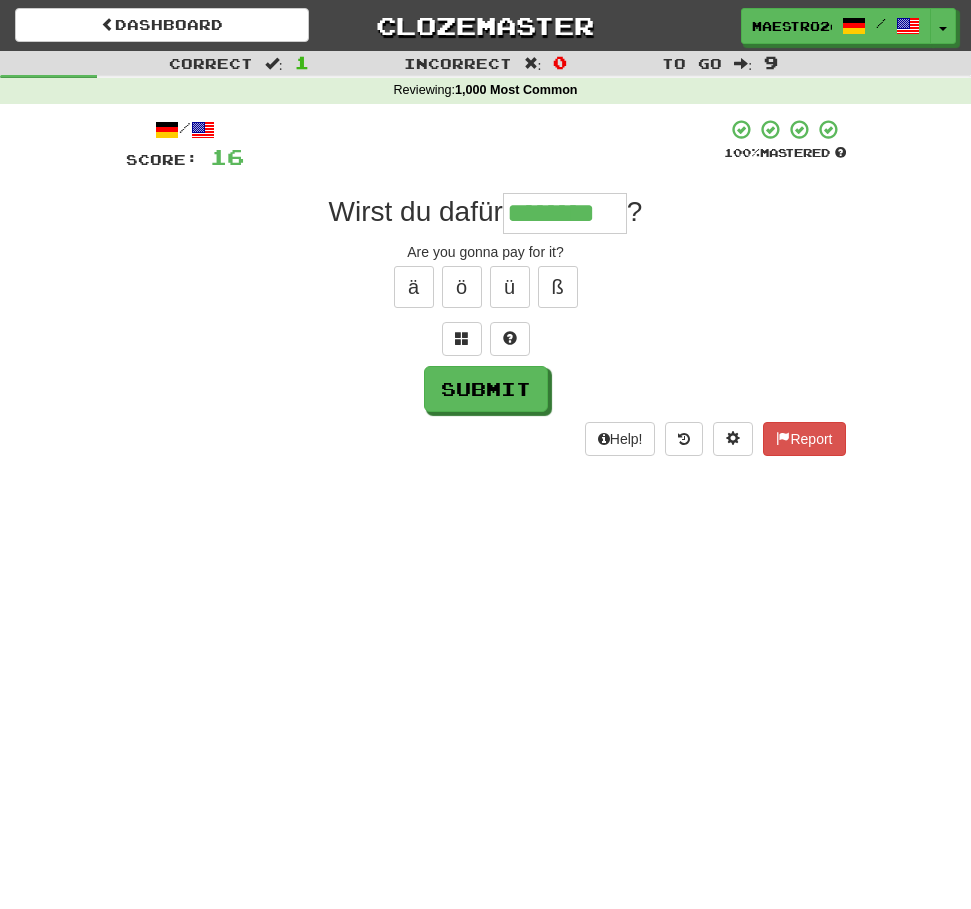 type on "********" 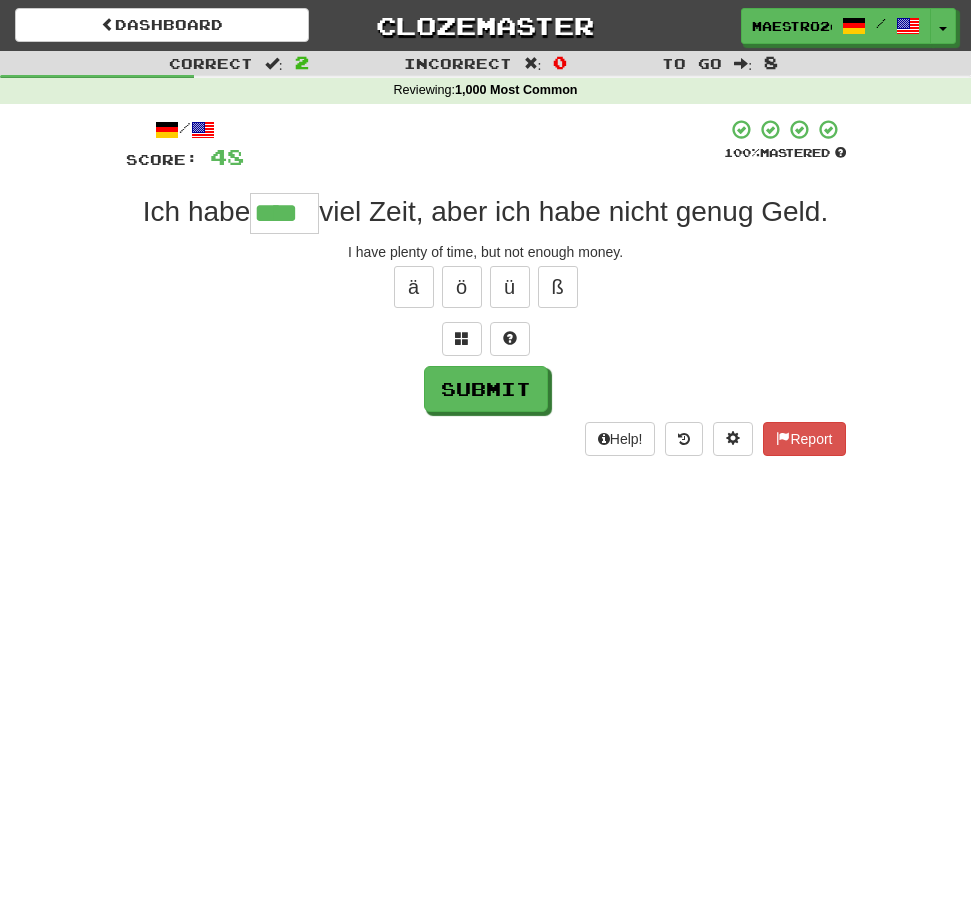 type on "****" 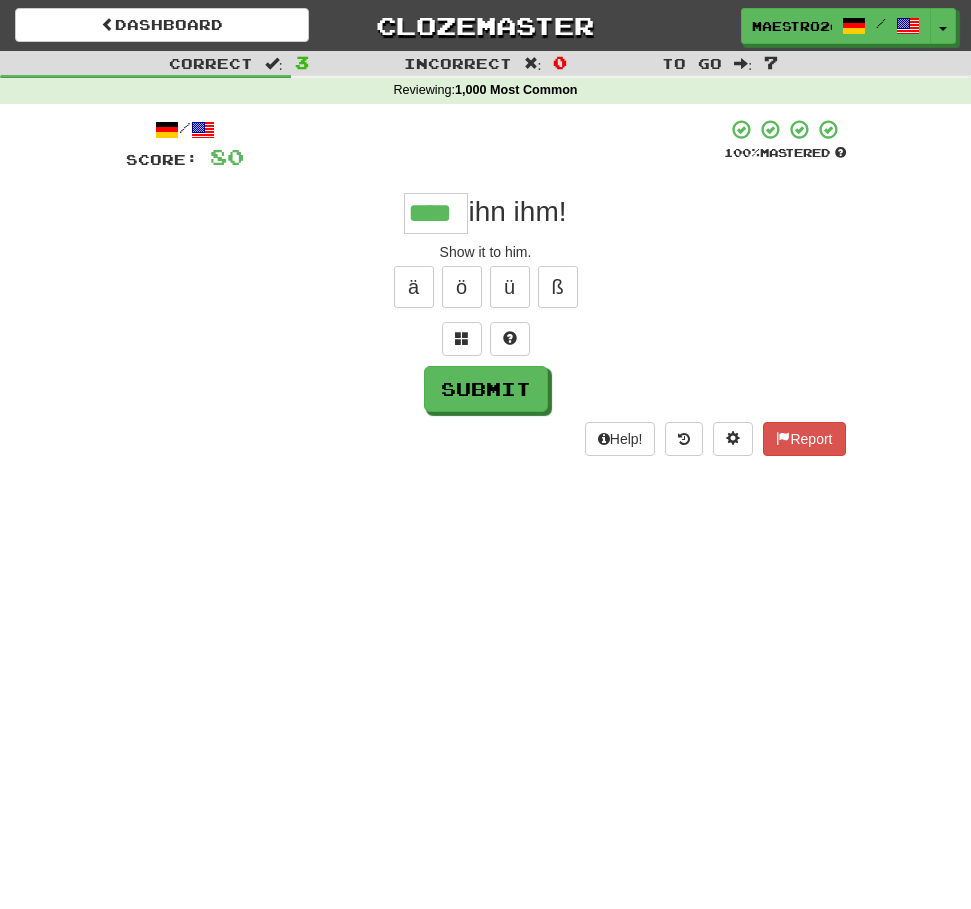 type on "****" 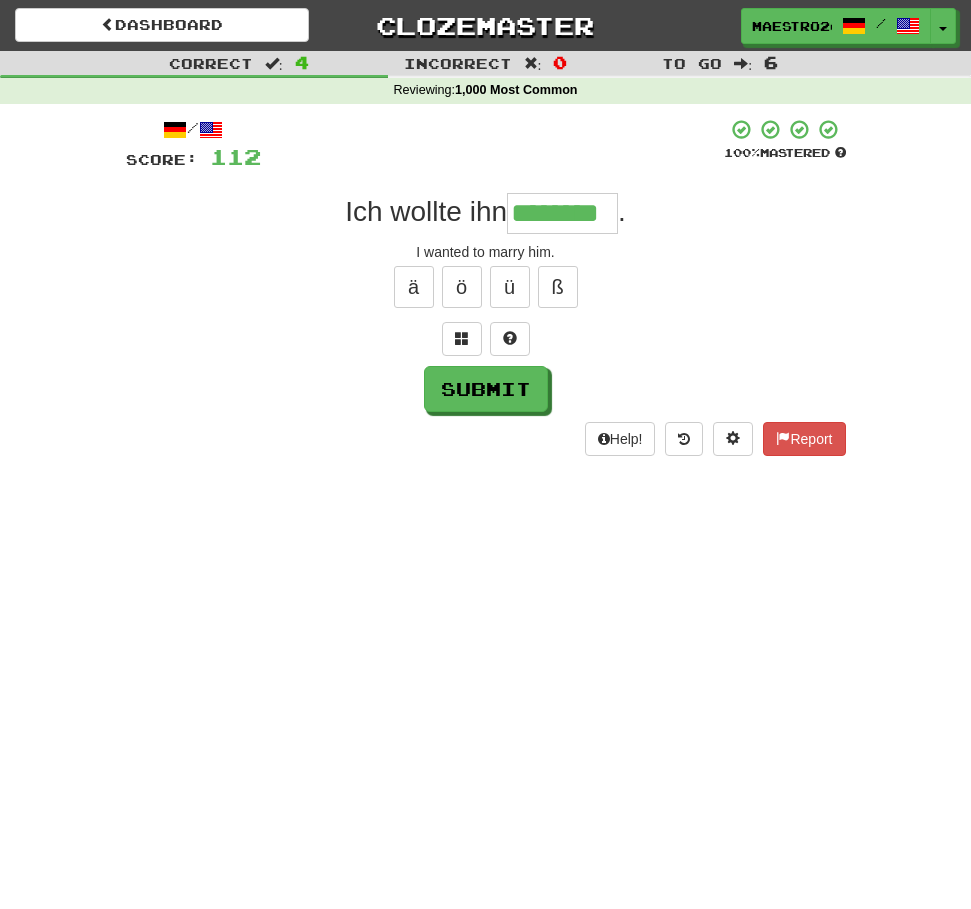 type on "********" 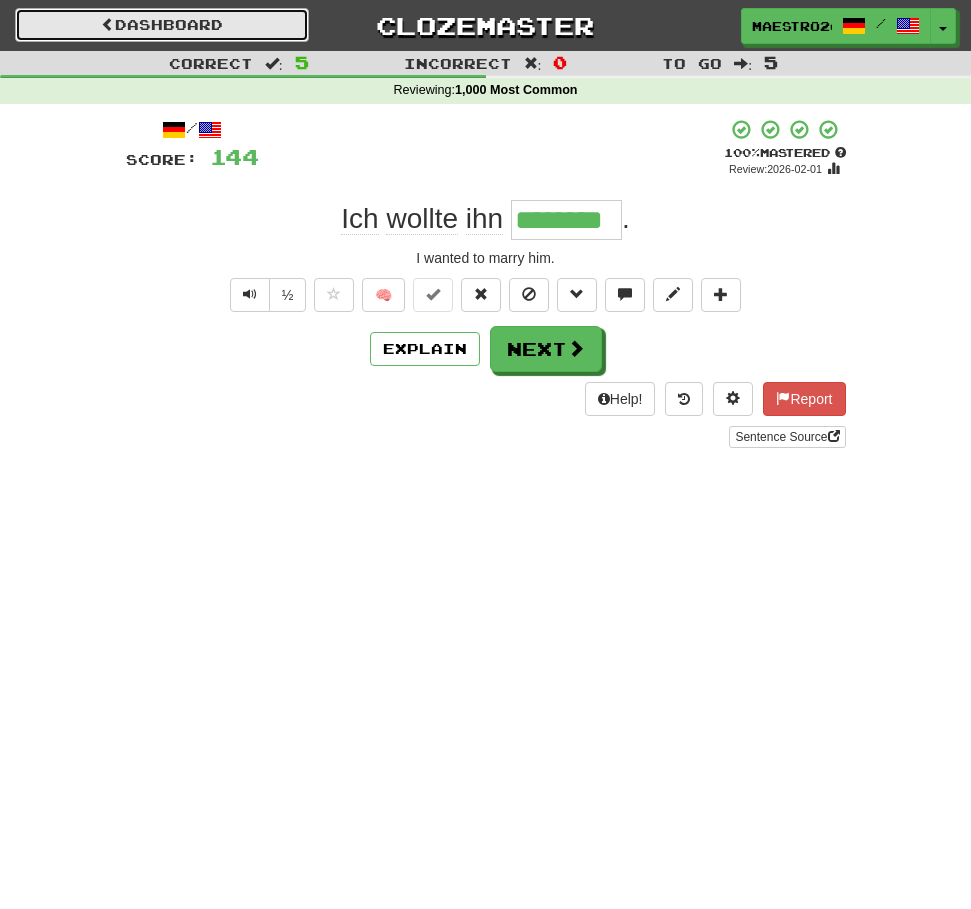 click on "Dashboard" at bounding box center [162, 25] 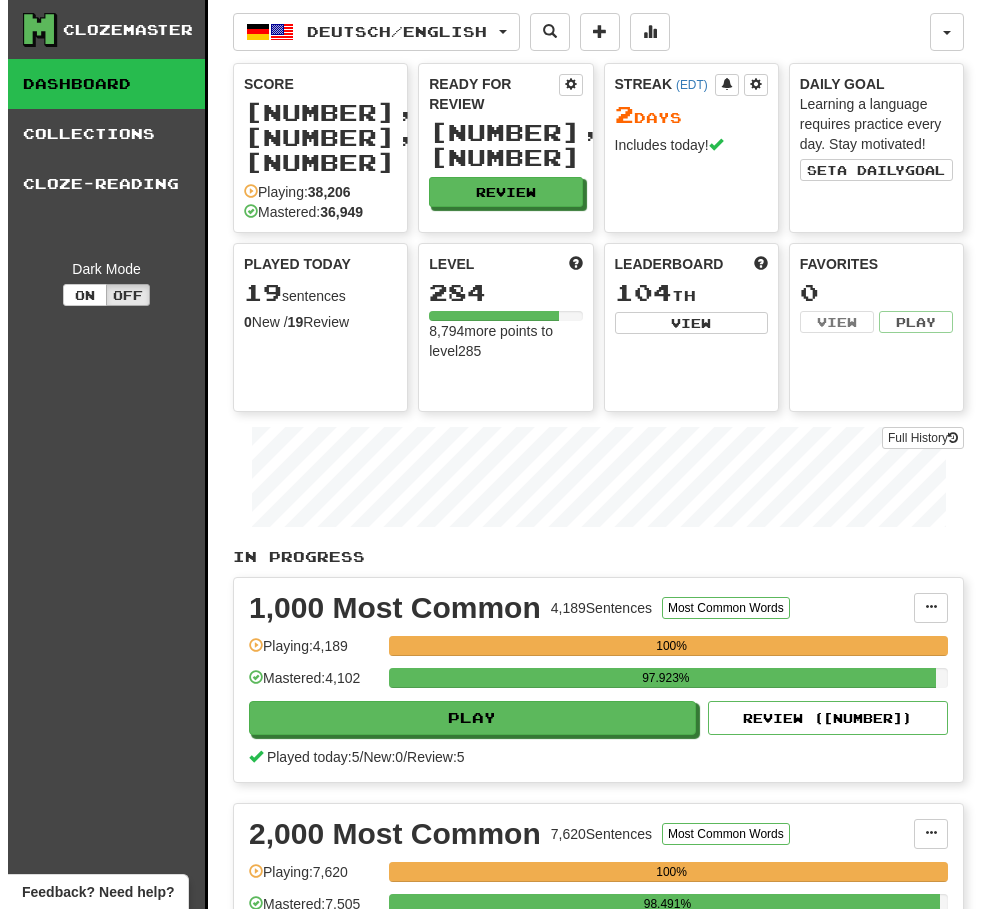 scroll, scrollTop: 0, scrollLeft: 0, axis: both 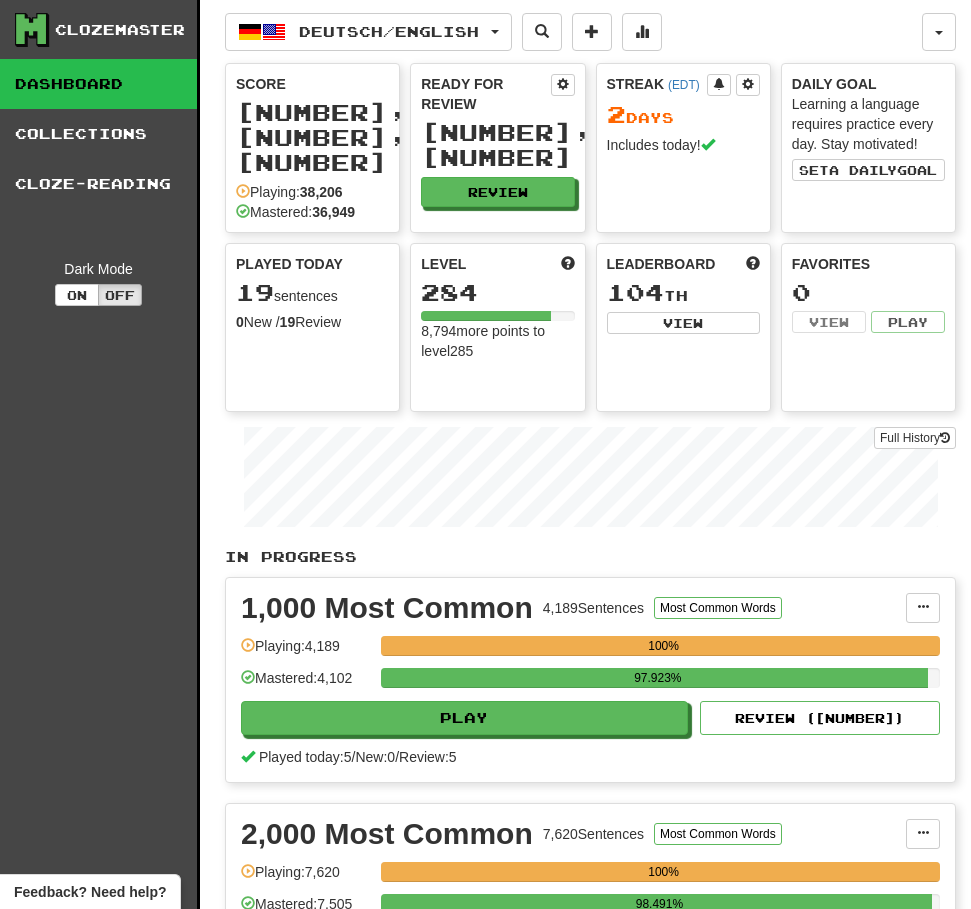 click on "Clozemaster Dashboard Collections Cloze-Reading Dark Mode On Off" at bounding box center (100, 2611) 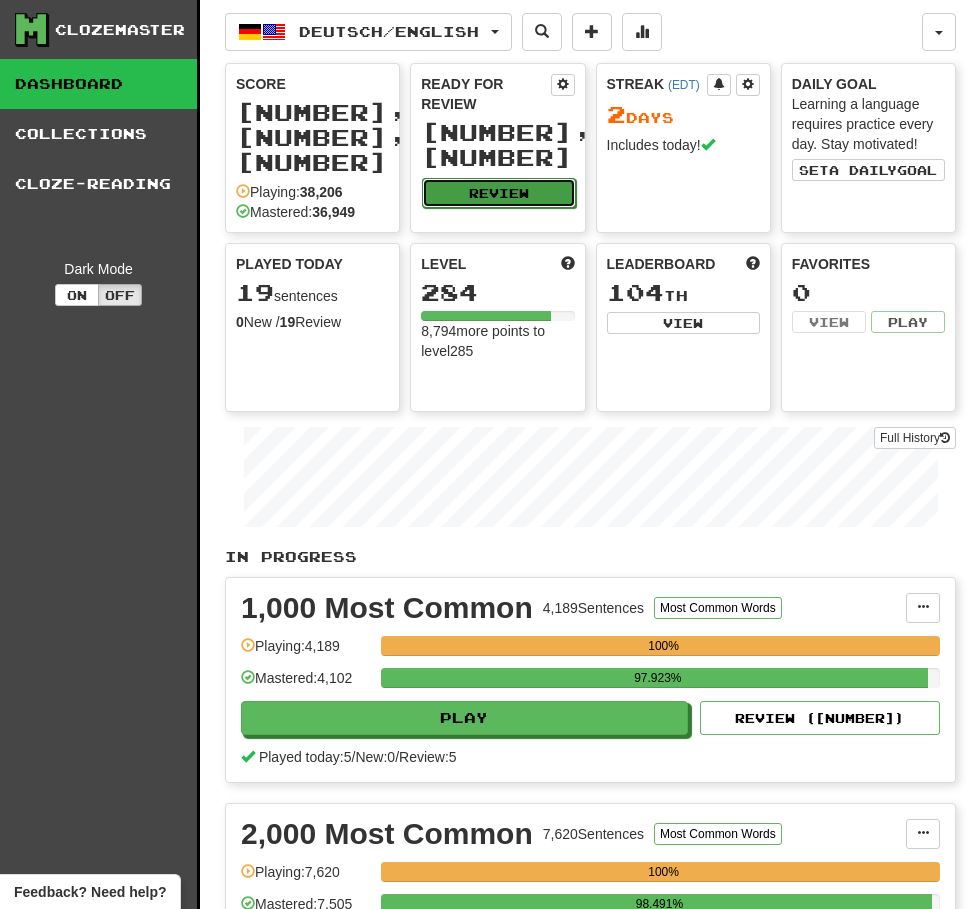click on "Review" at bounding box center (498, 193) 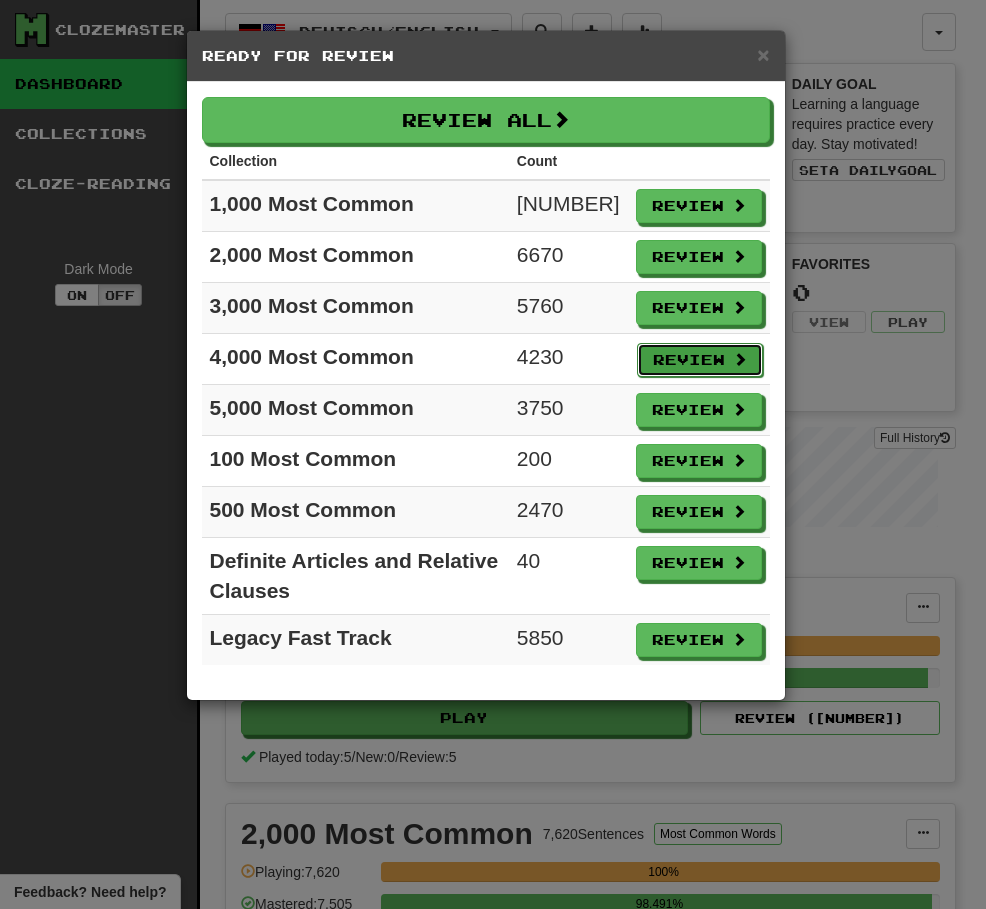 click on "Review" at bounding box center [700, 360] 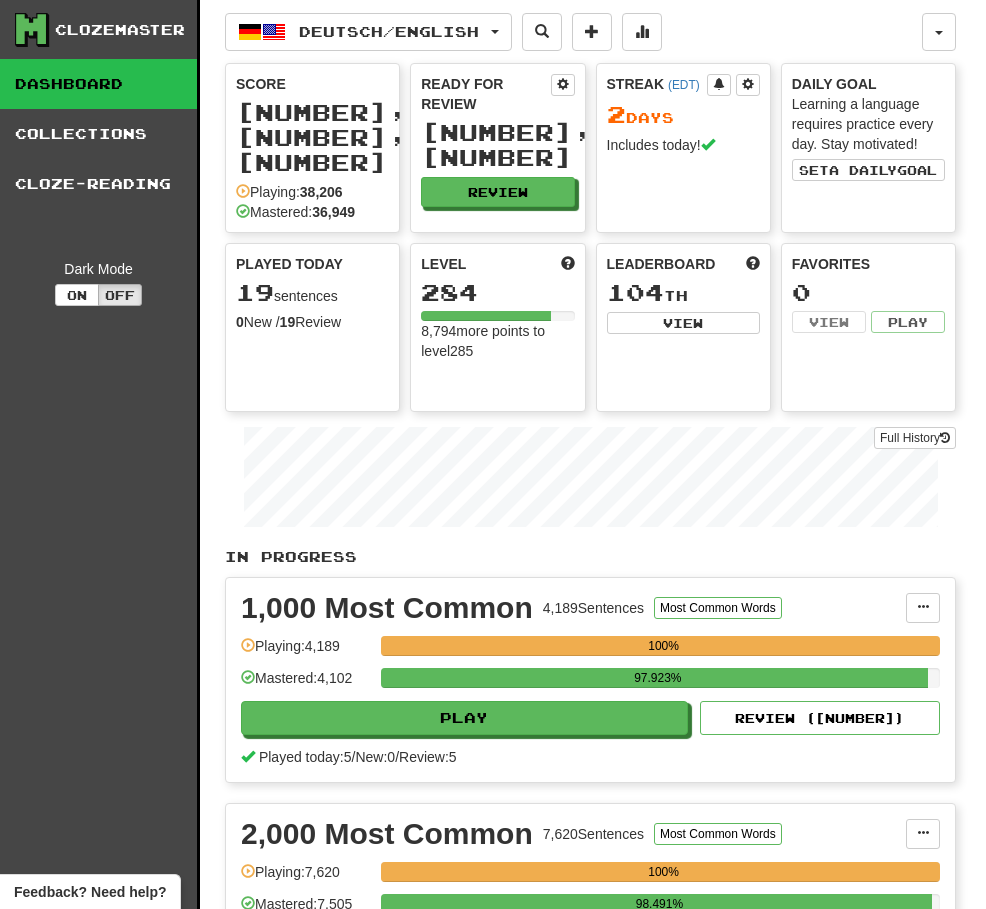 select on "**" 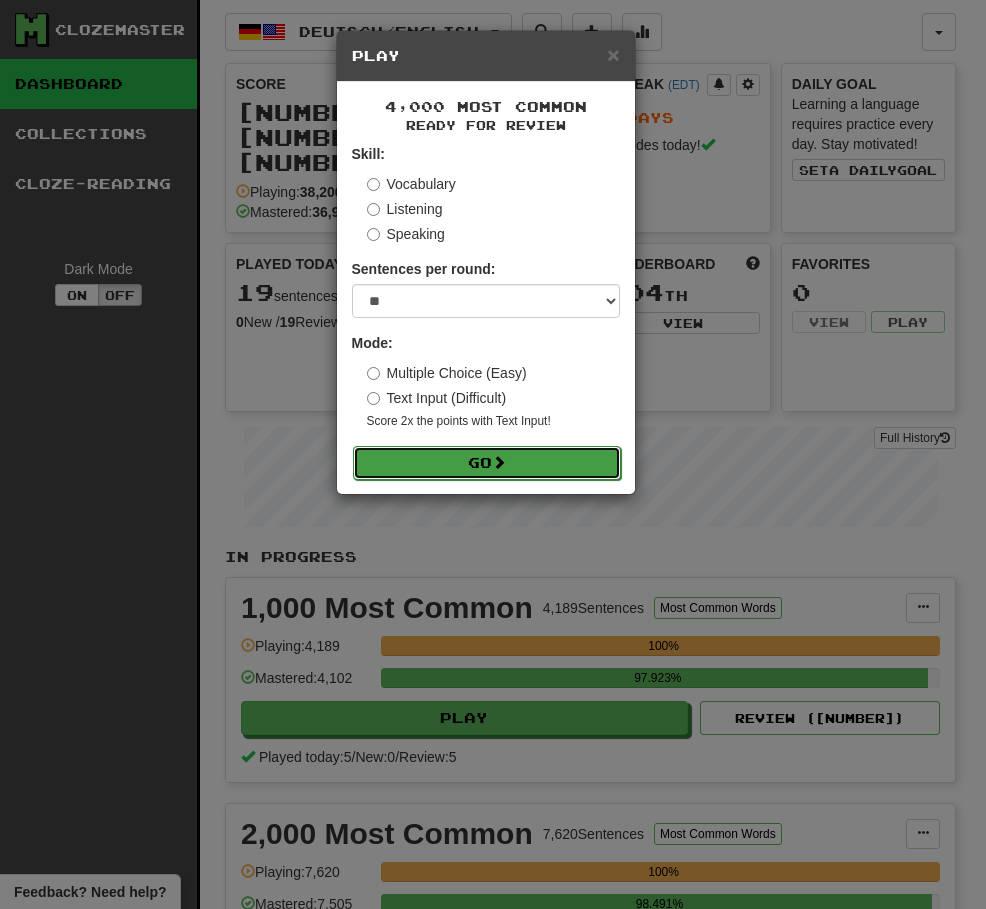 click on "Go" at bounding box center [487, 463] 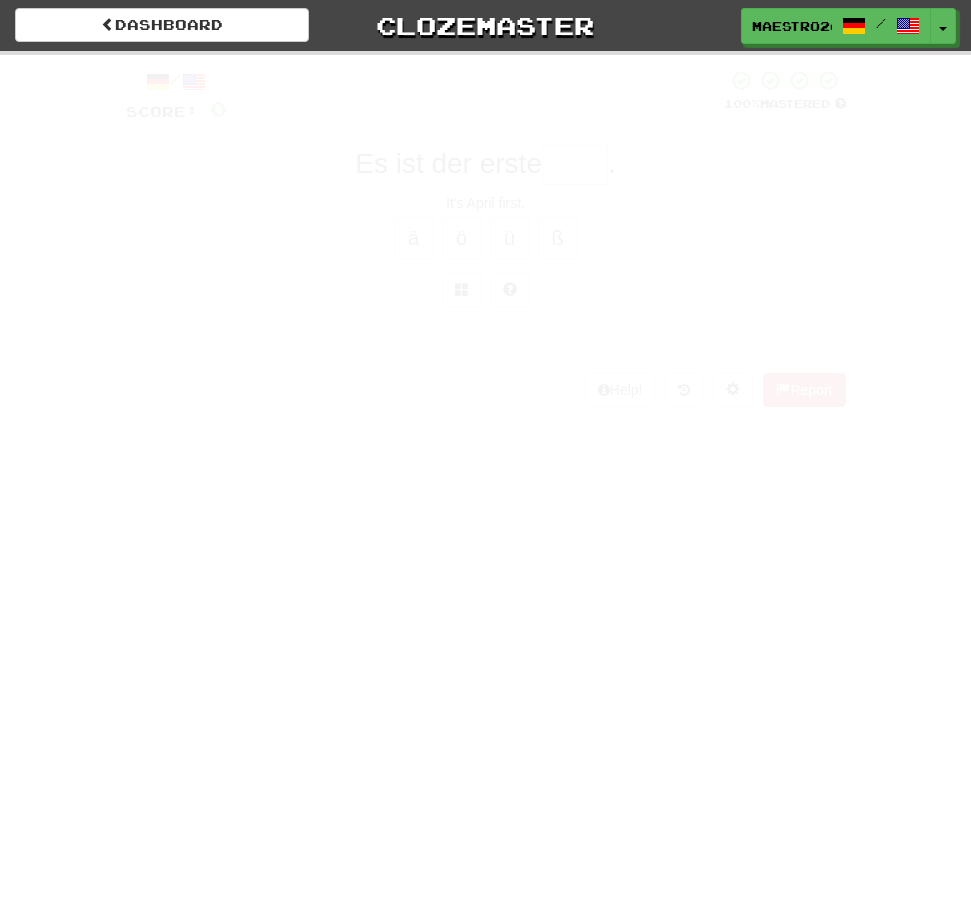 scroll, scrollTop: 0, scrollLeft: 0, axis: both 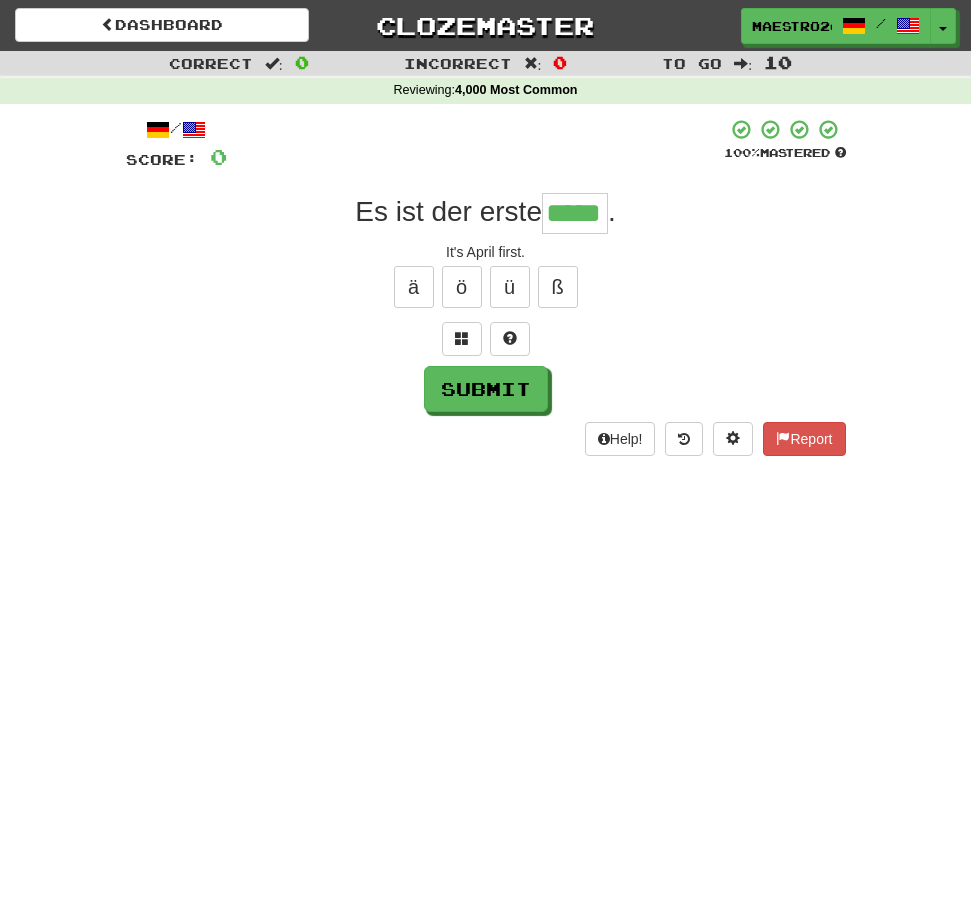 type on "*****" 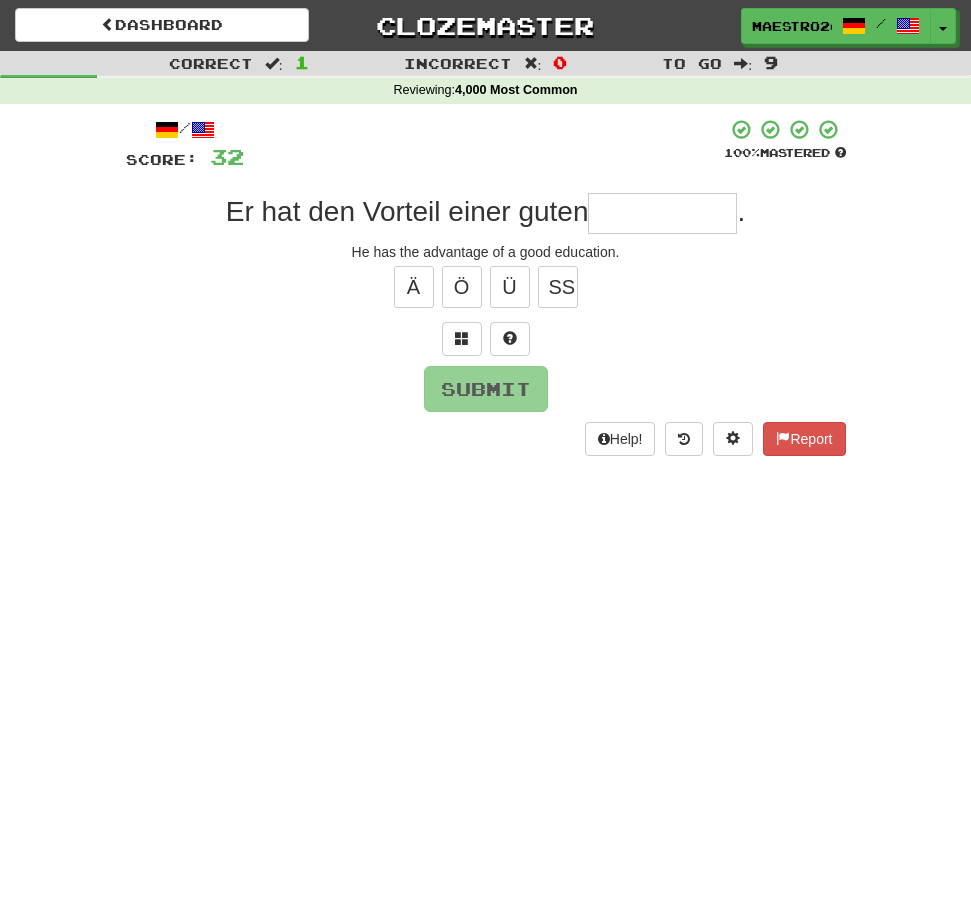 type on "*" 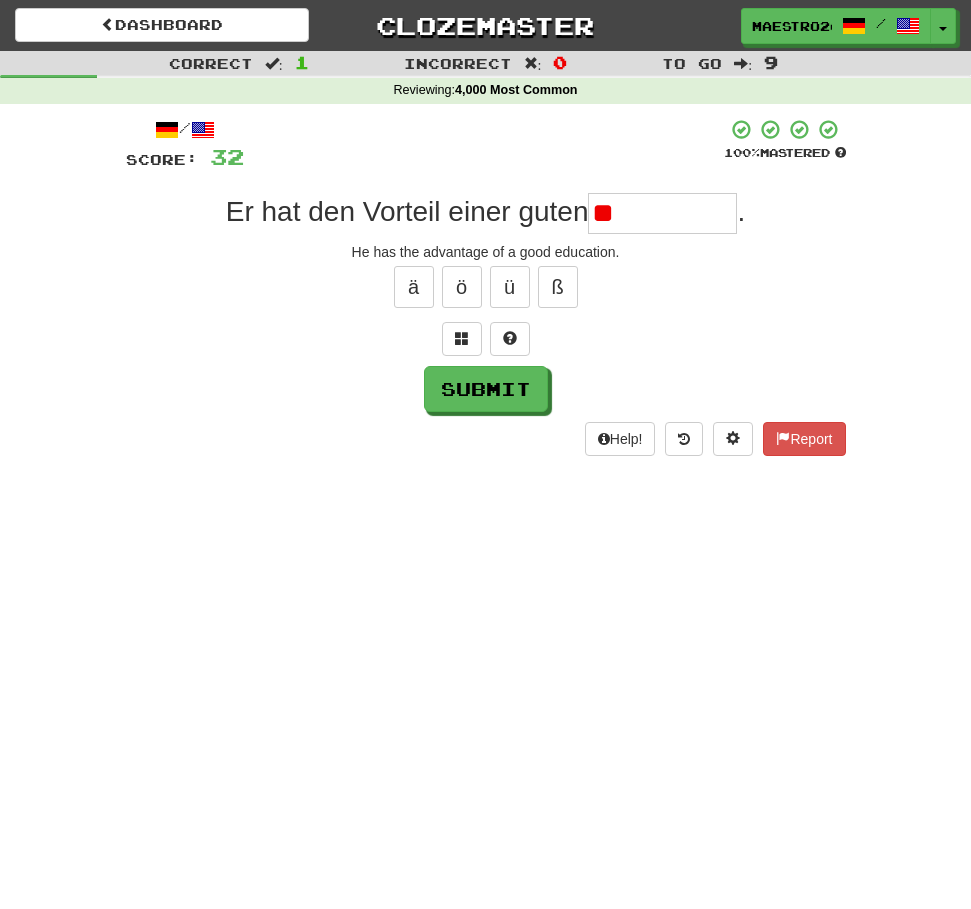 type on "*" 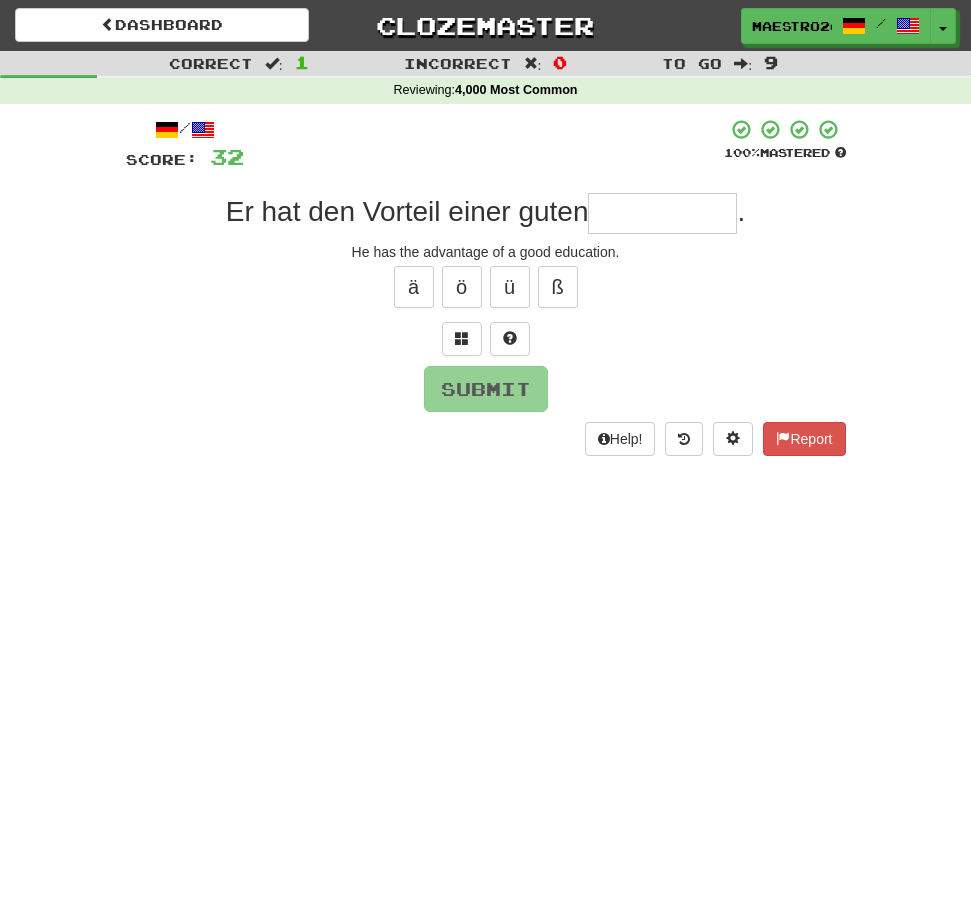 type on "*" 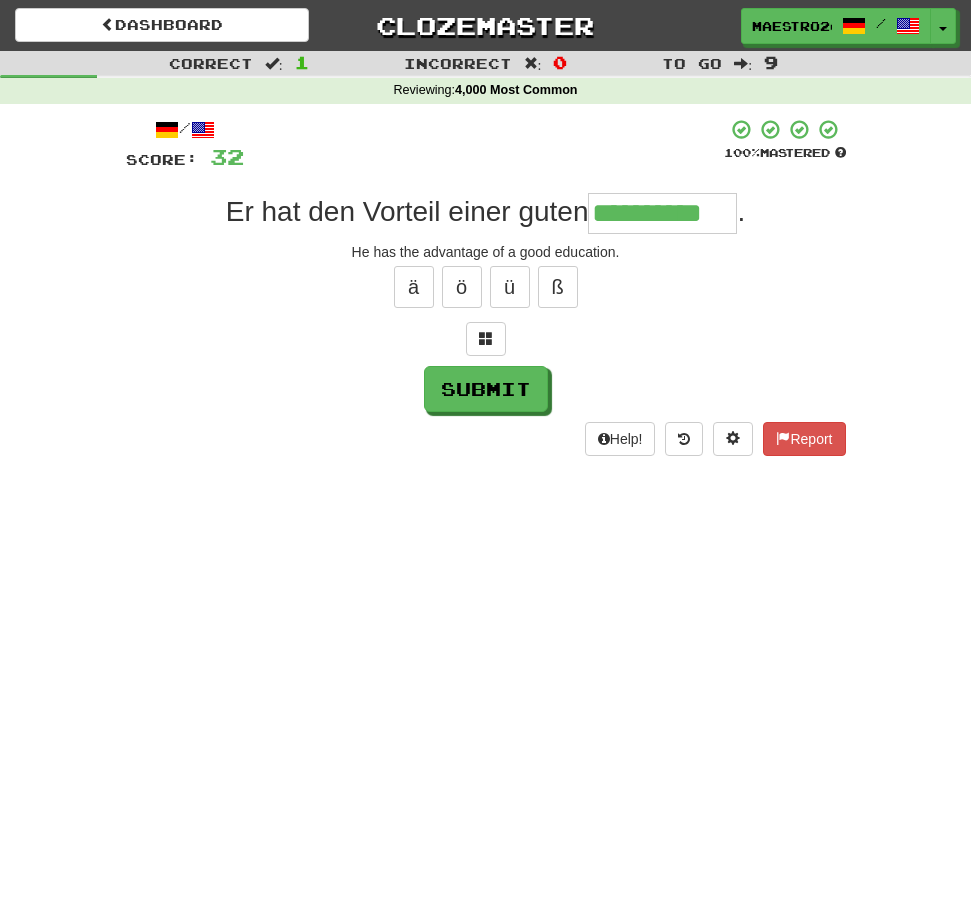 type on "**********" 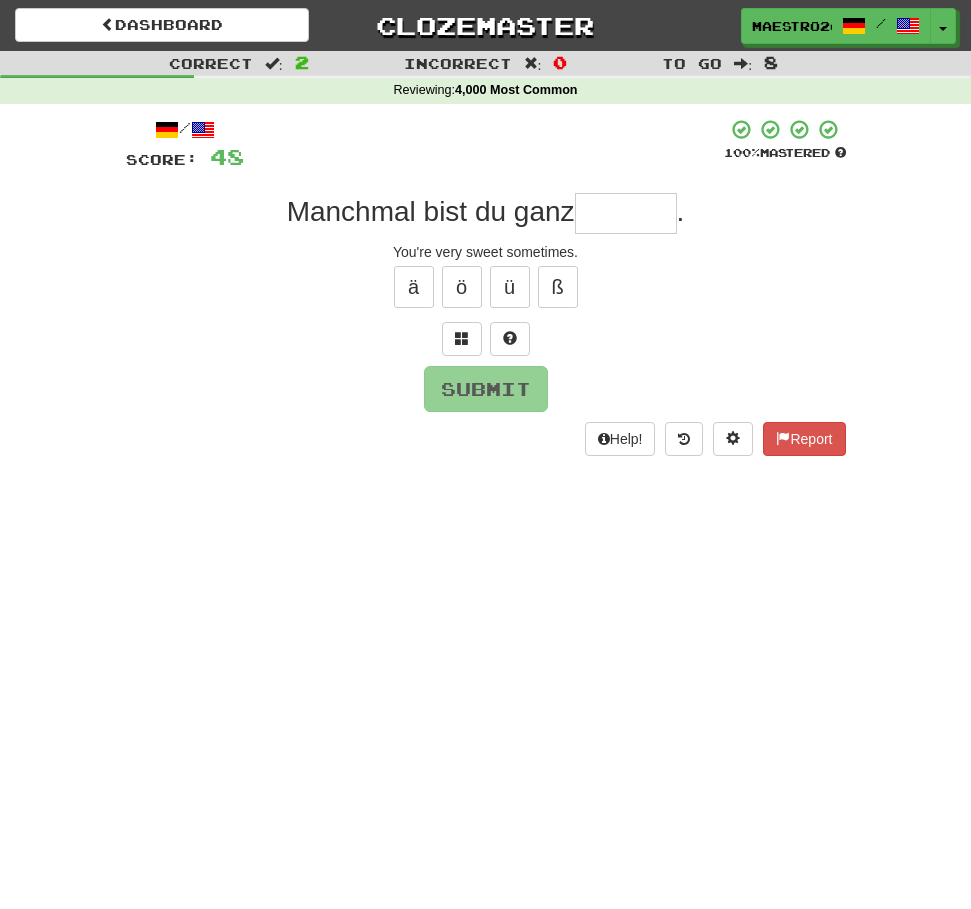 type on "*" 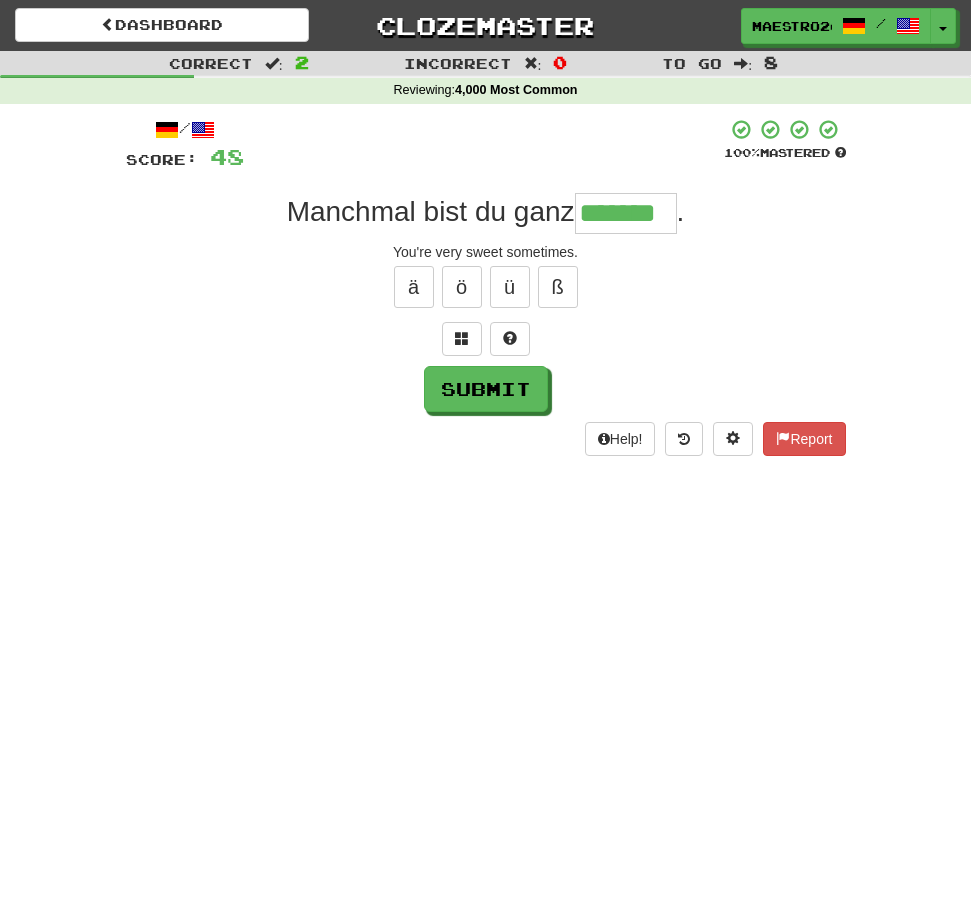 type on "*******" 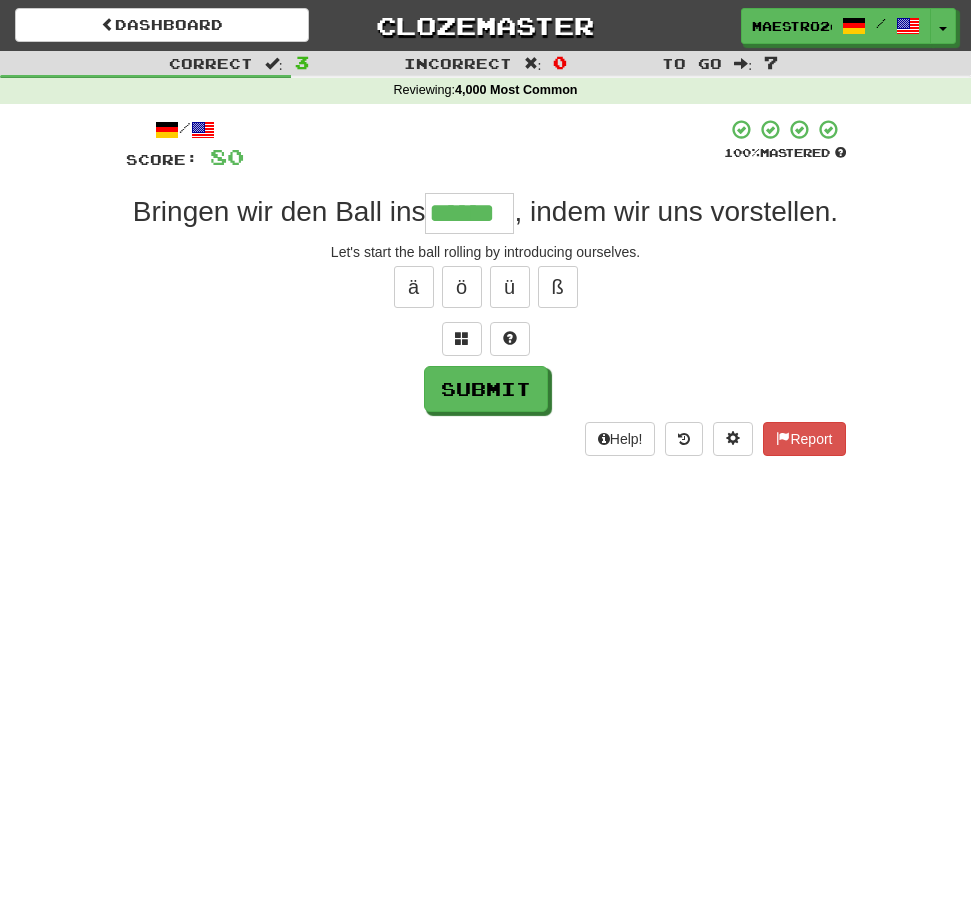 type on "******" 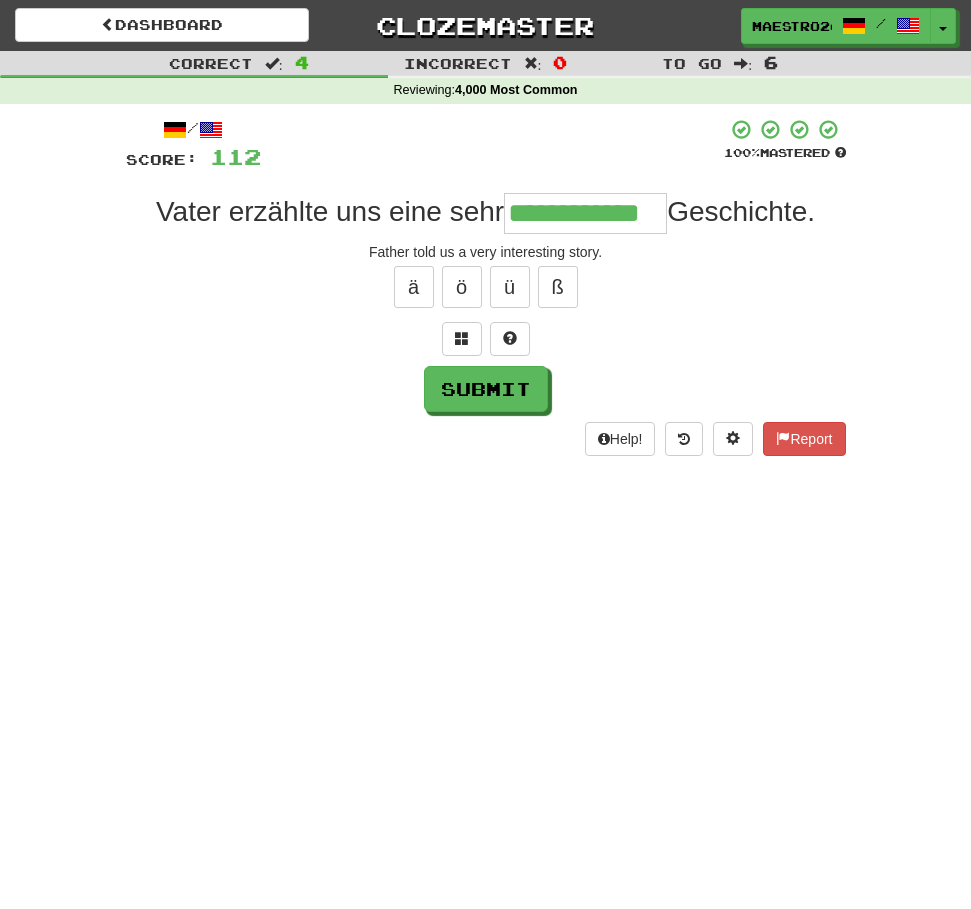 type on "**********" 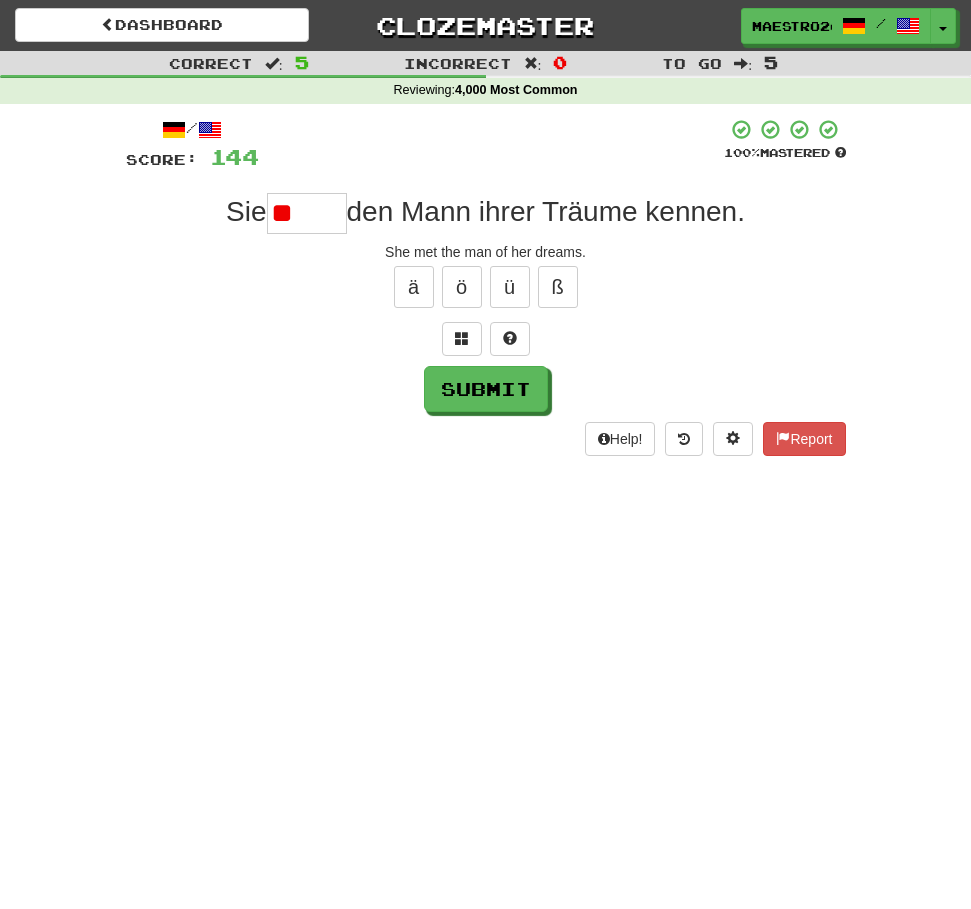 type on "*" 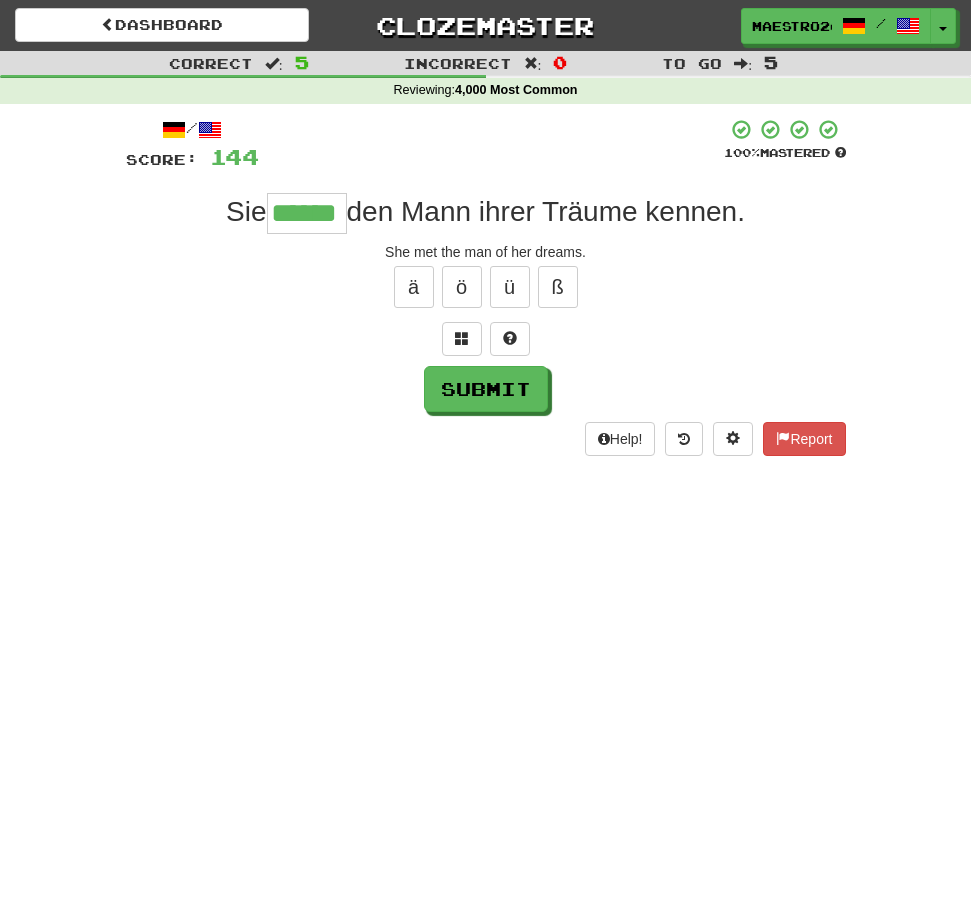 type on "******" 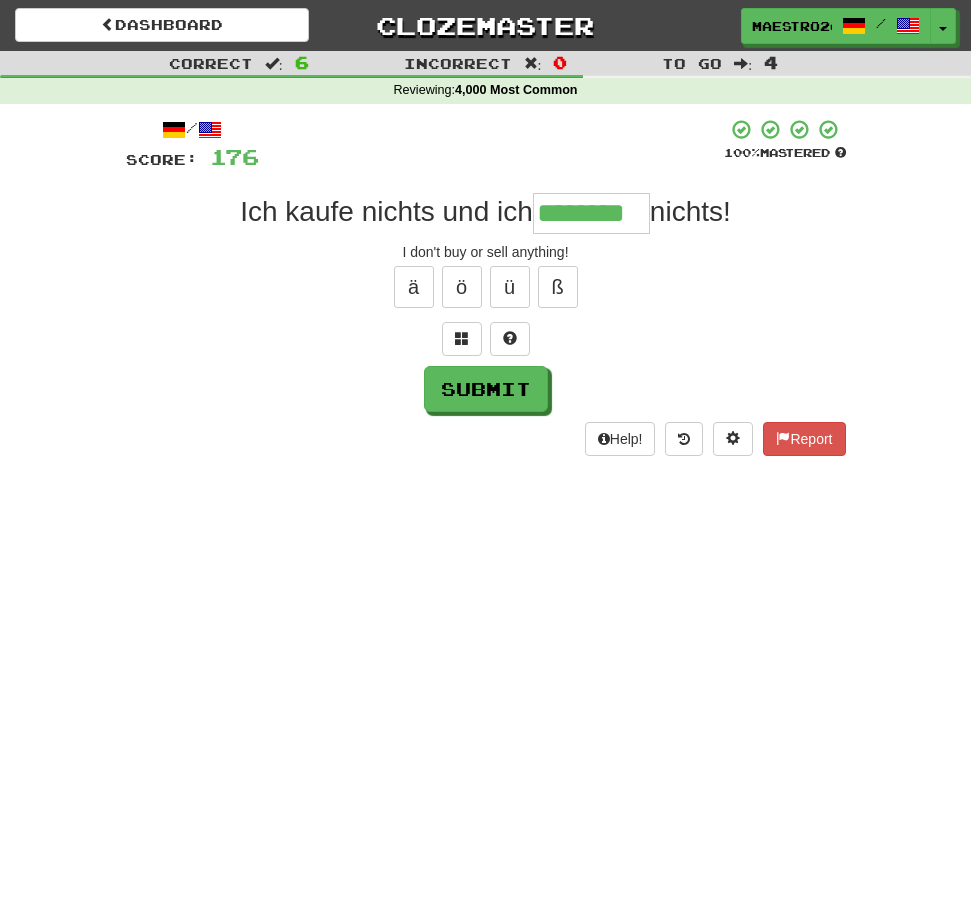 type on "********" 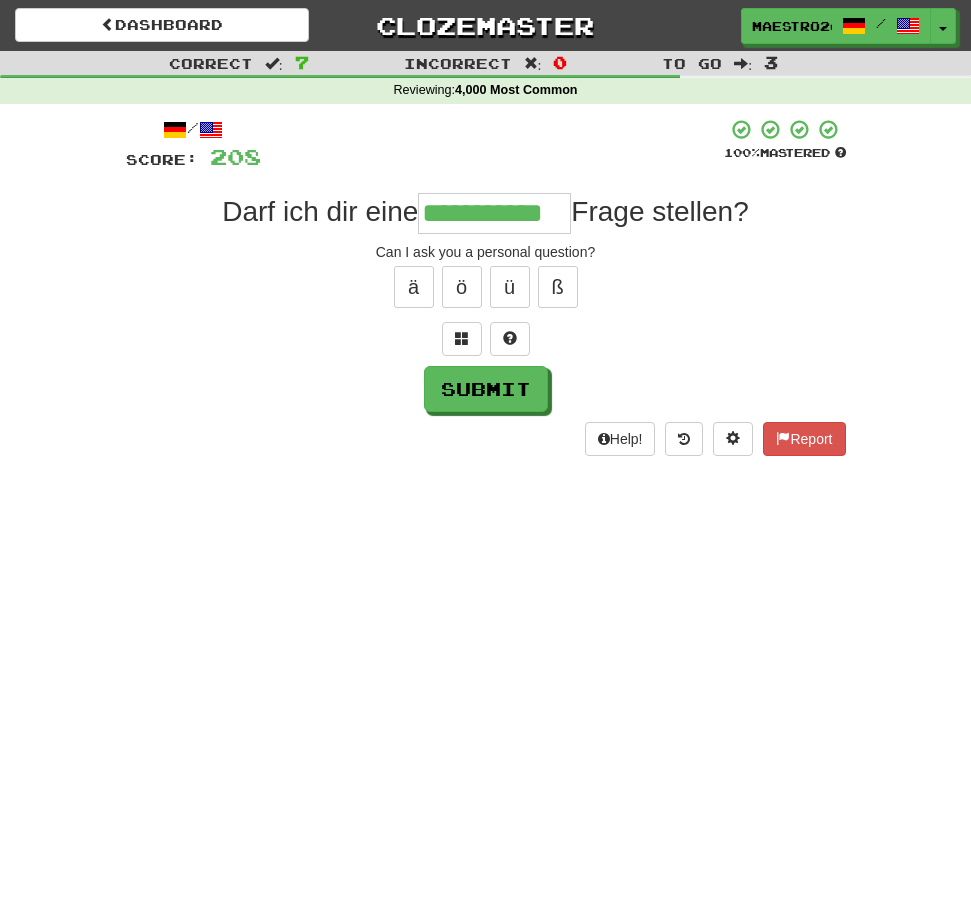 type on "**********" 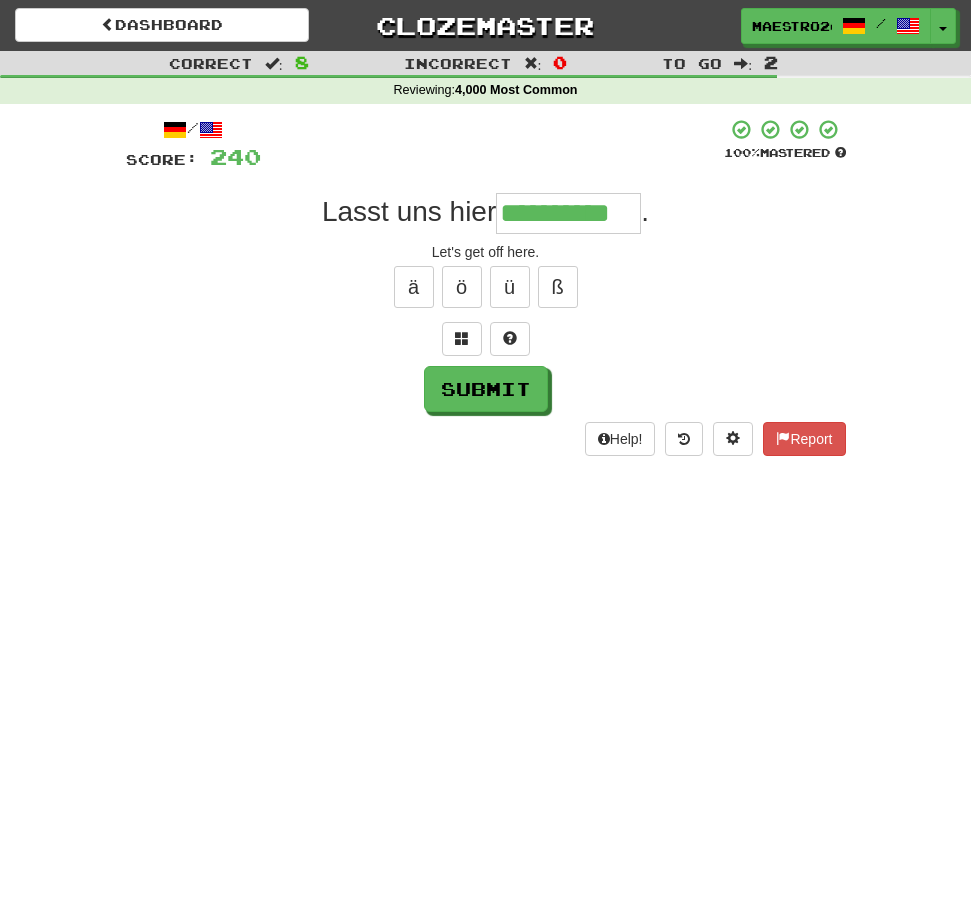 type on "**********" 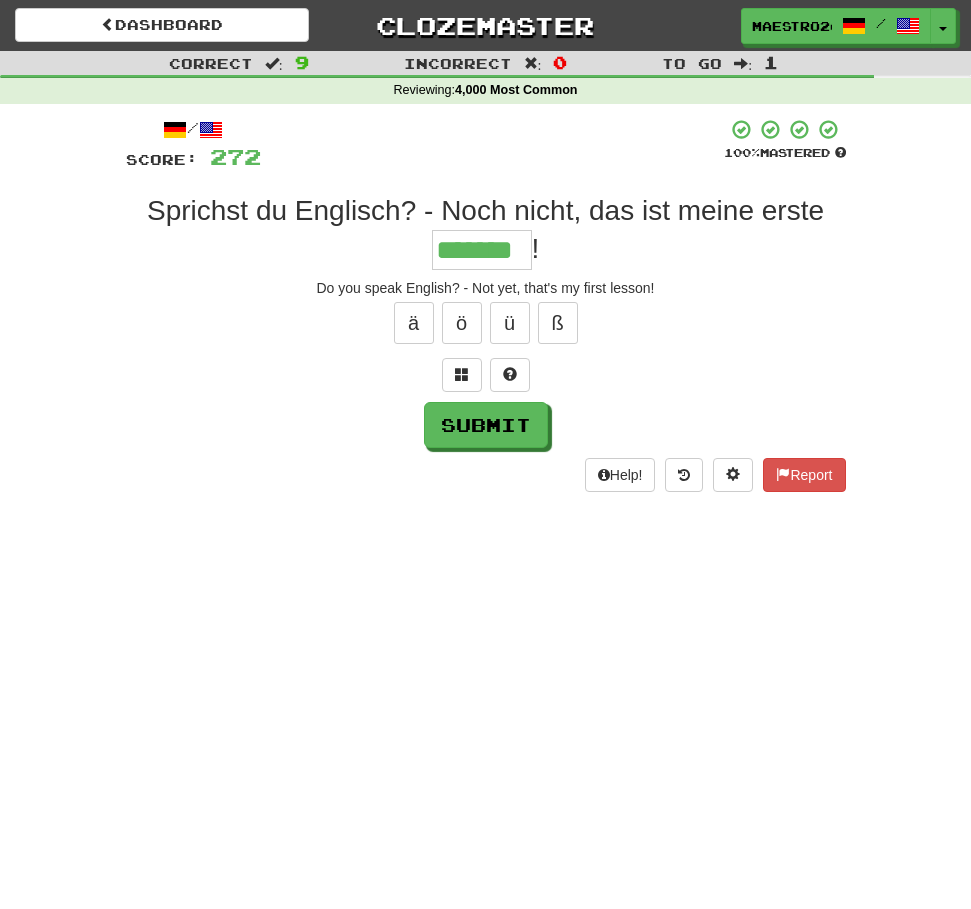 type on "*******" 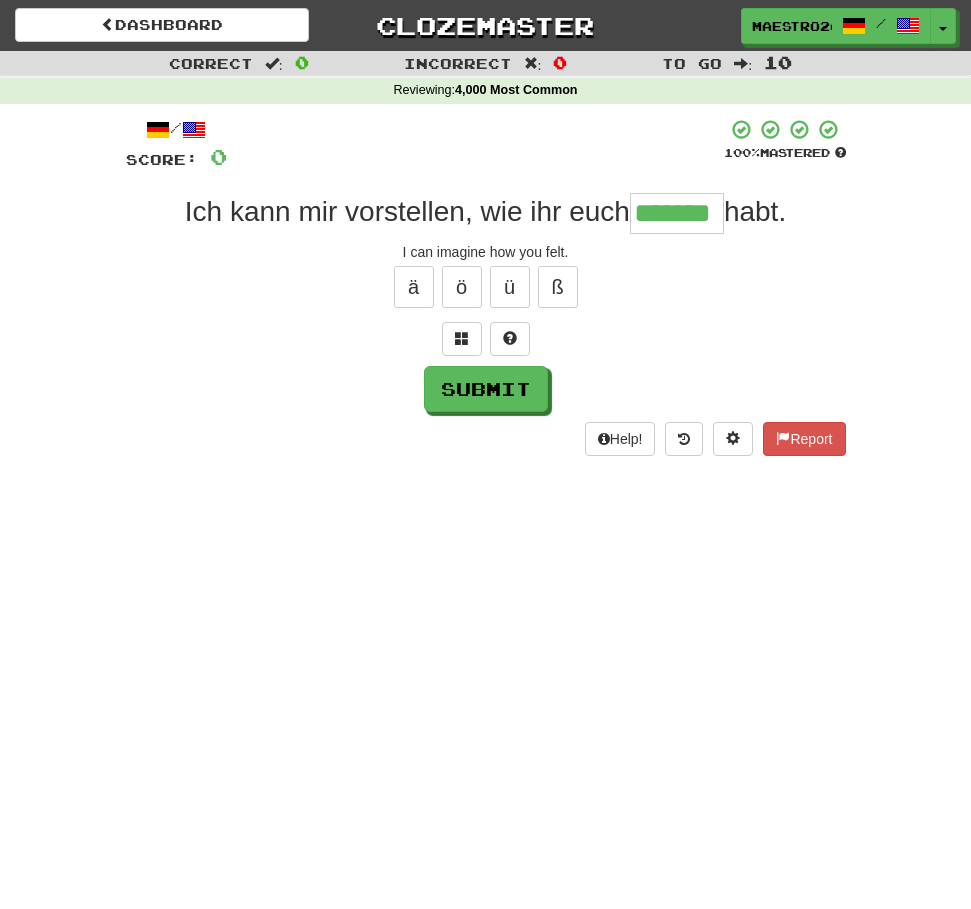 type on "*******" 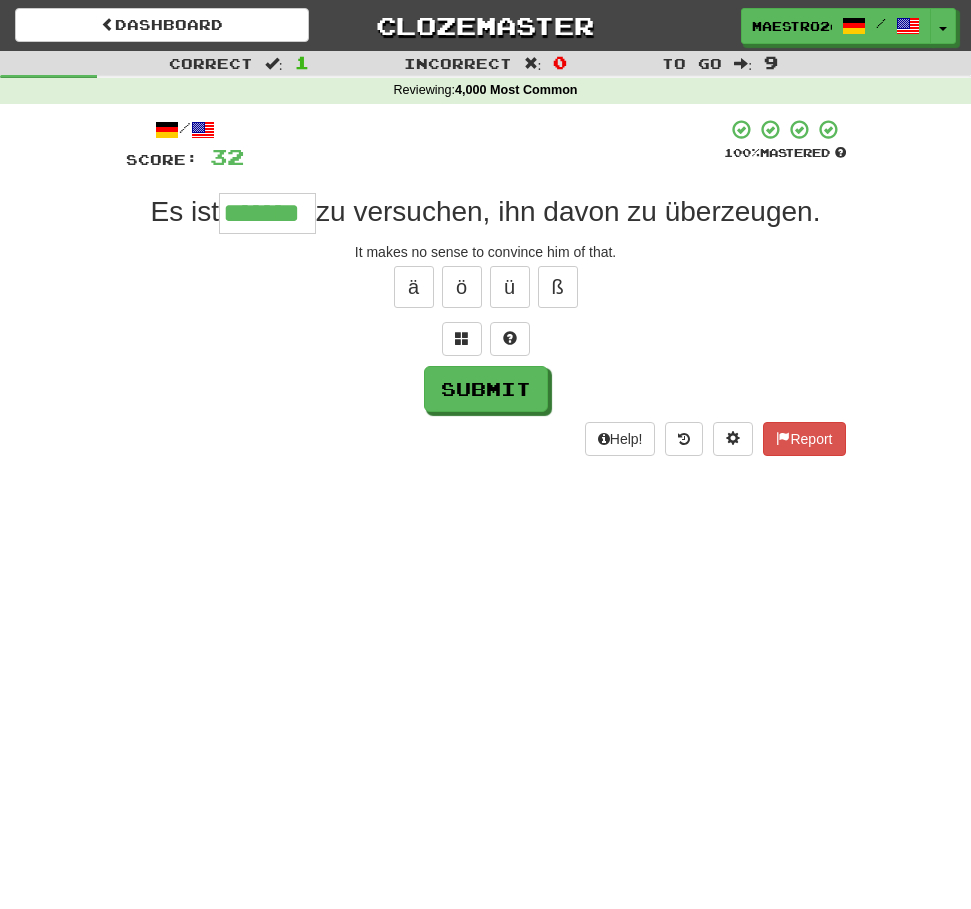 type on "*******" 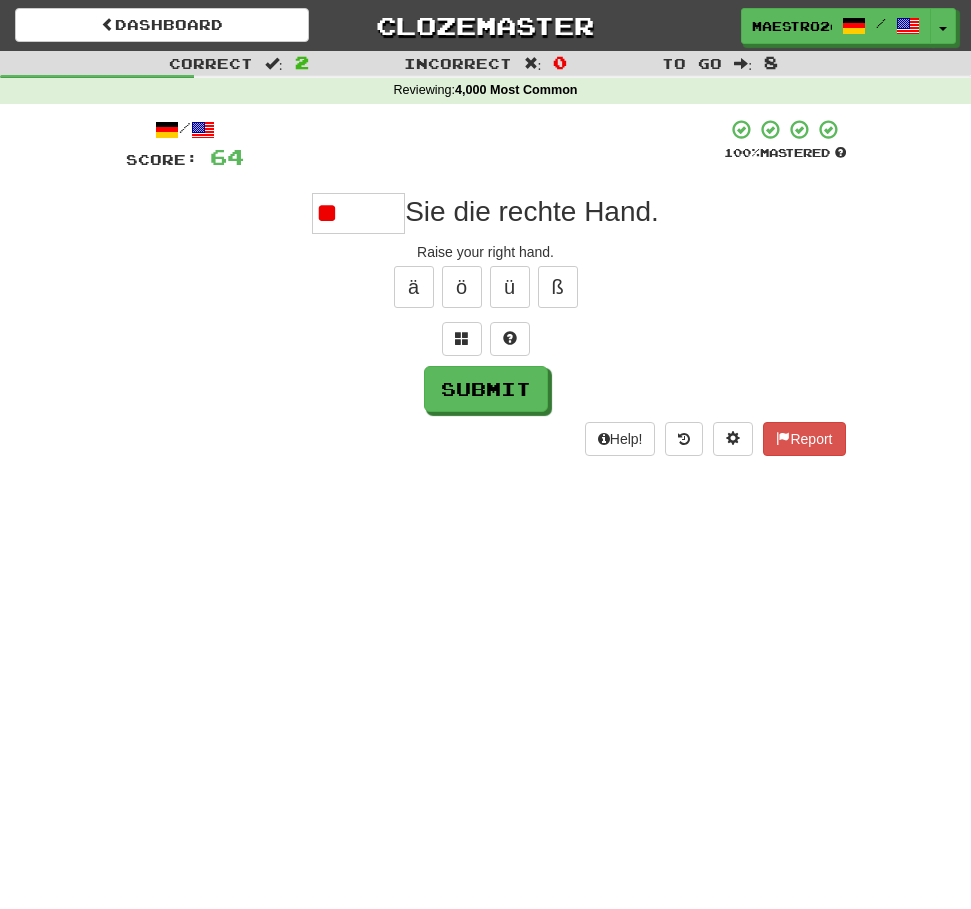 type on "*" 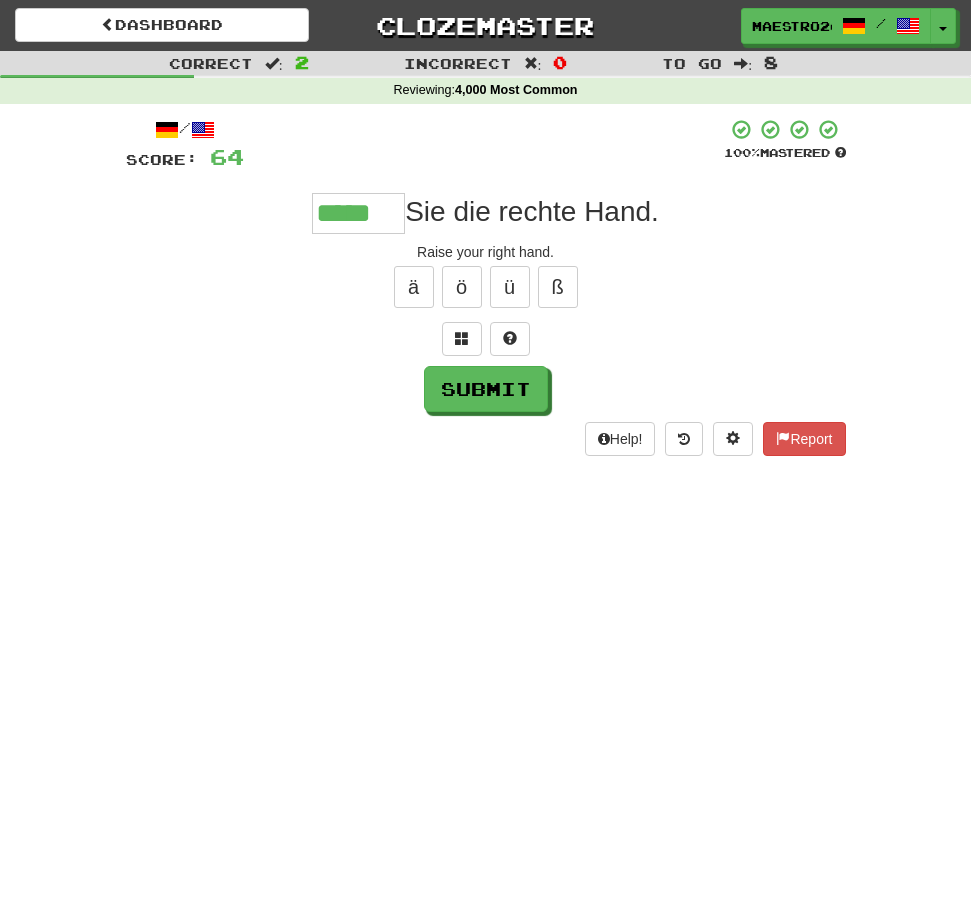 type on "*****" 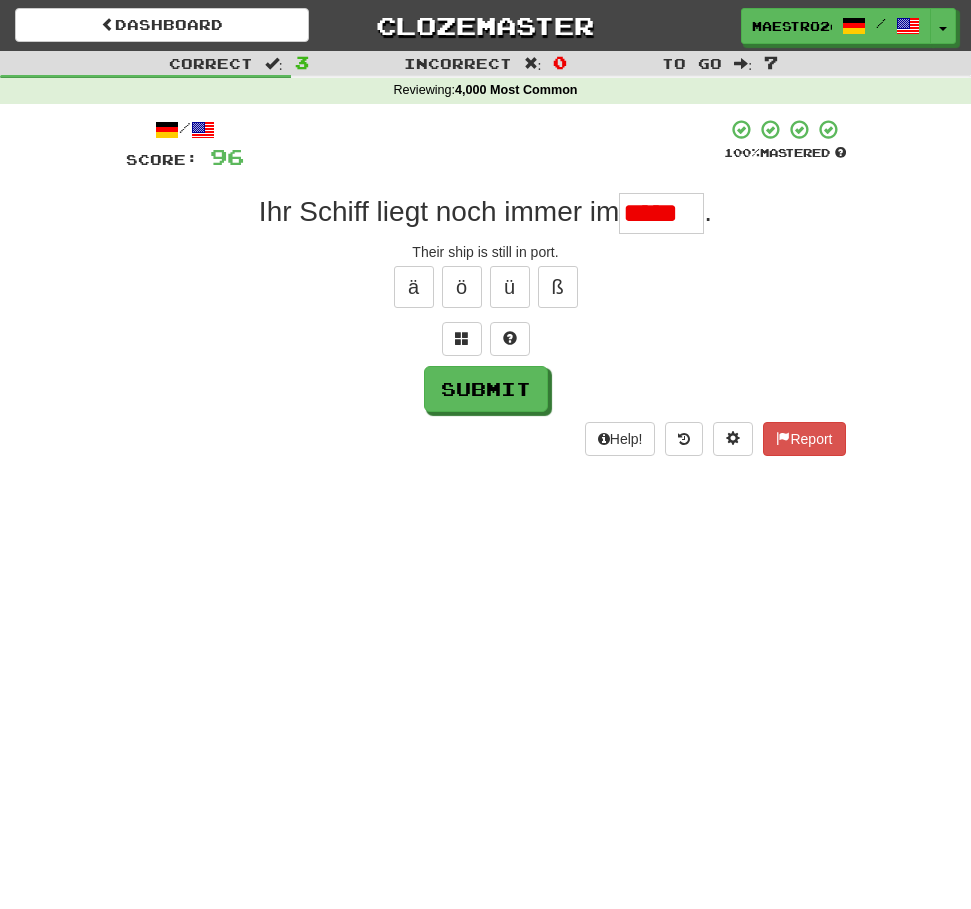 scroll, scrollTop: 0, scrollLeft: 0, axis: both 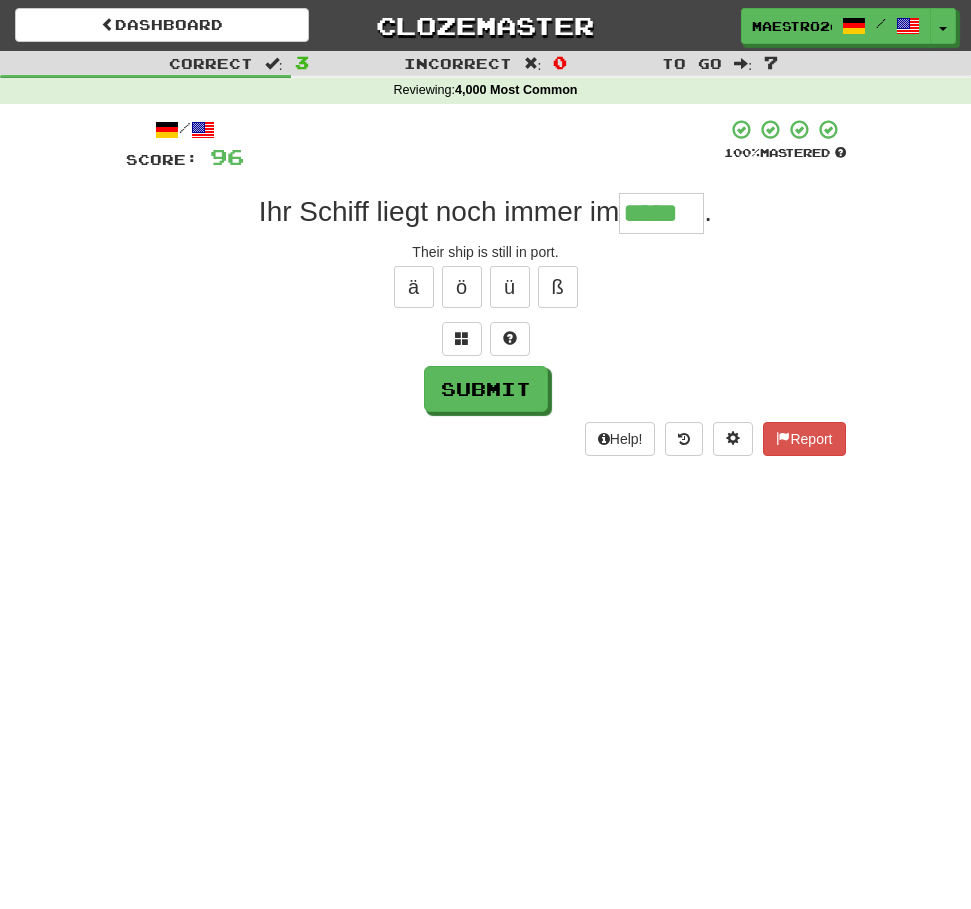 type on "*****" 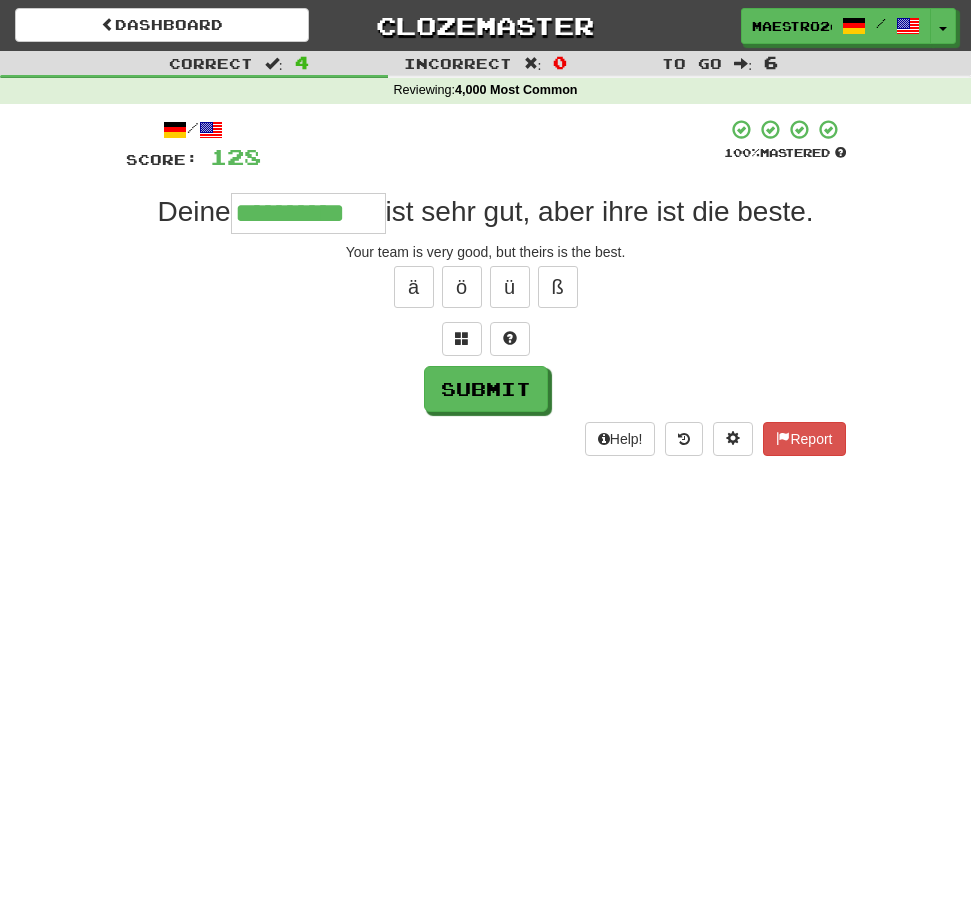 type on "**********" 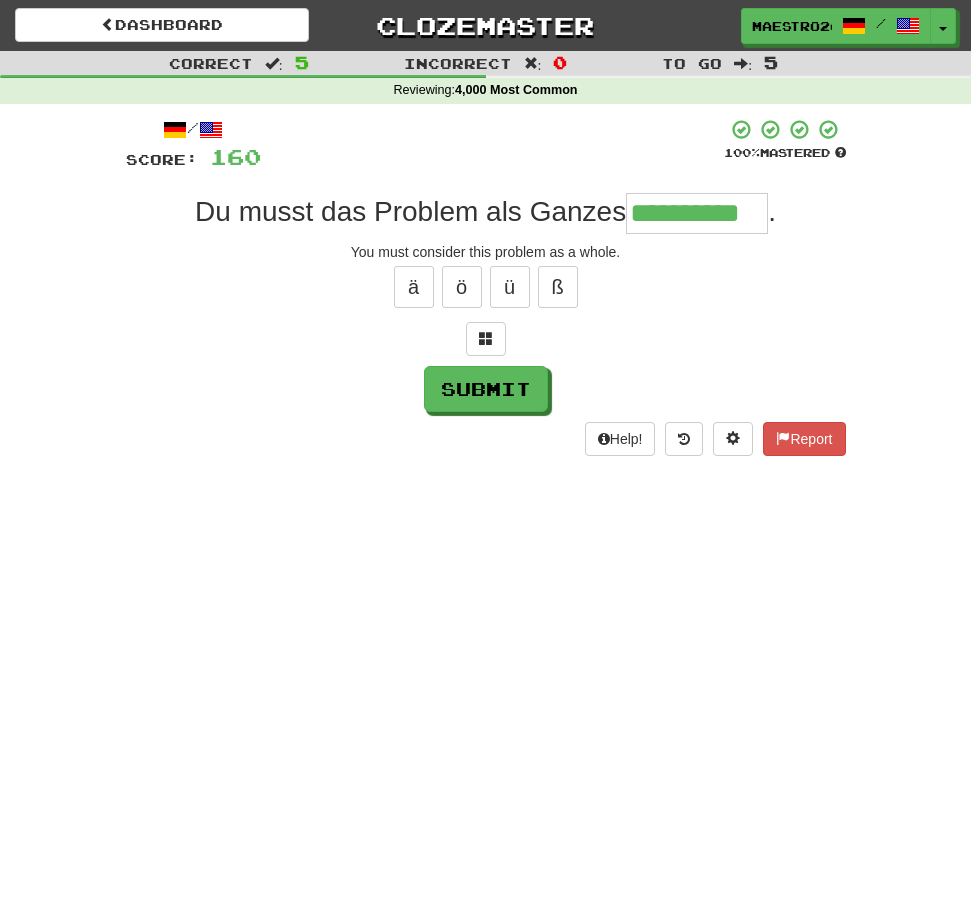 type on "**********" 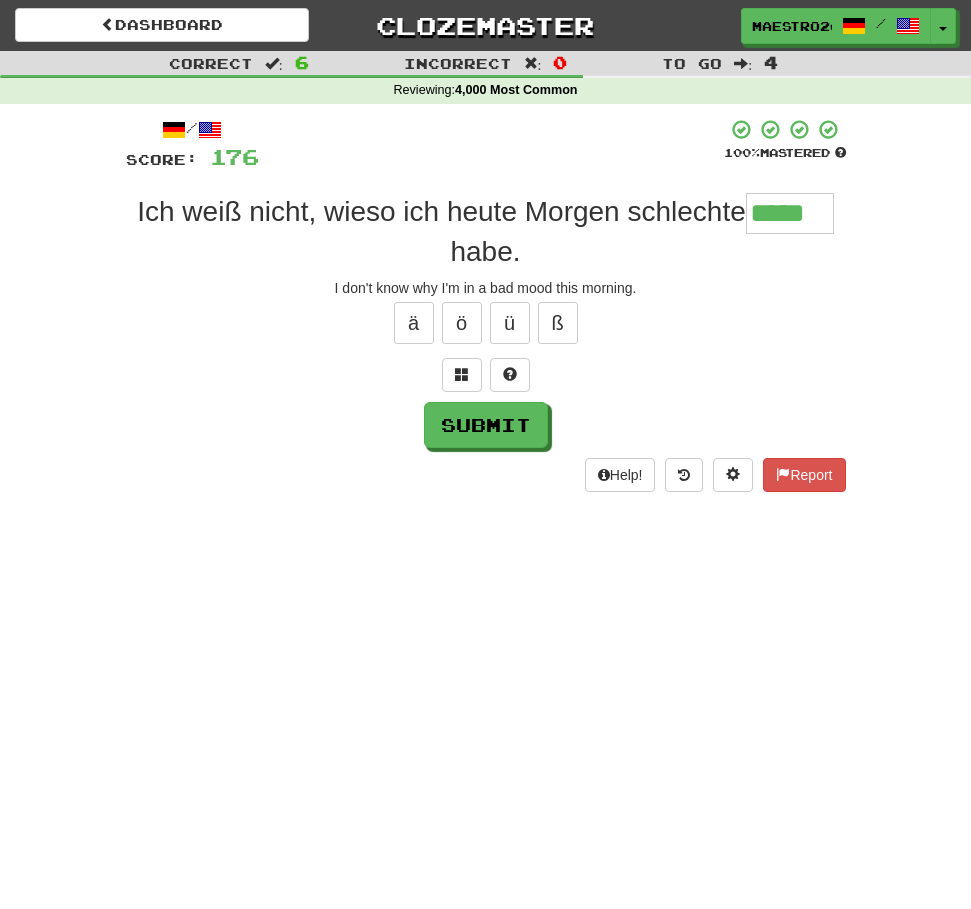 type on "*****" 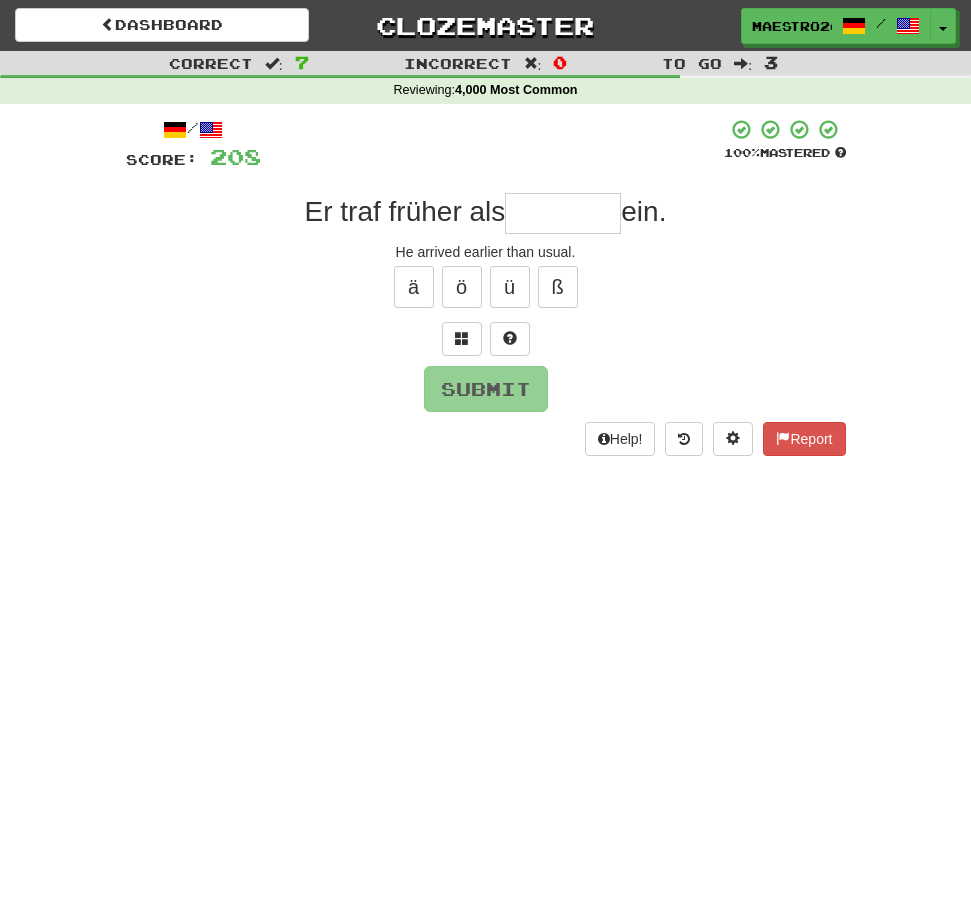 type on "*" 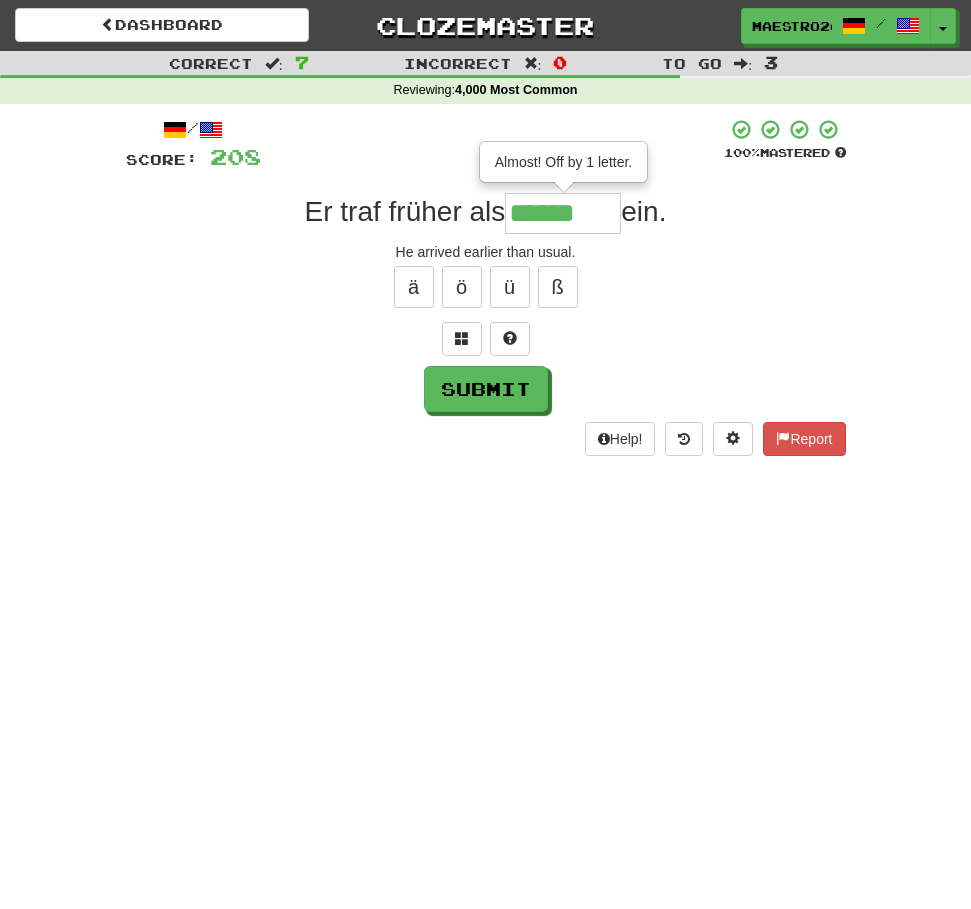 type on "*******" 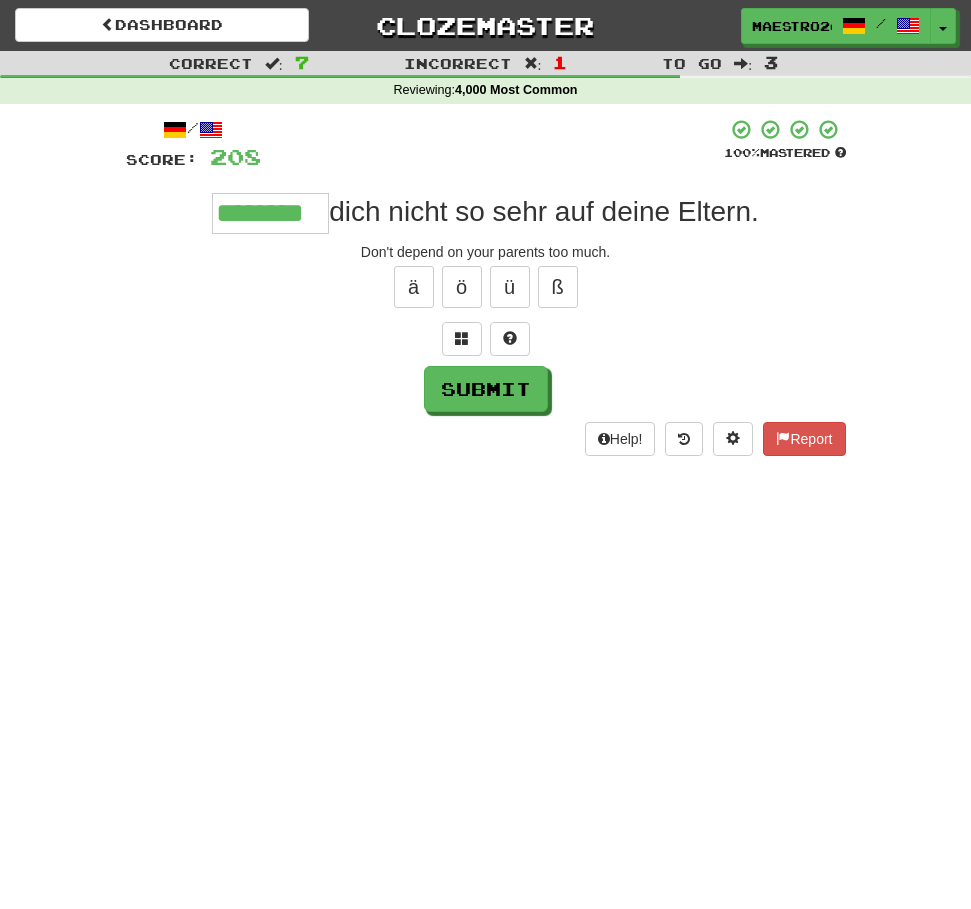 type on "********" 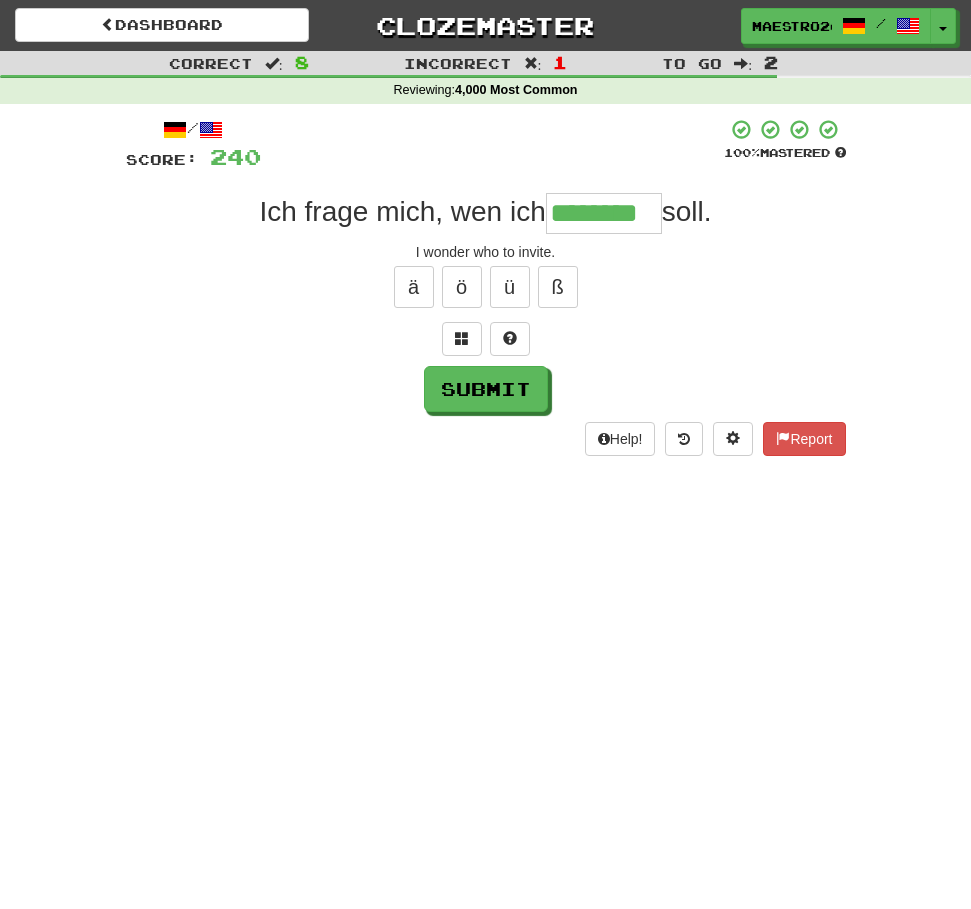 type on "********" 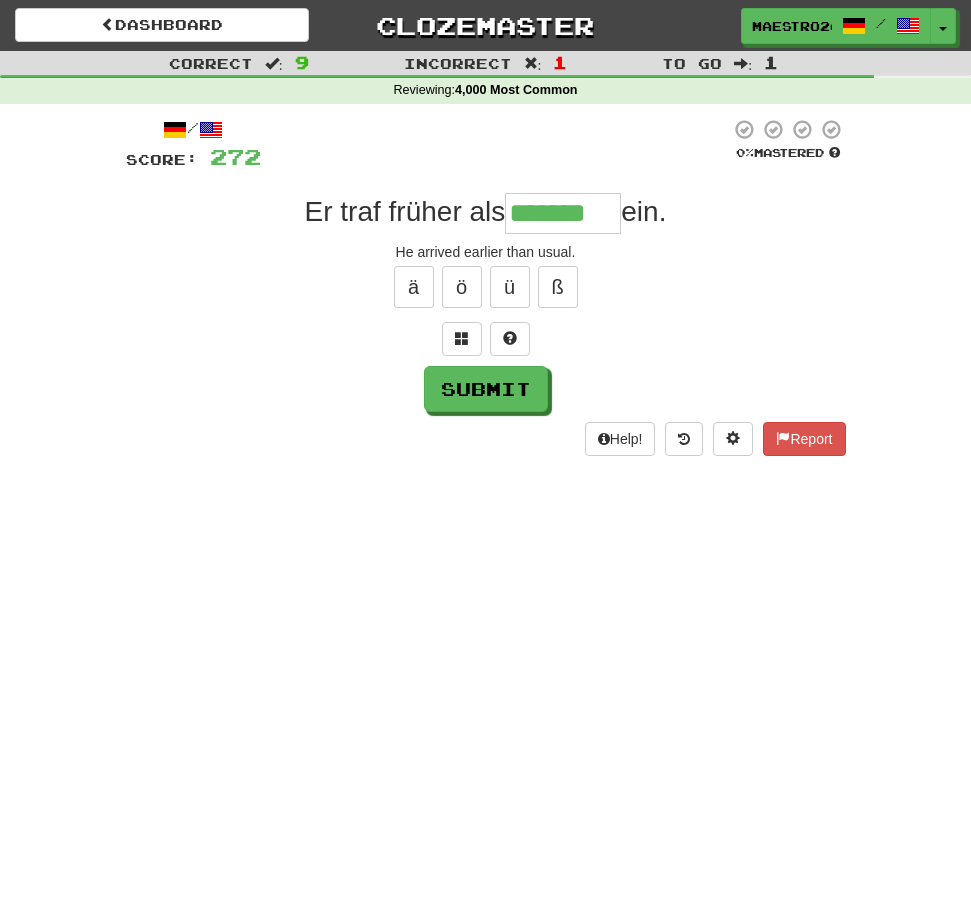 type on "*******" 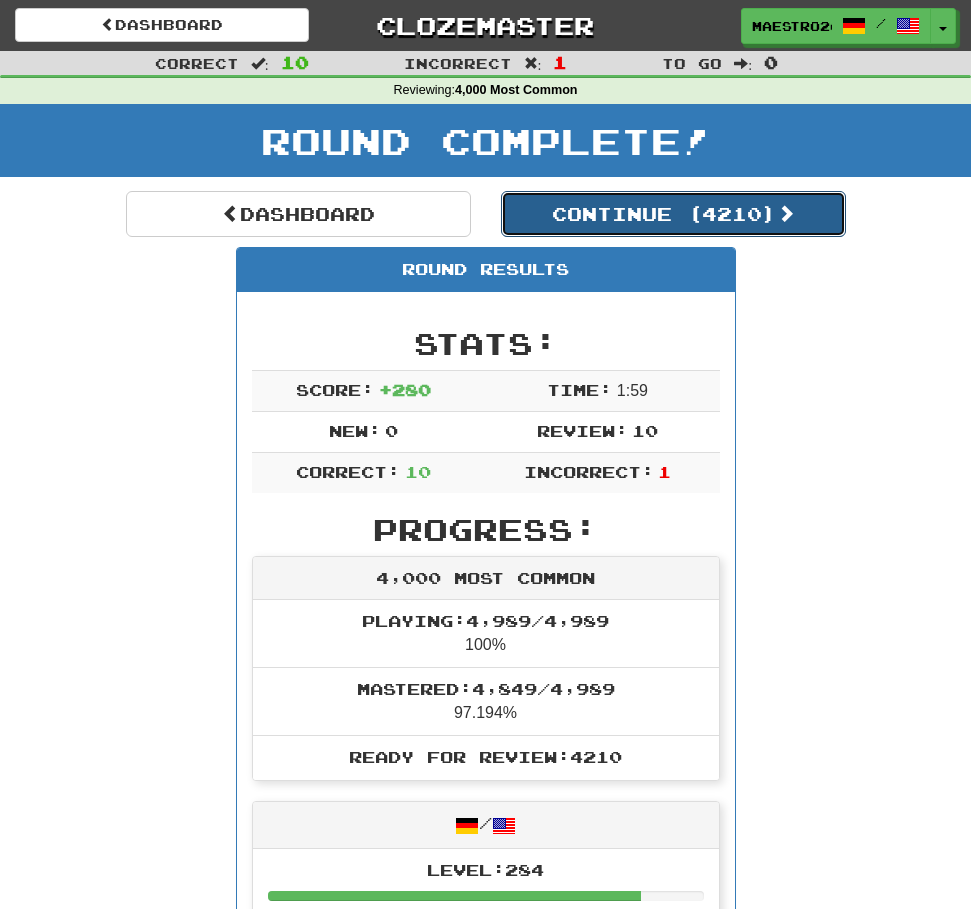 click on "Continue ( 4210 )" at bounding box center [673, 214] 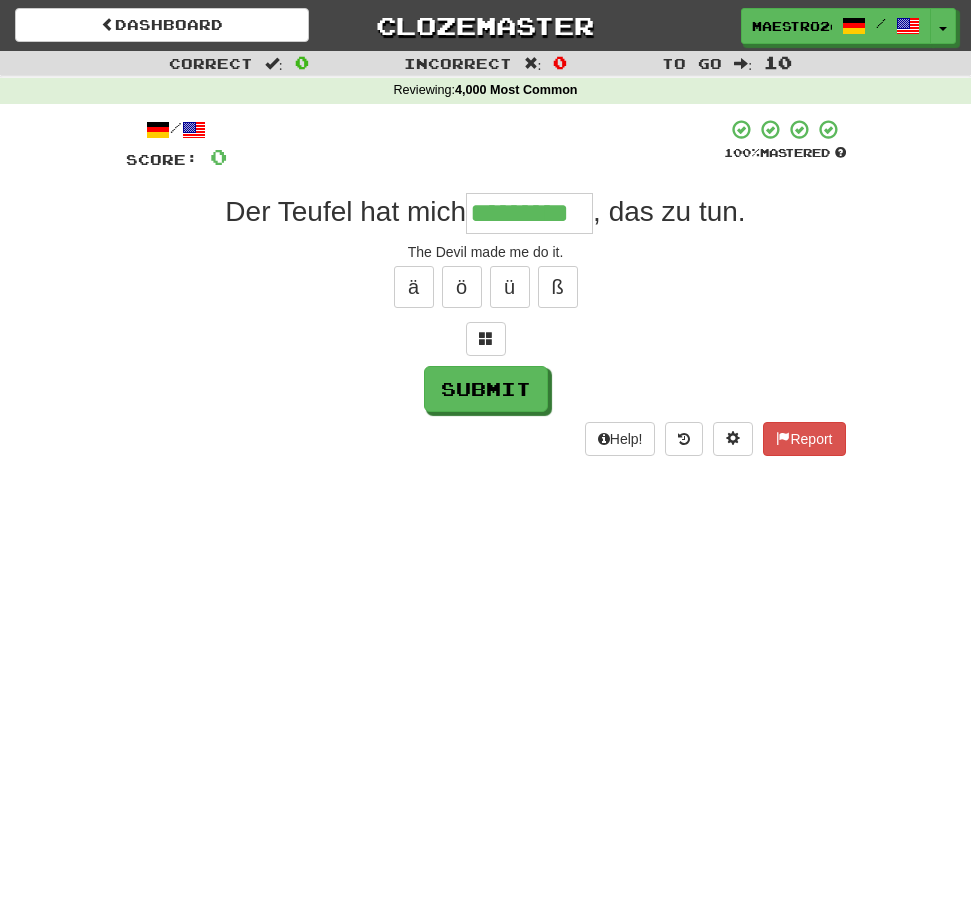 type on "*********" 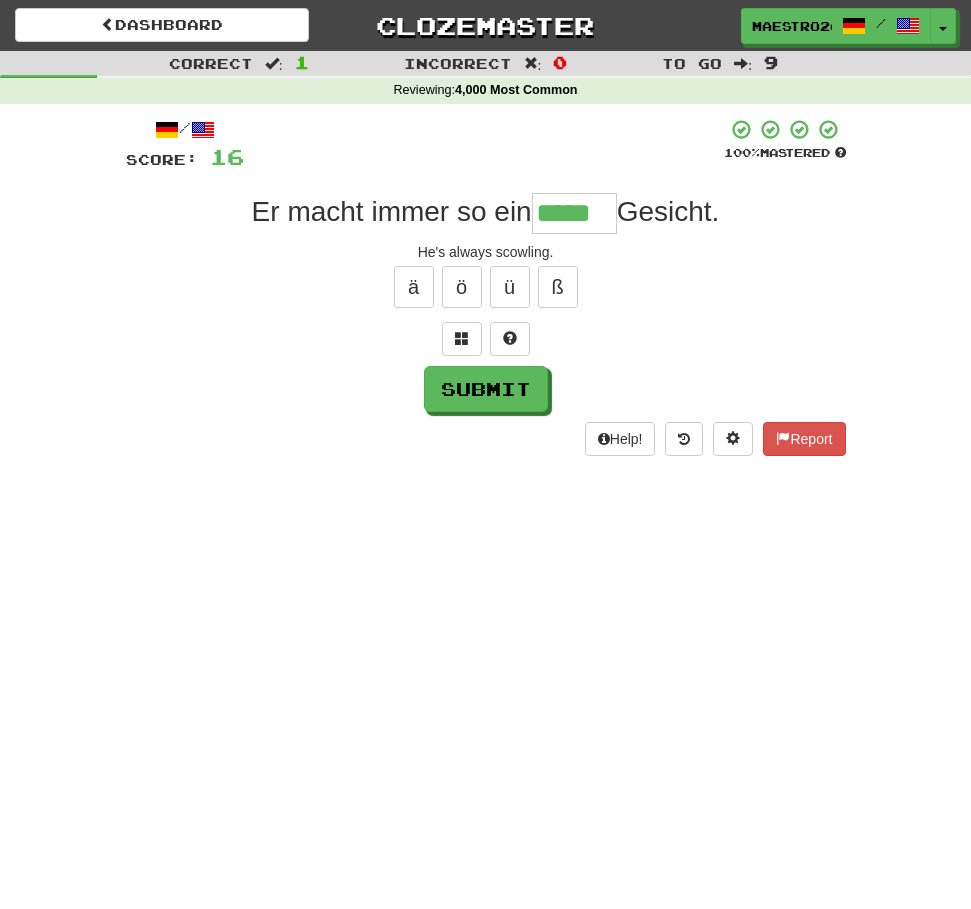 type on "*****" 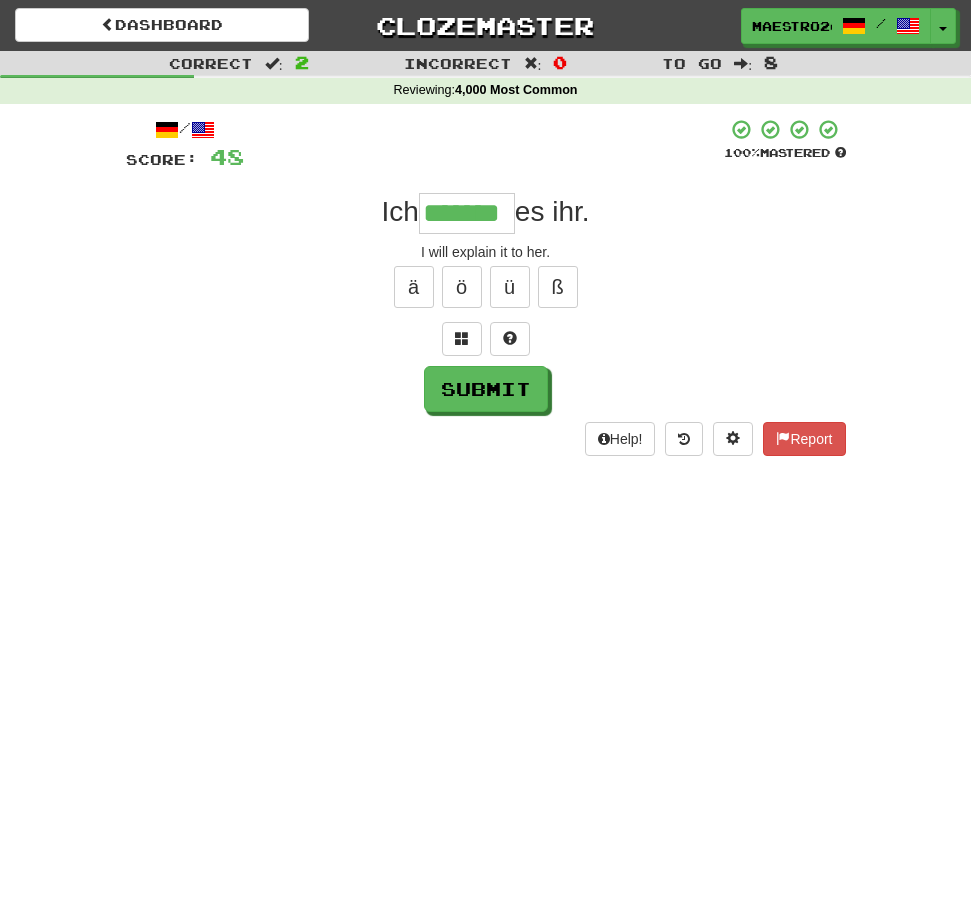 type on "*******" 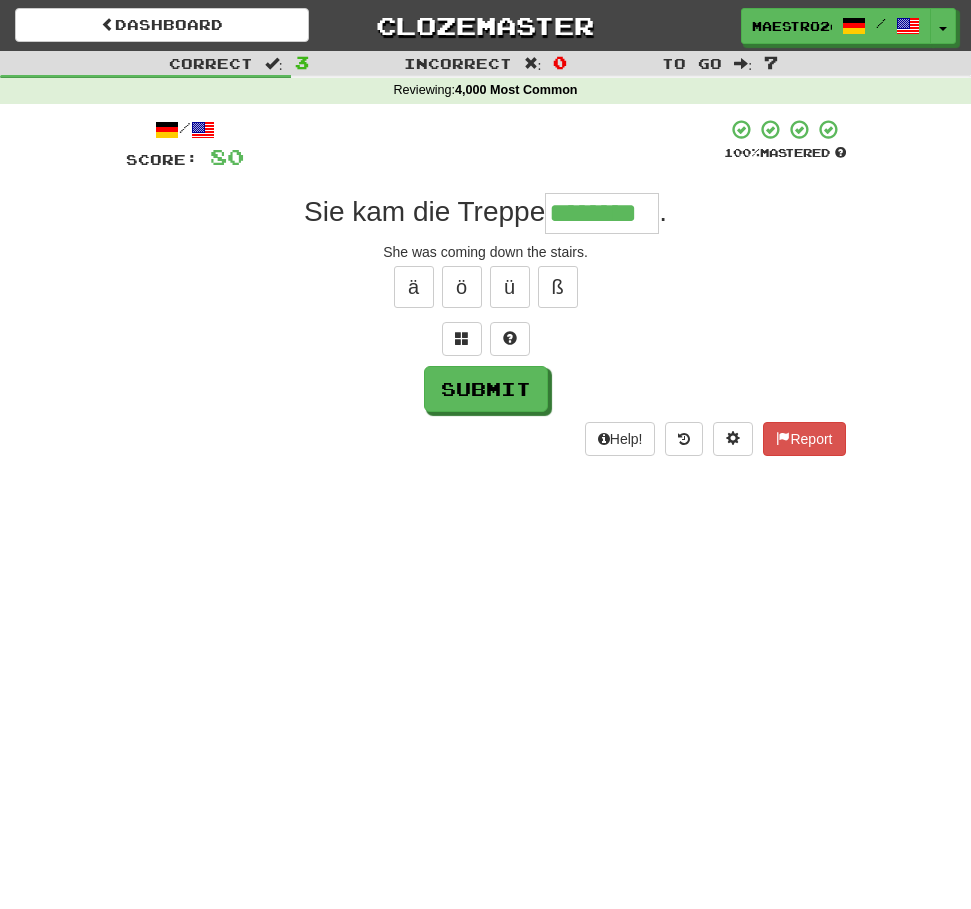 type on "********" 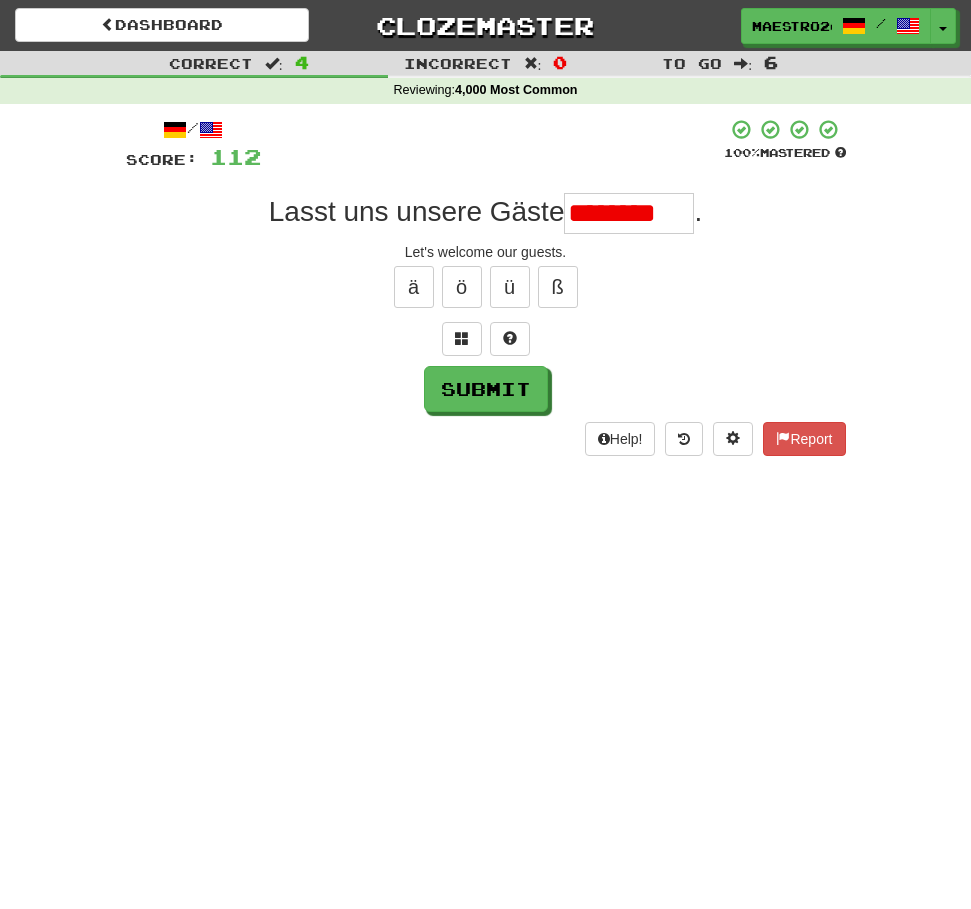scroll, scrollTop: 0, scrollLeft: 0, axis: both 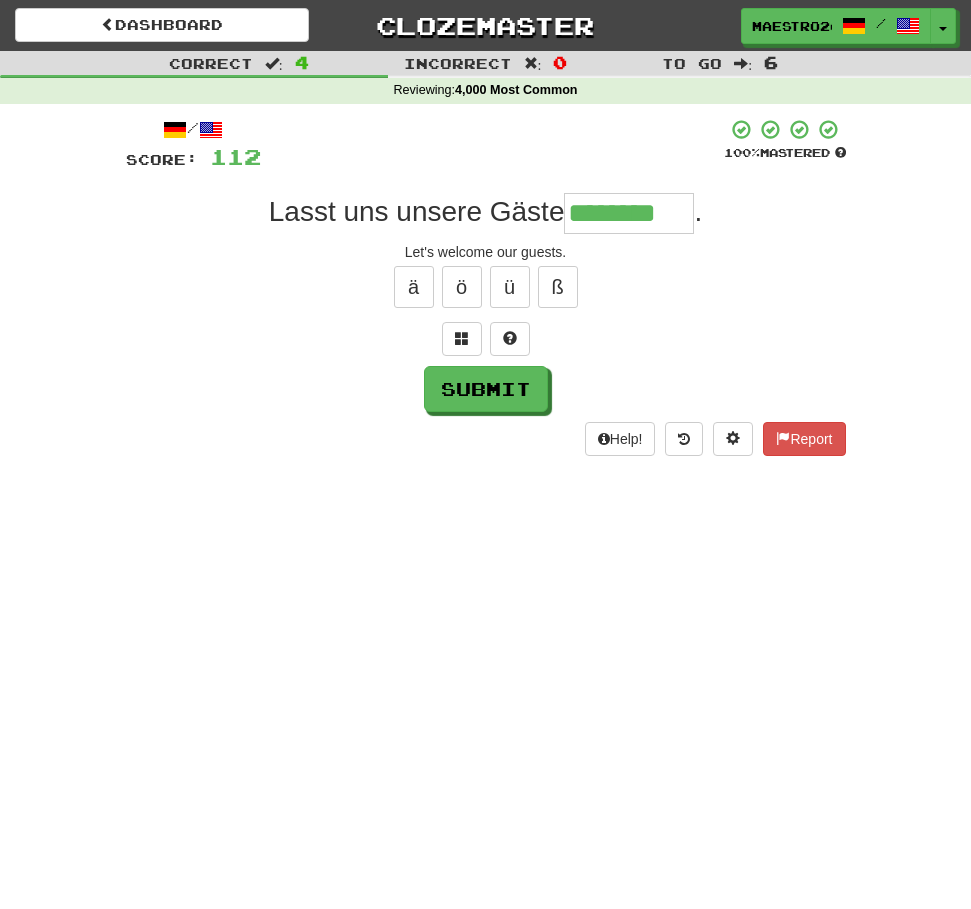 type on "********" 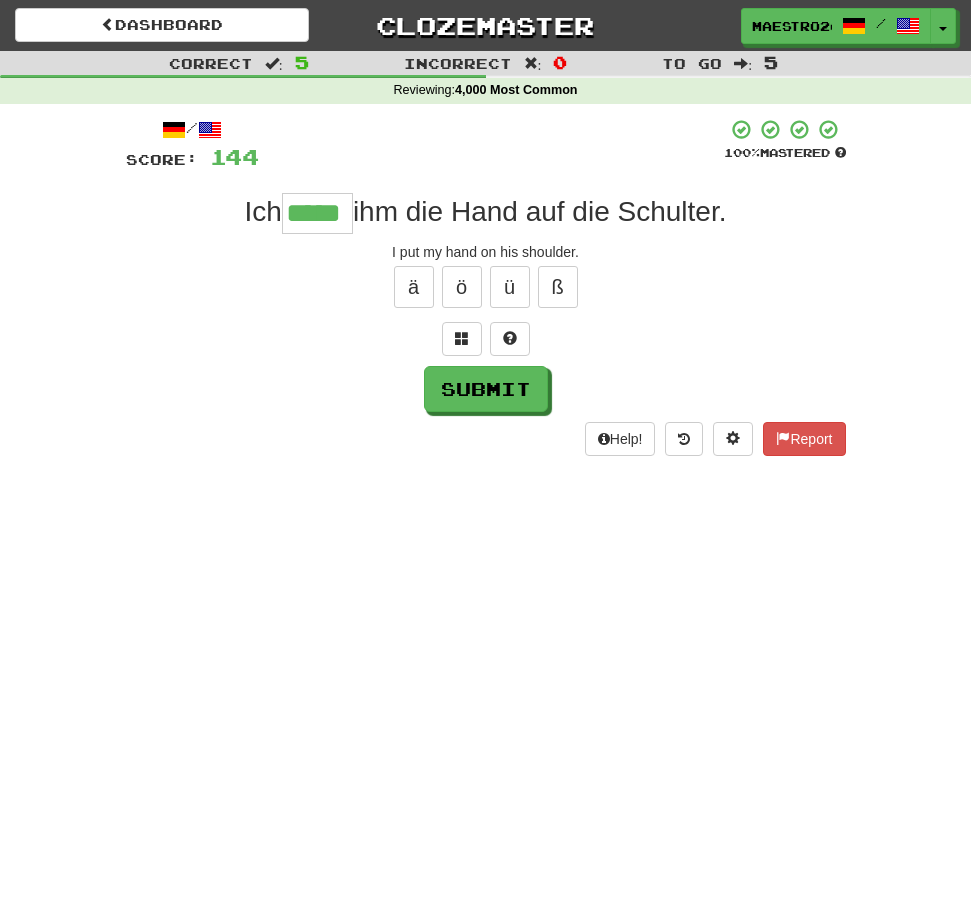 type on "*****" 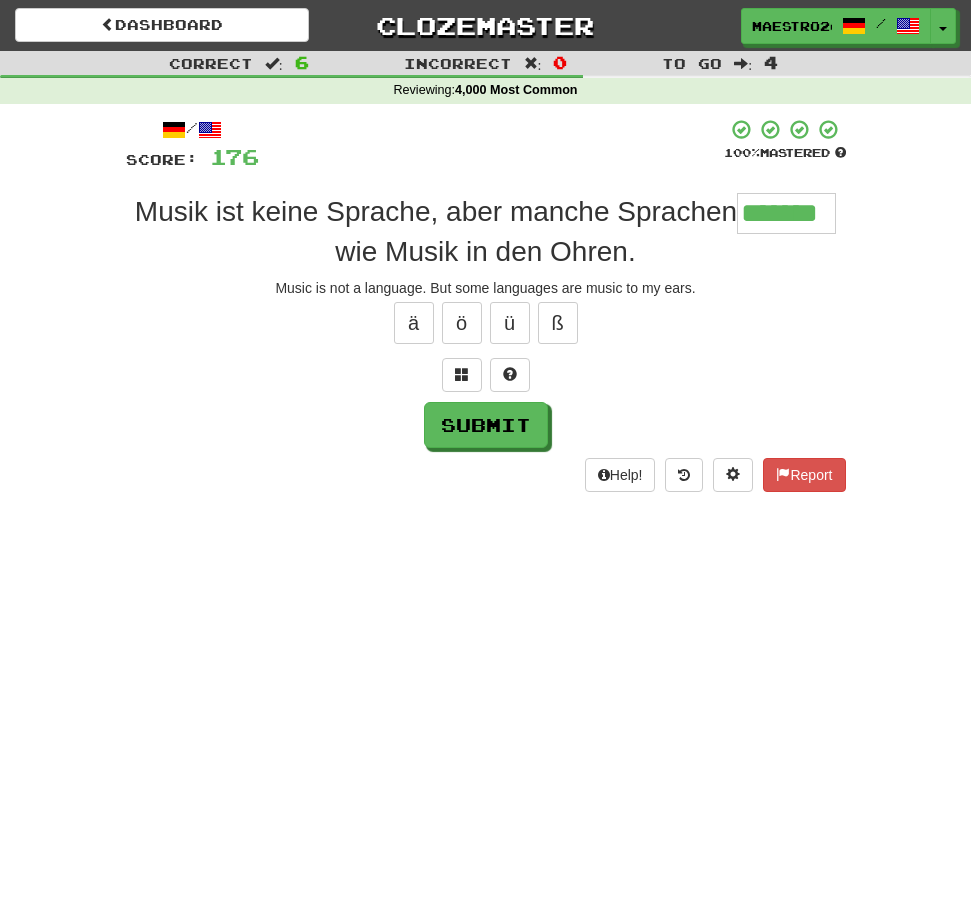type on "*******" 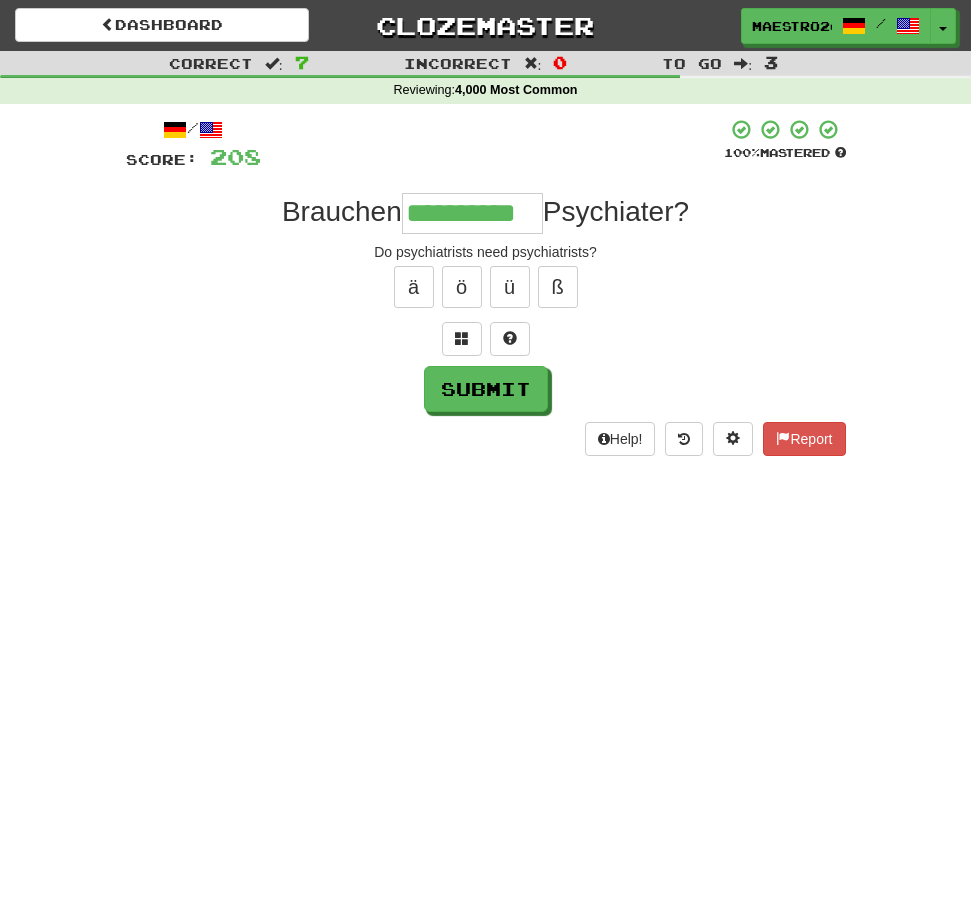 type on "**********" 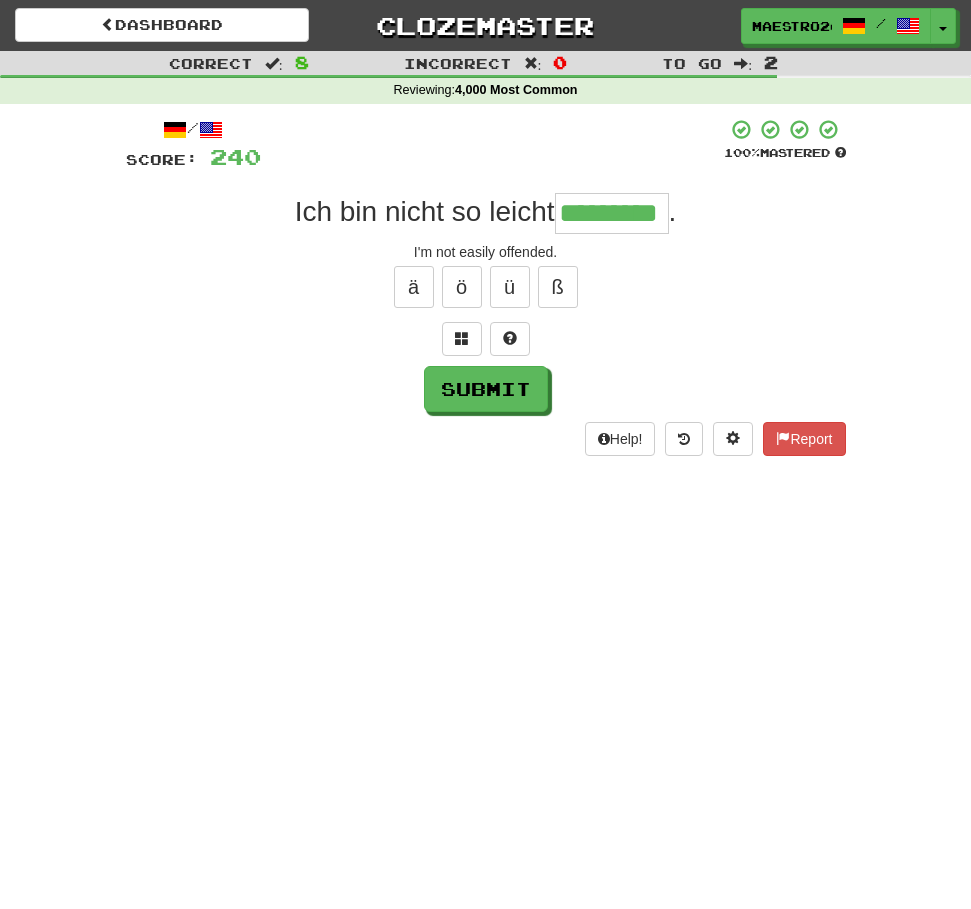 type on "*********" 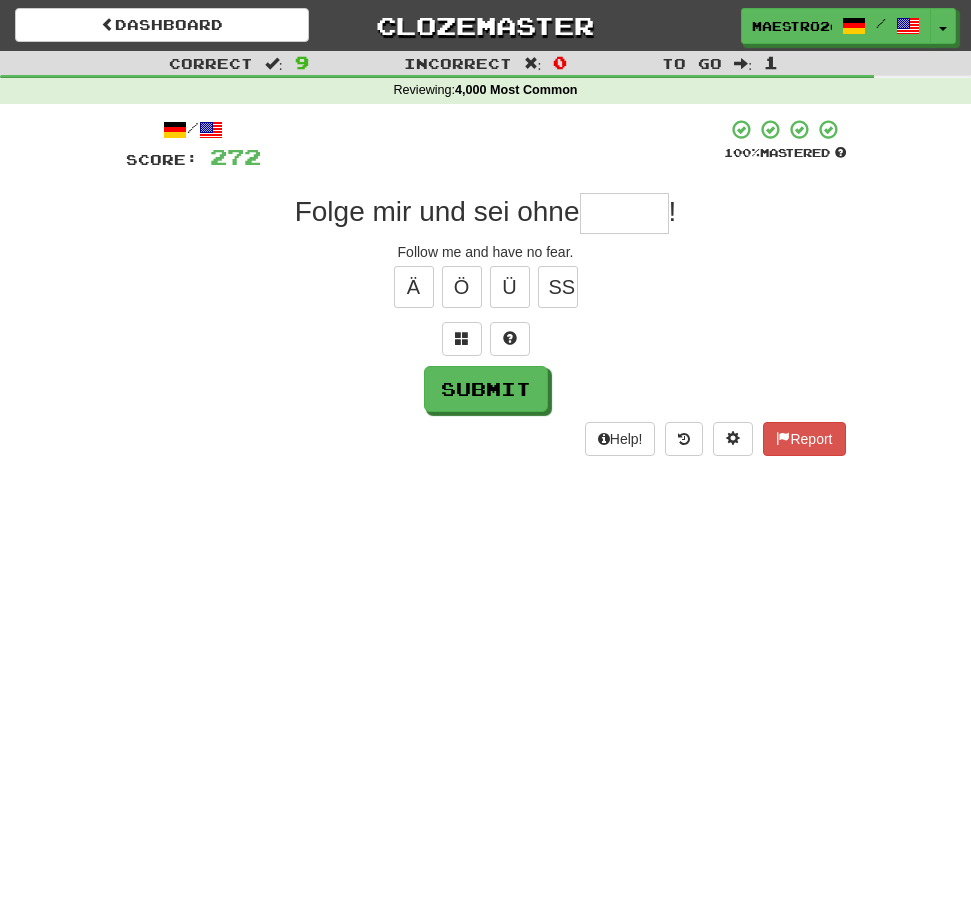 type on "*" 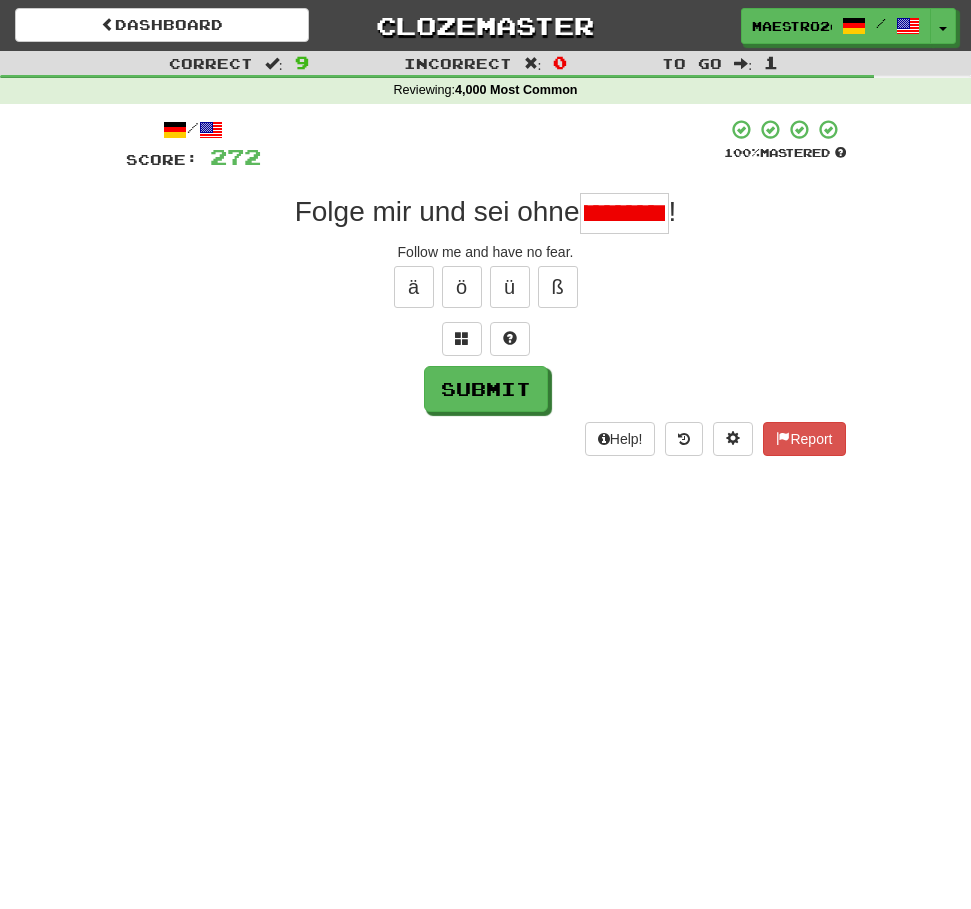 scroll, scrollTop: 0, scrollLeft: 73, axis: horizontal 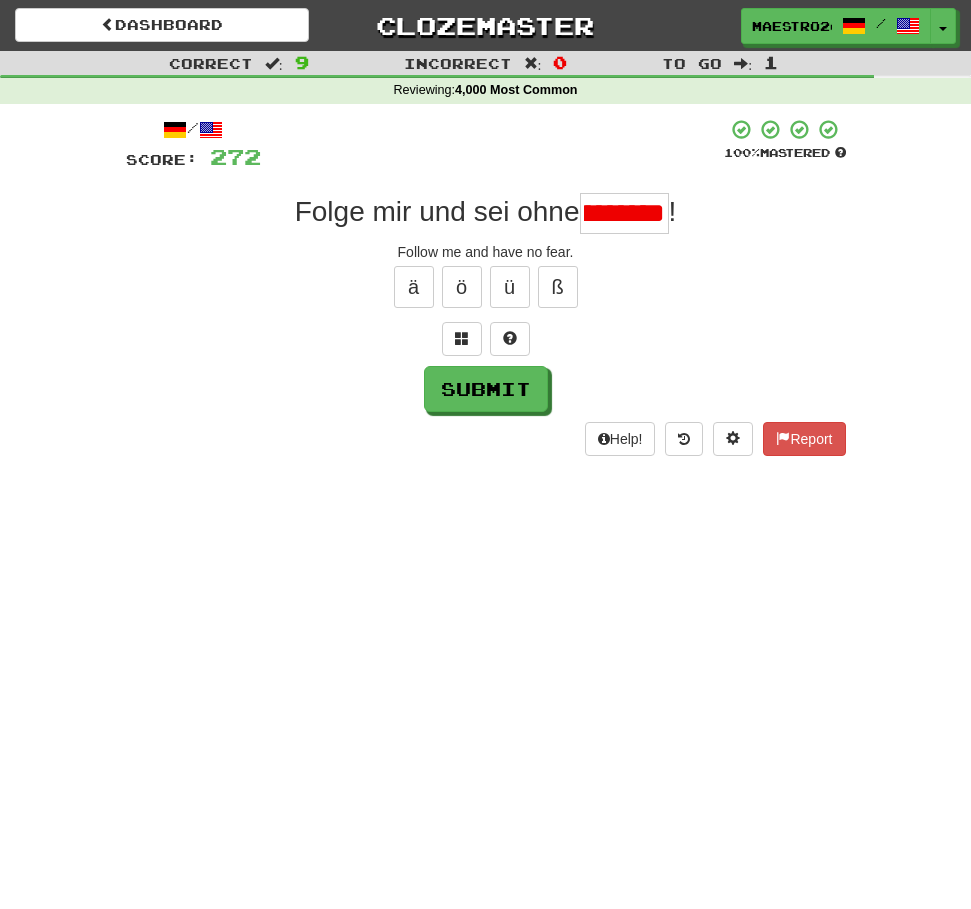 type on "******" 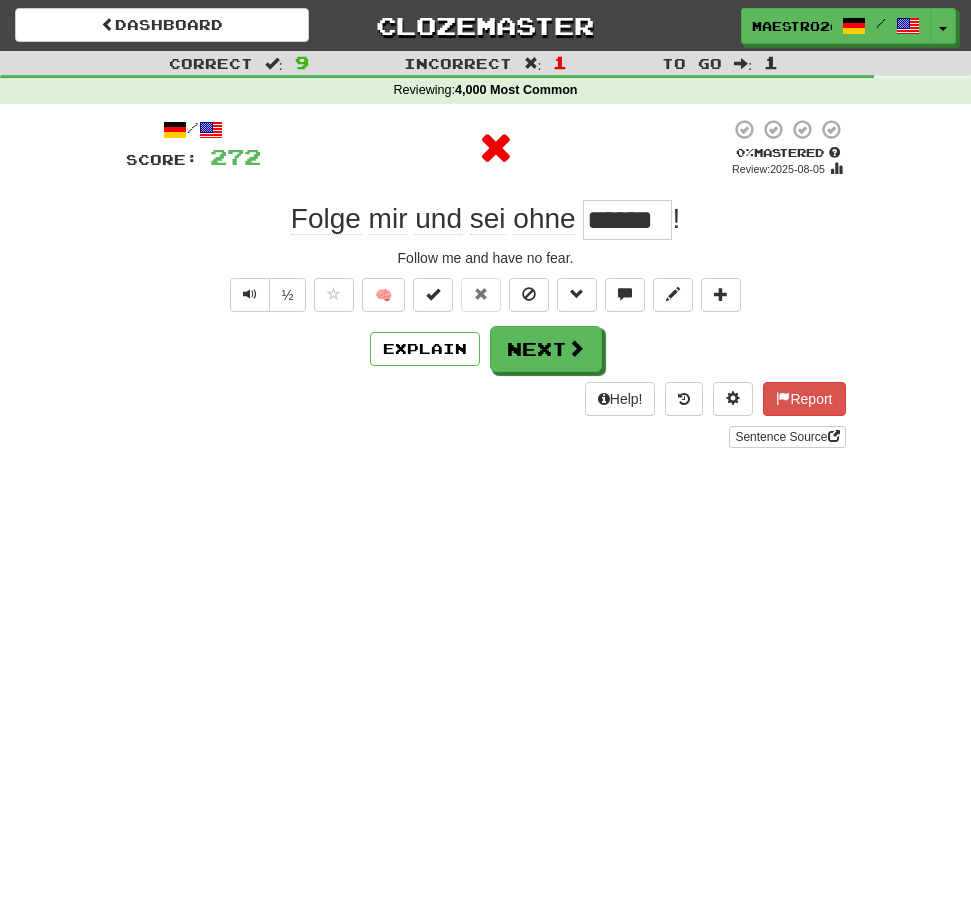 scroll, scrollTop: 0, scrollLeft: 0, axis: both 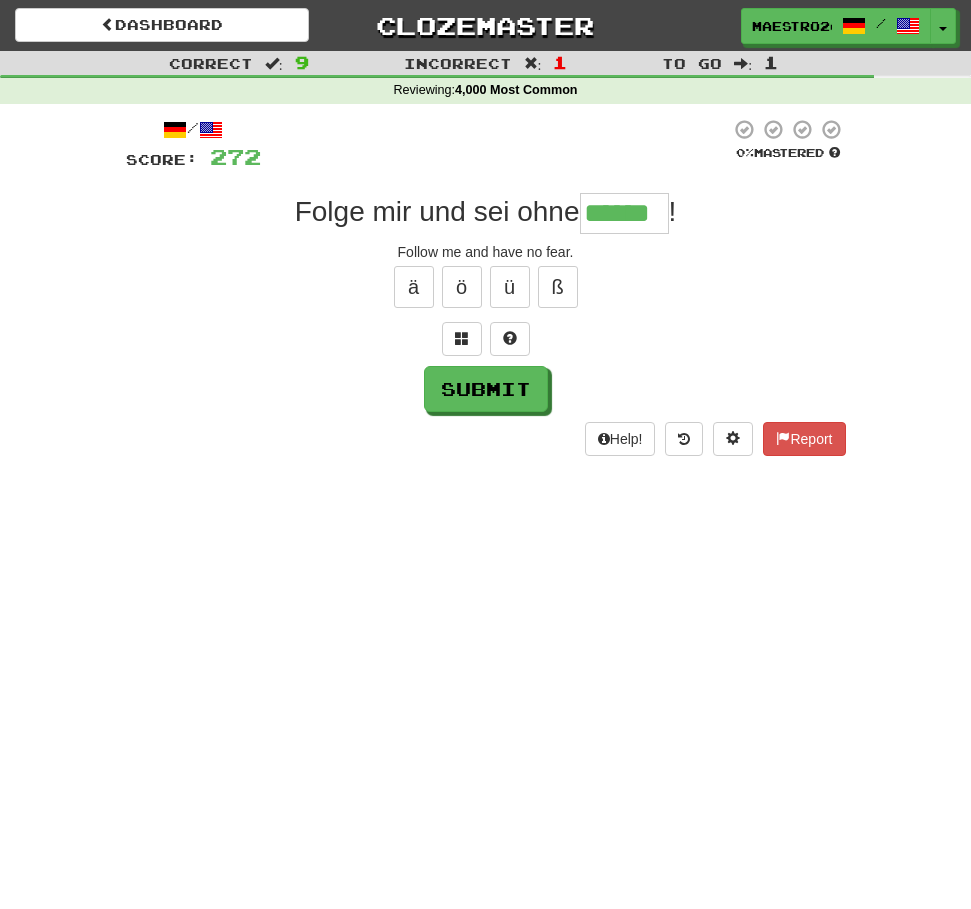 type on "******" 